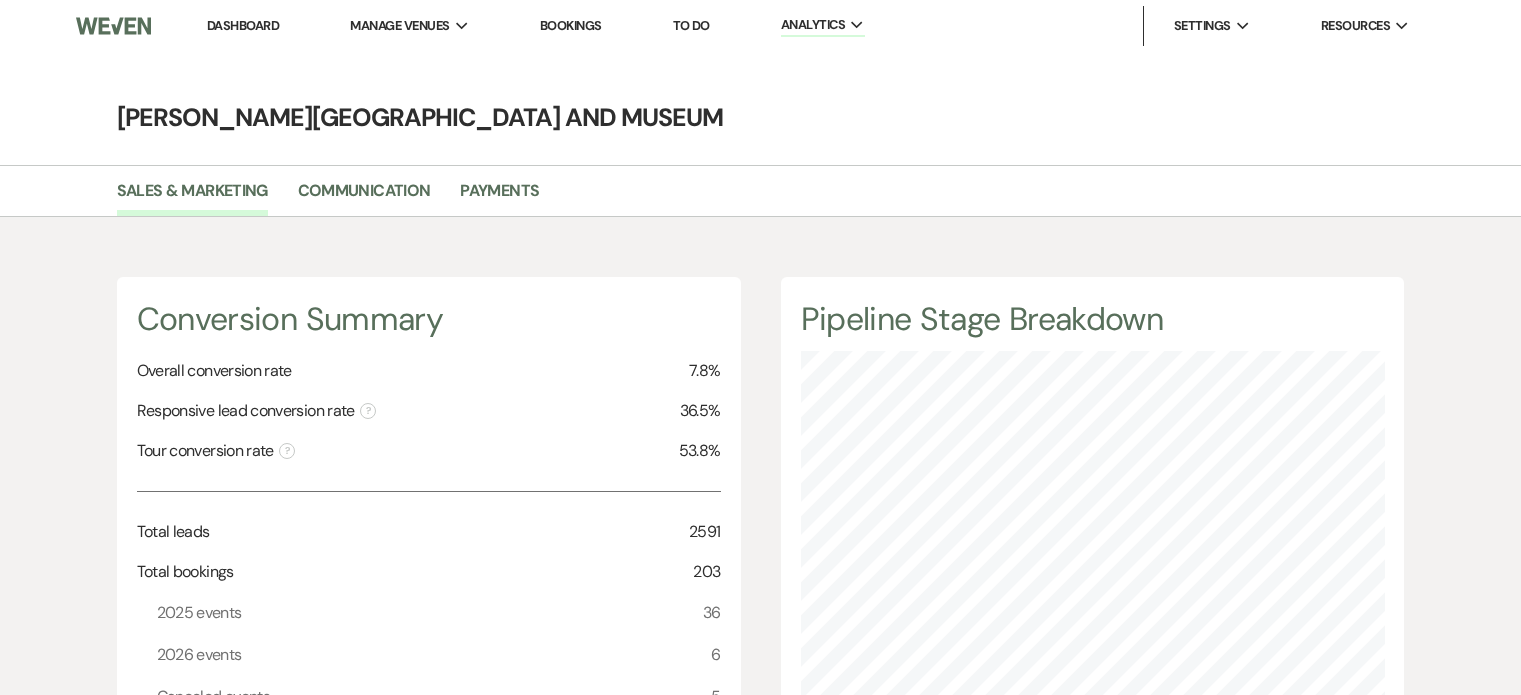 scroll, scrollTop: 0, scrollLeft: 0, axis: both 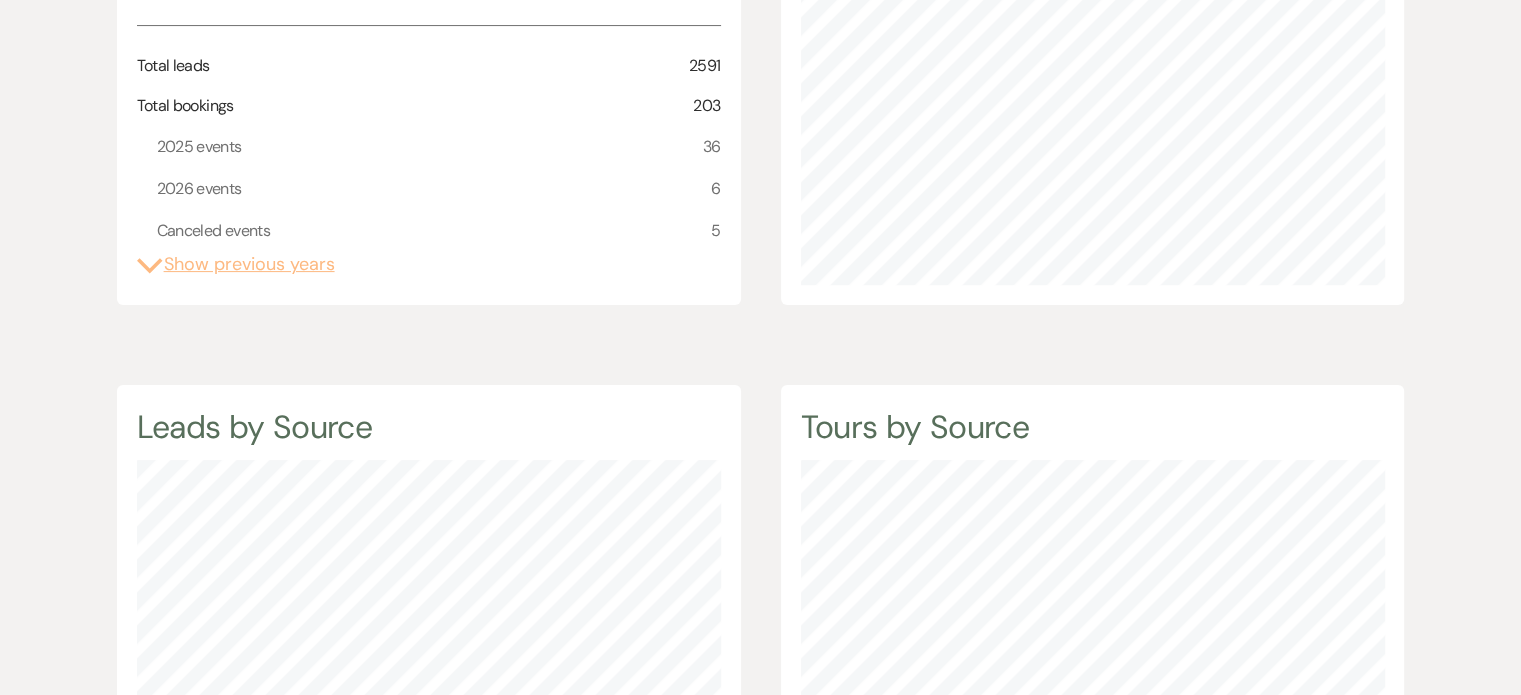 click on "Expand Show previous years" at bounding box center [236, 264] 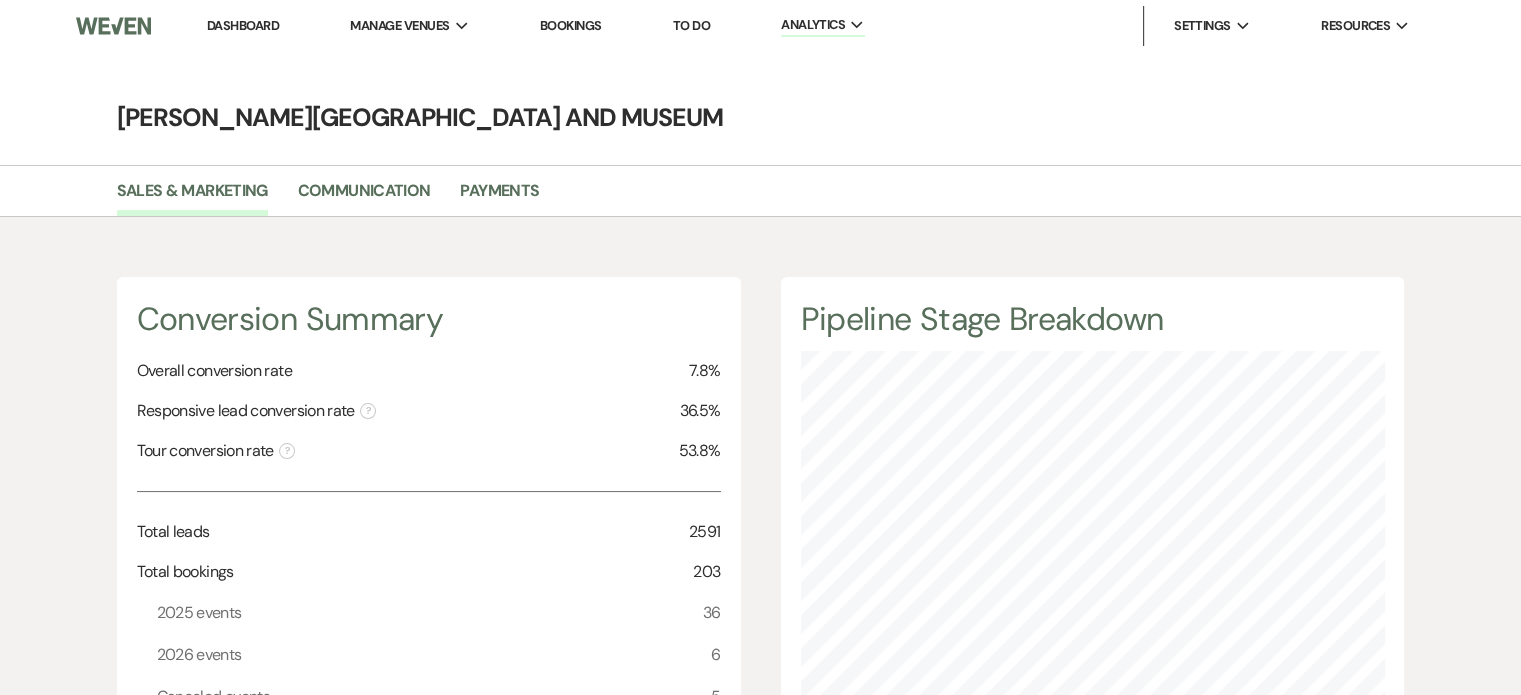 scroll, scrollTop: 466, scrollLeft: 0, axis: vertical 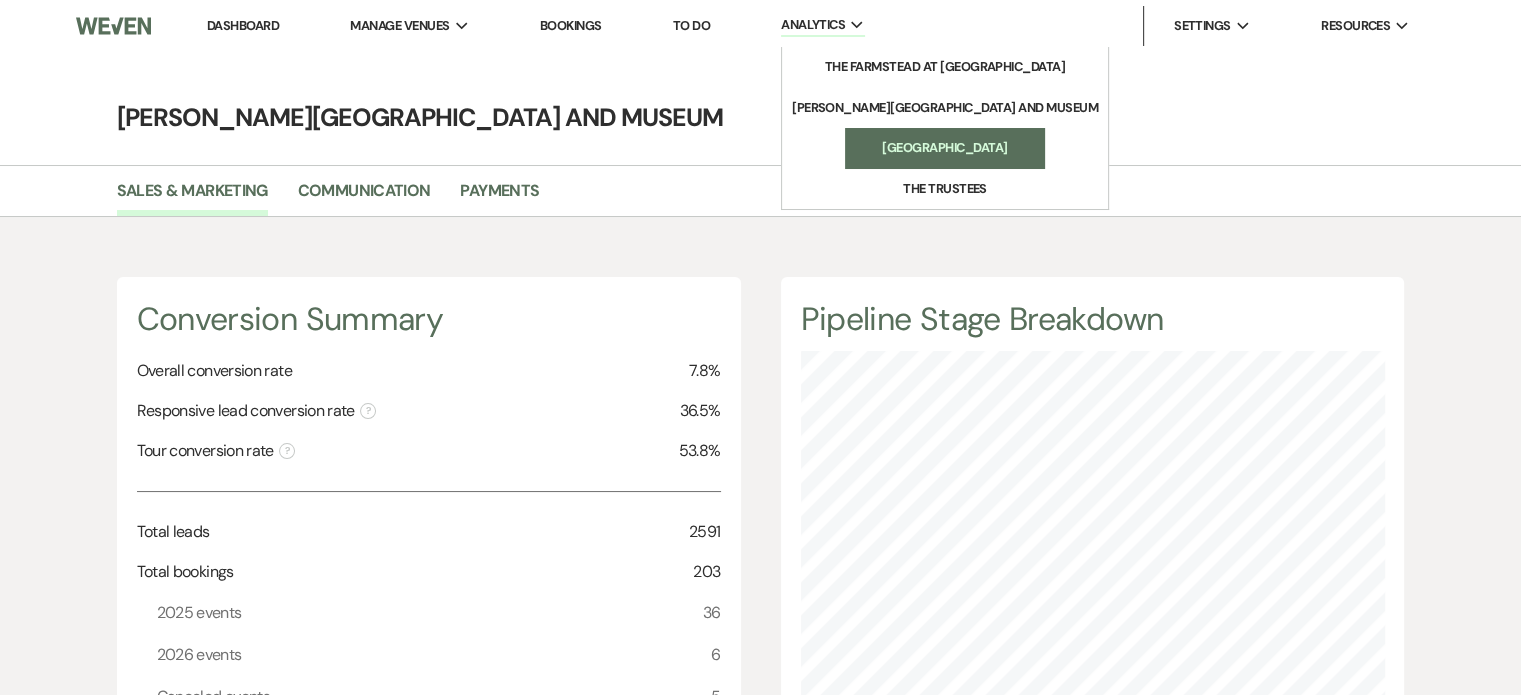 click on "[GEOGRAPHIC_DATA]" at bounding box center [945, 148] 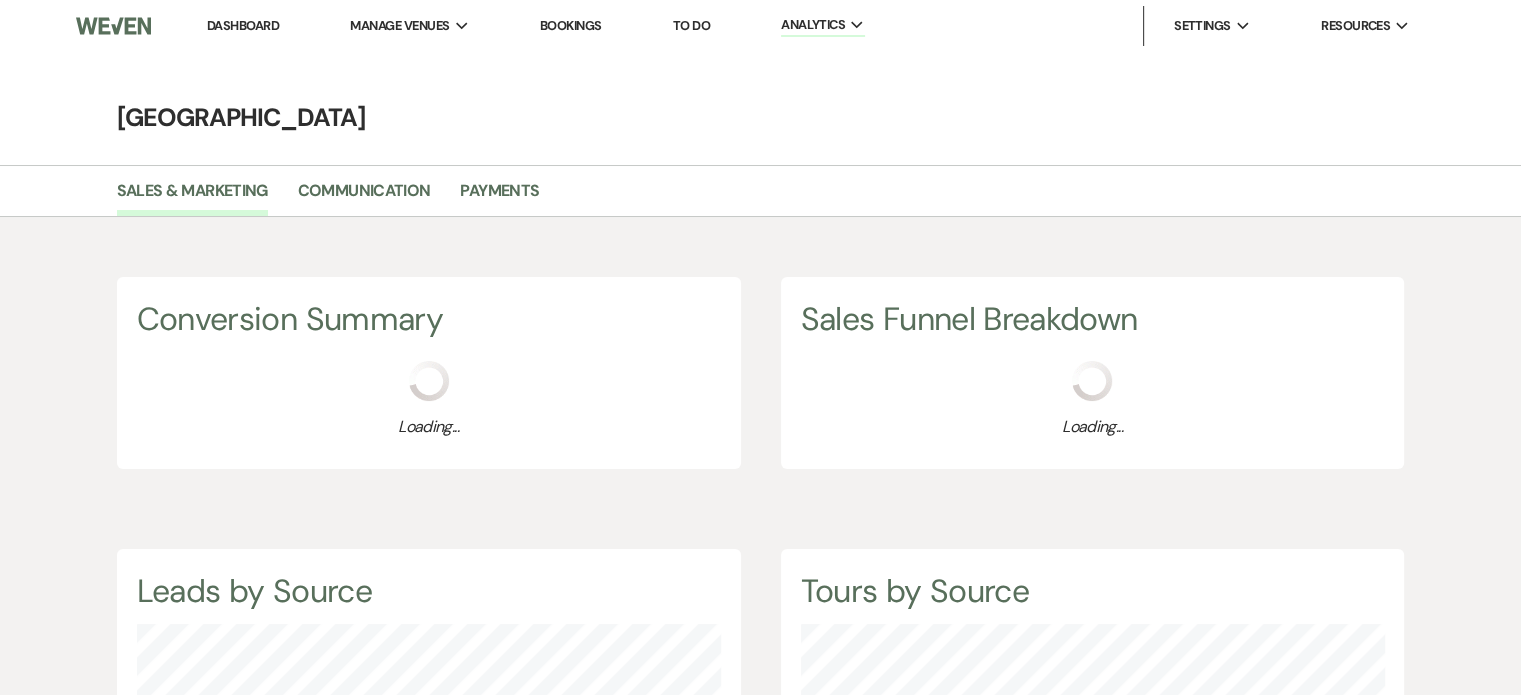 scroll, scrollTop: 999304, scrollLeft: 998479, axis: both 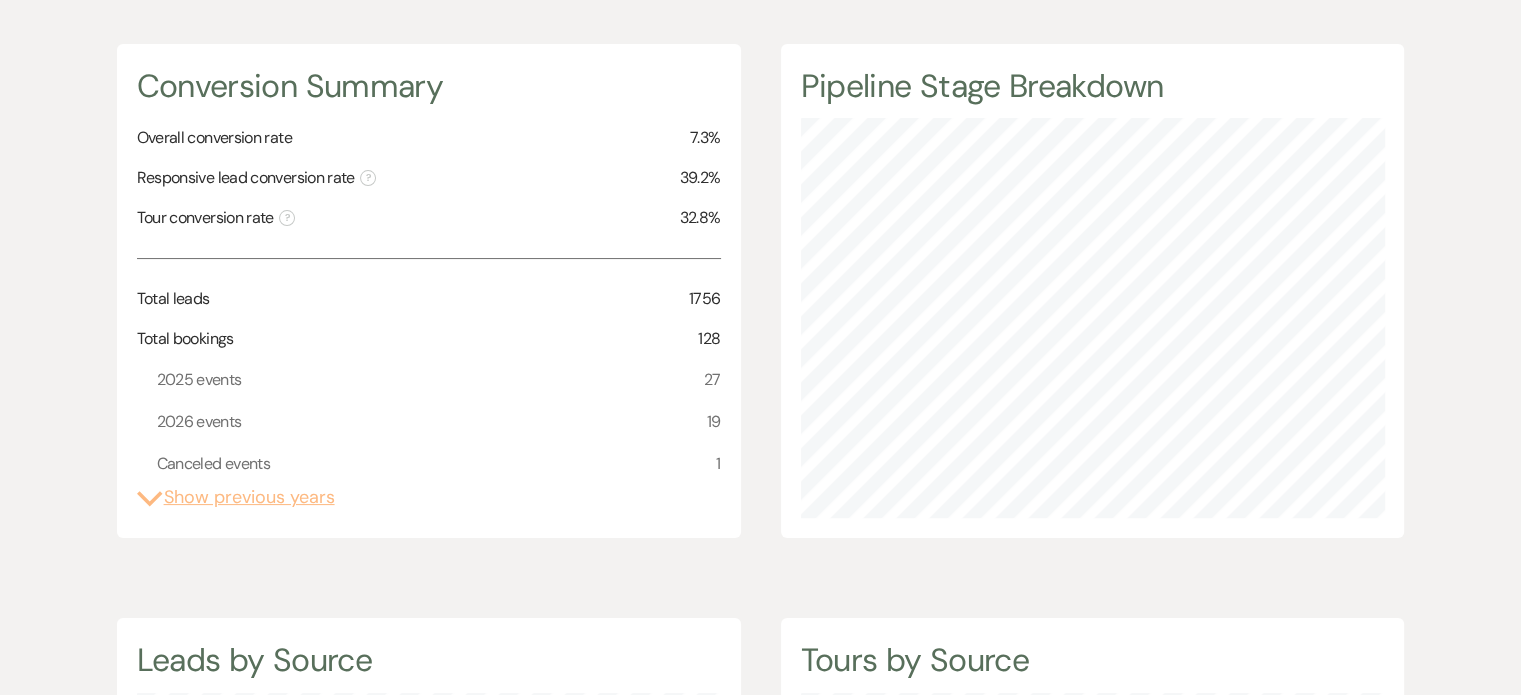 click on "Expand Show previous years" at bounding box center (236, 497) 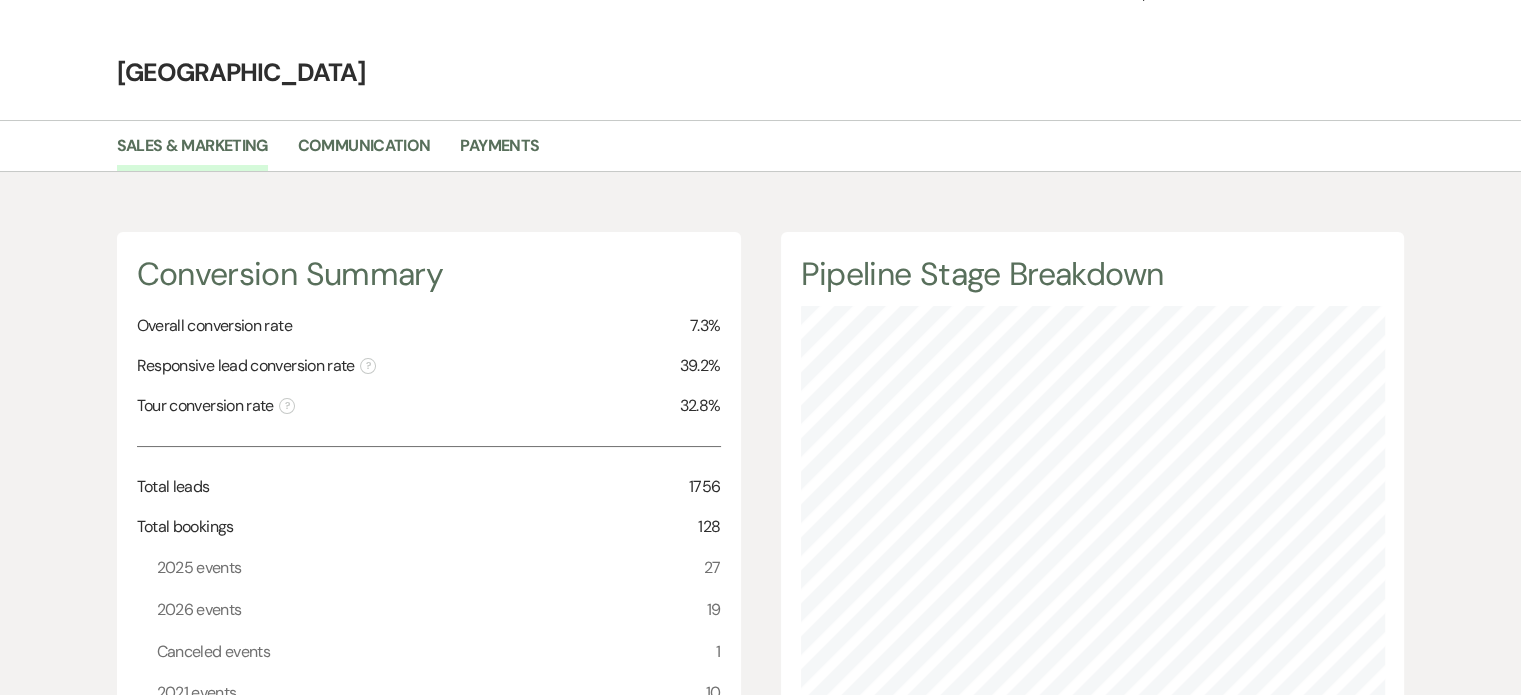 scroll, scrollTop: 0, scrollLeft: 0, axis: both 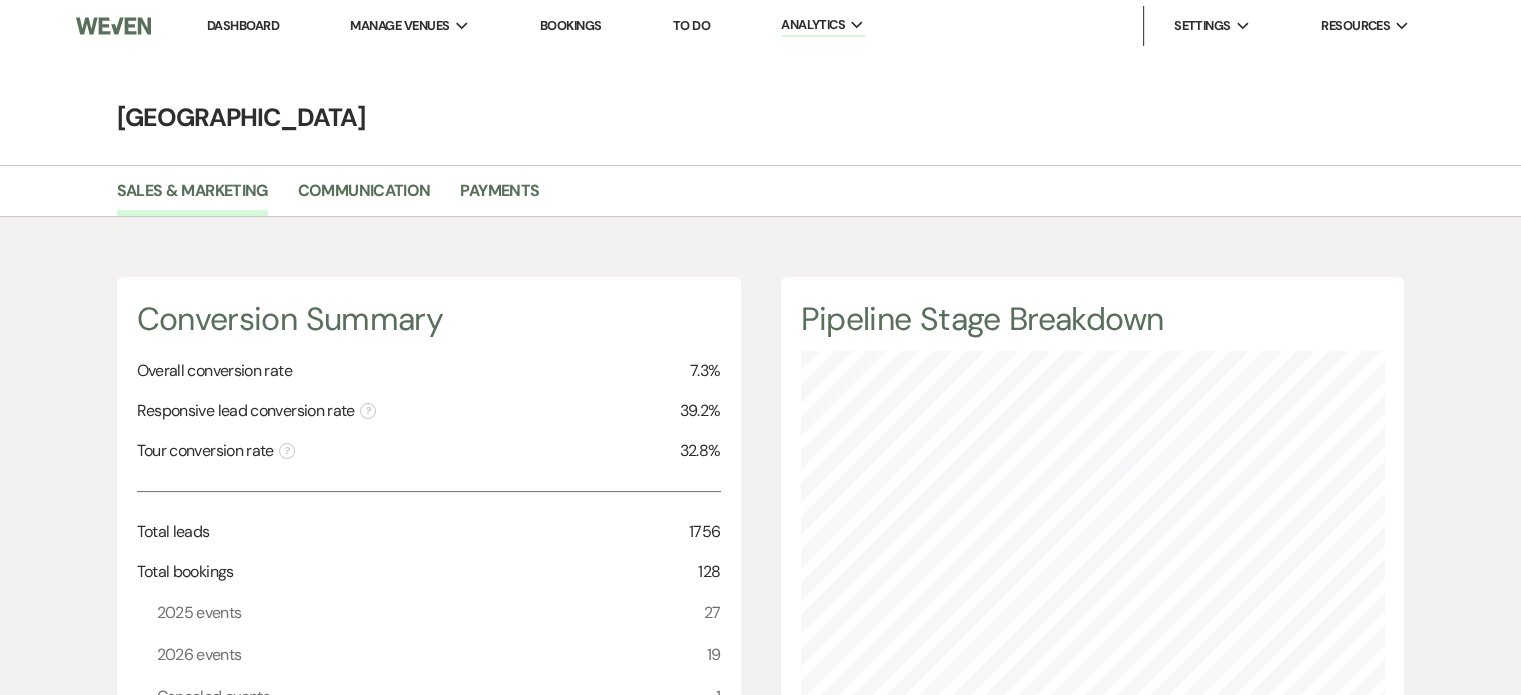 click on "Dashboard" at bounding box center (243, 25) 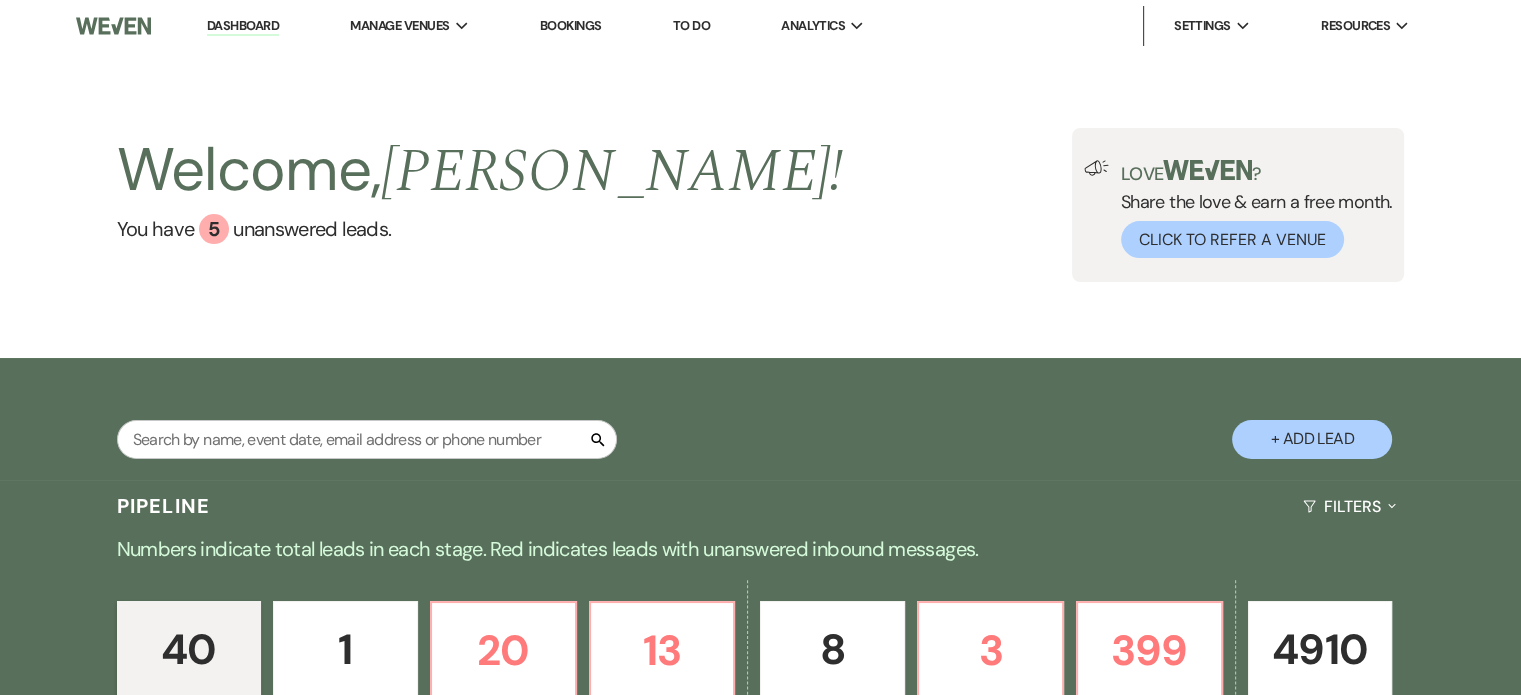 scroll, scrollTop: 466, scrollLeft: 0, axis: vertical 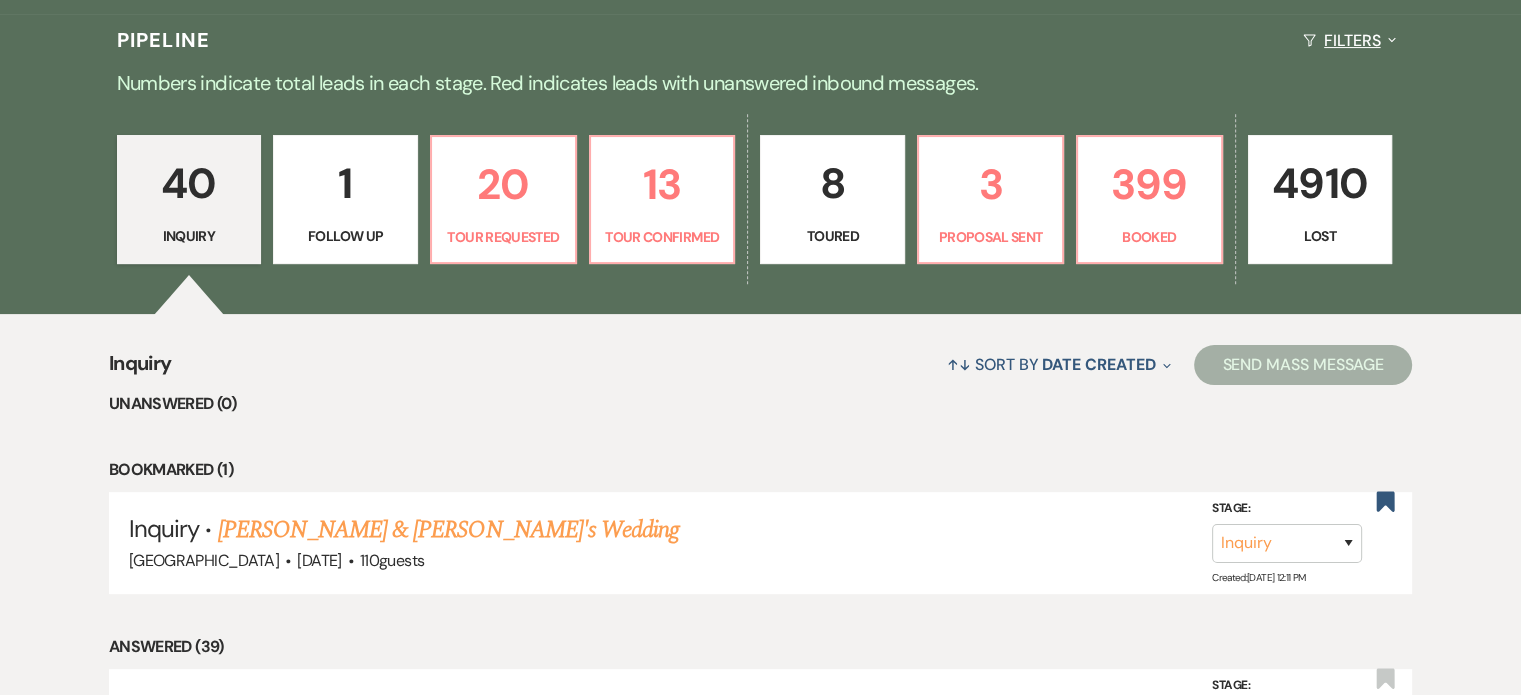 click on "Filters Expand" at bounding box center [1349, 40] 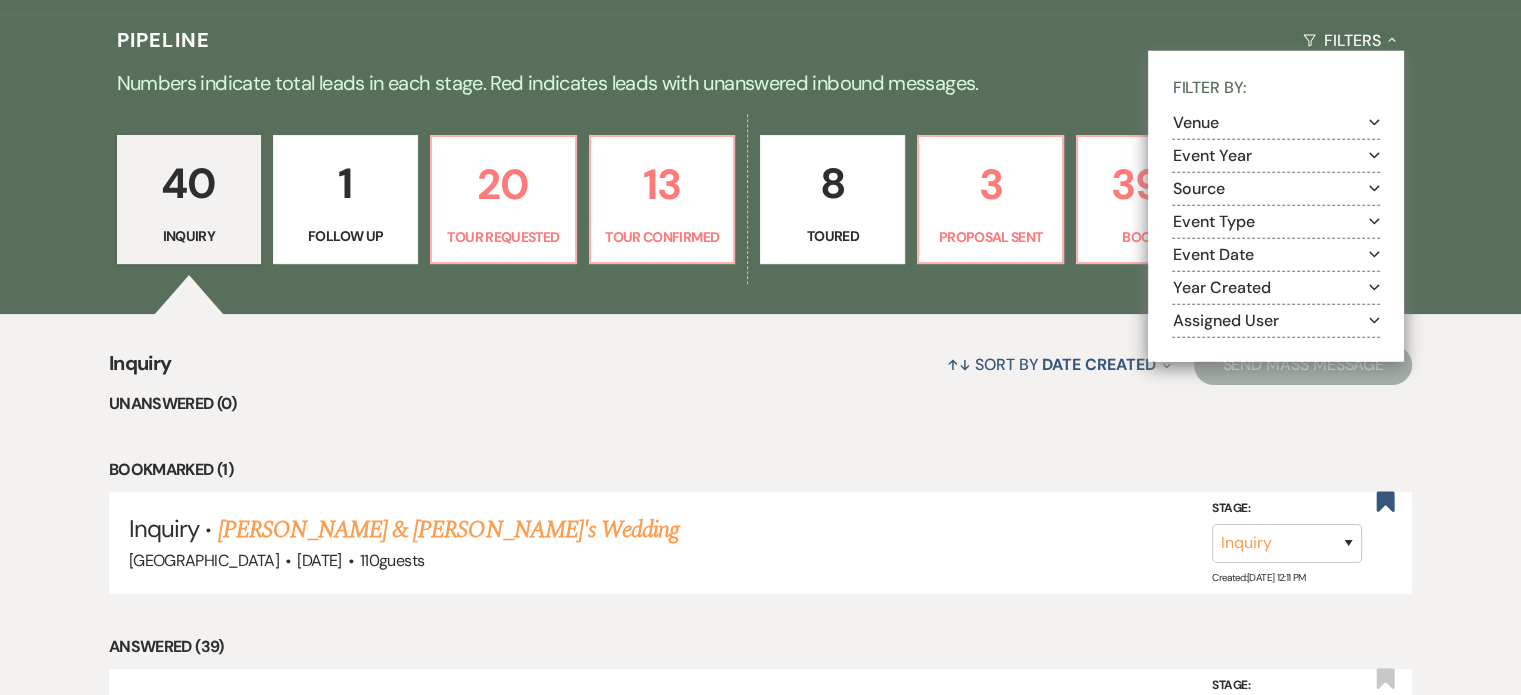 click on "Expand" 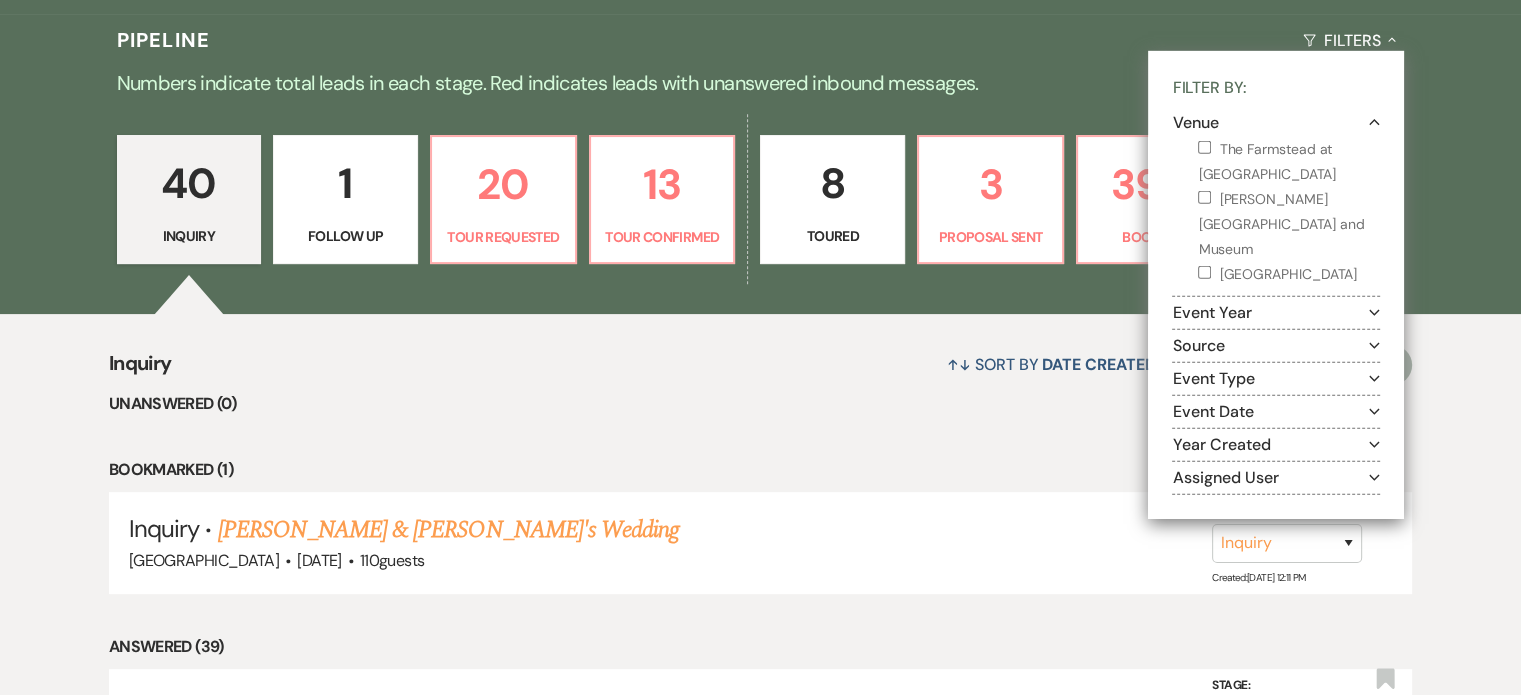 click on "[PERSON_NAME][GEOGRAPHIC_DATA] and Museum" at bounding box center (1204, 197) 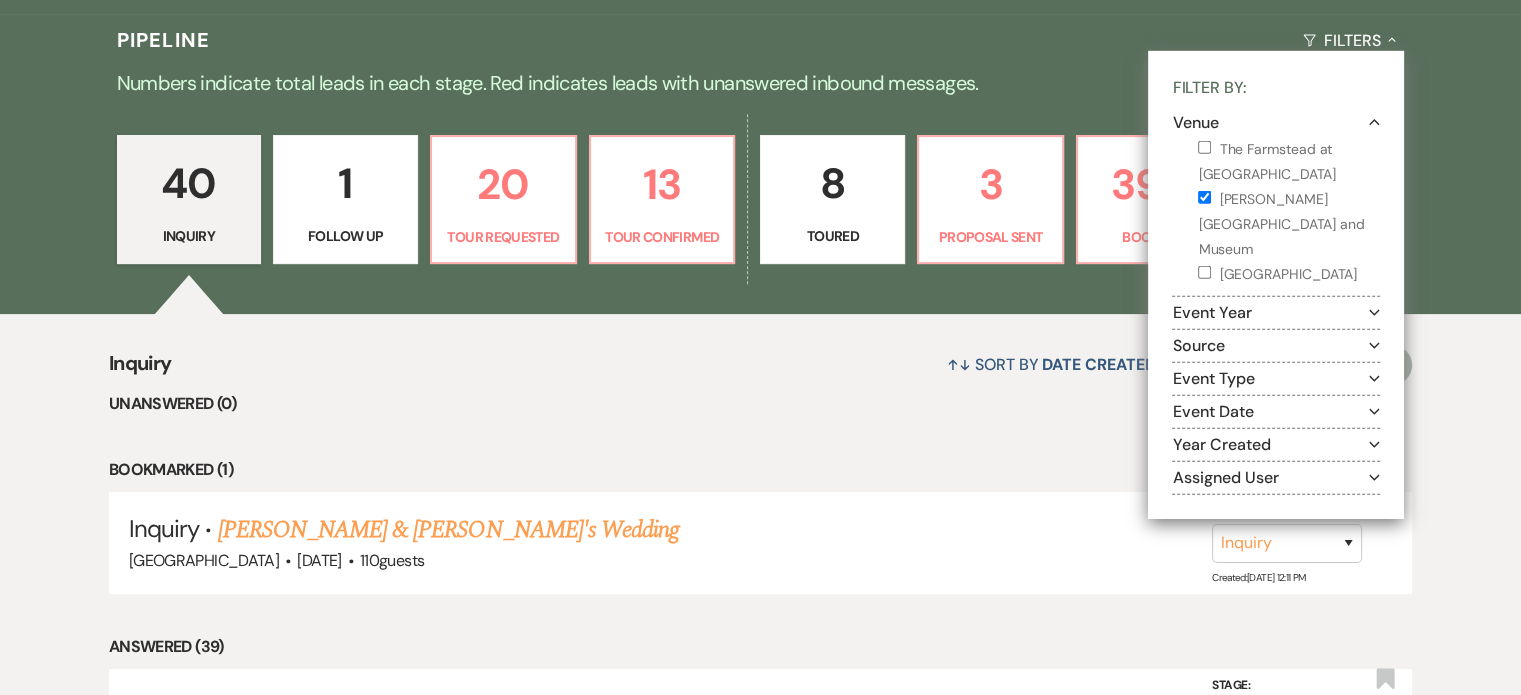checkbox on "true" 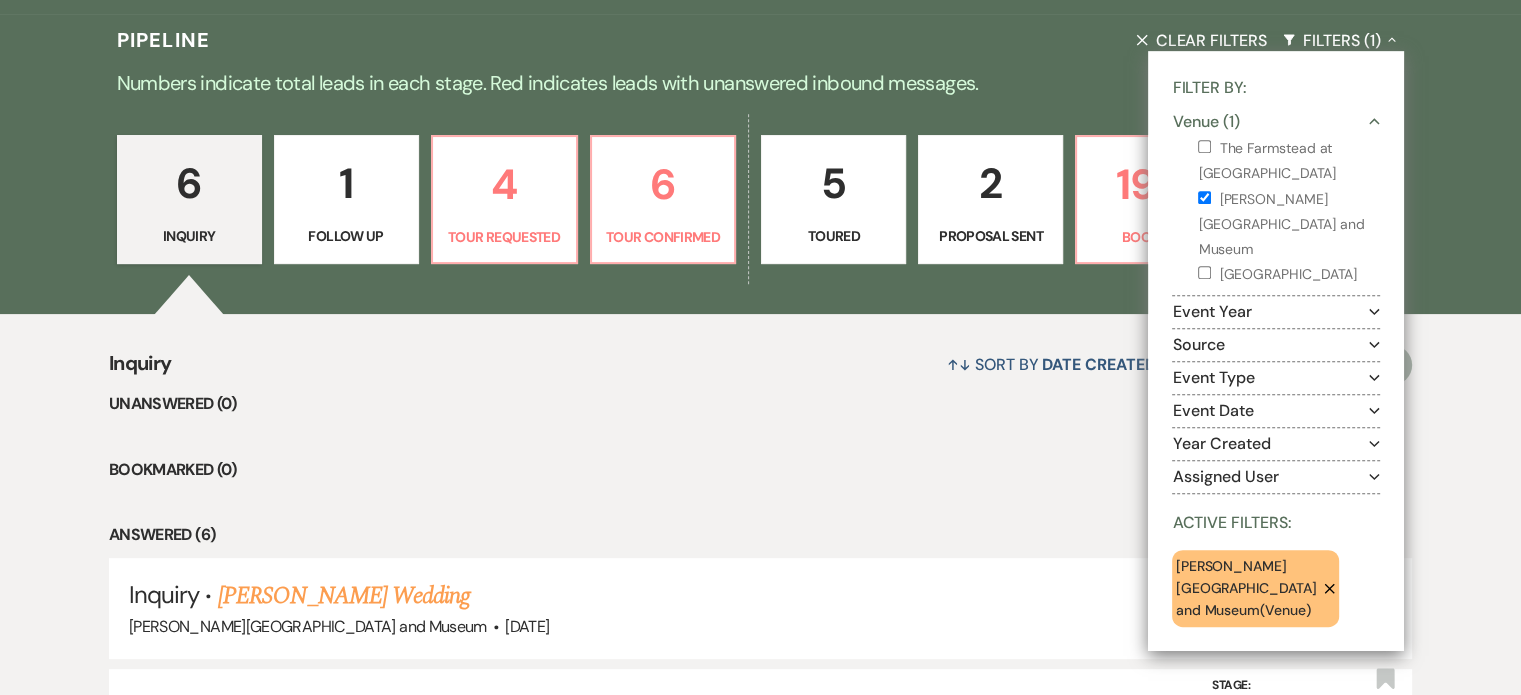 click on "Year Created Expand" at bounding box center (1276, 444) 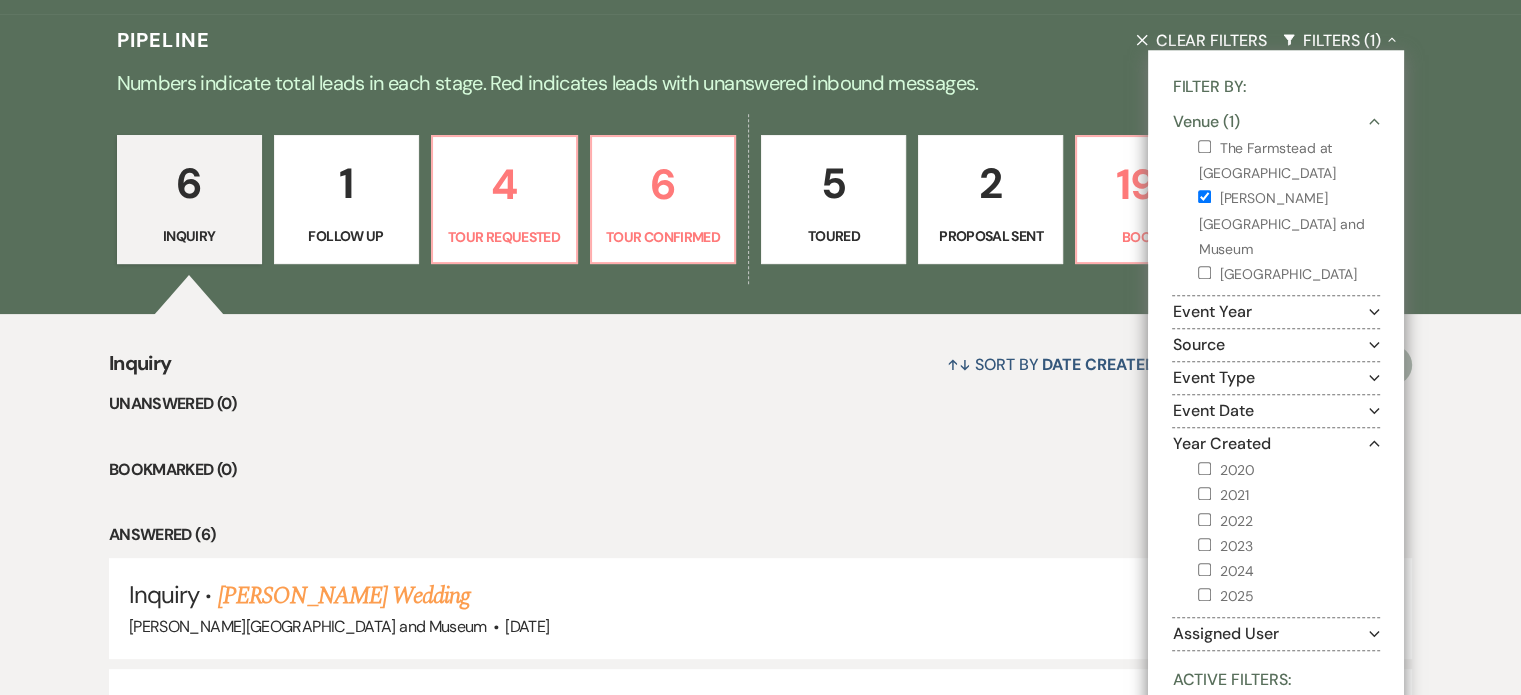 click on "2025" at bounding box center [1204, 594] 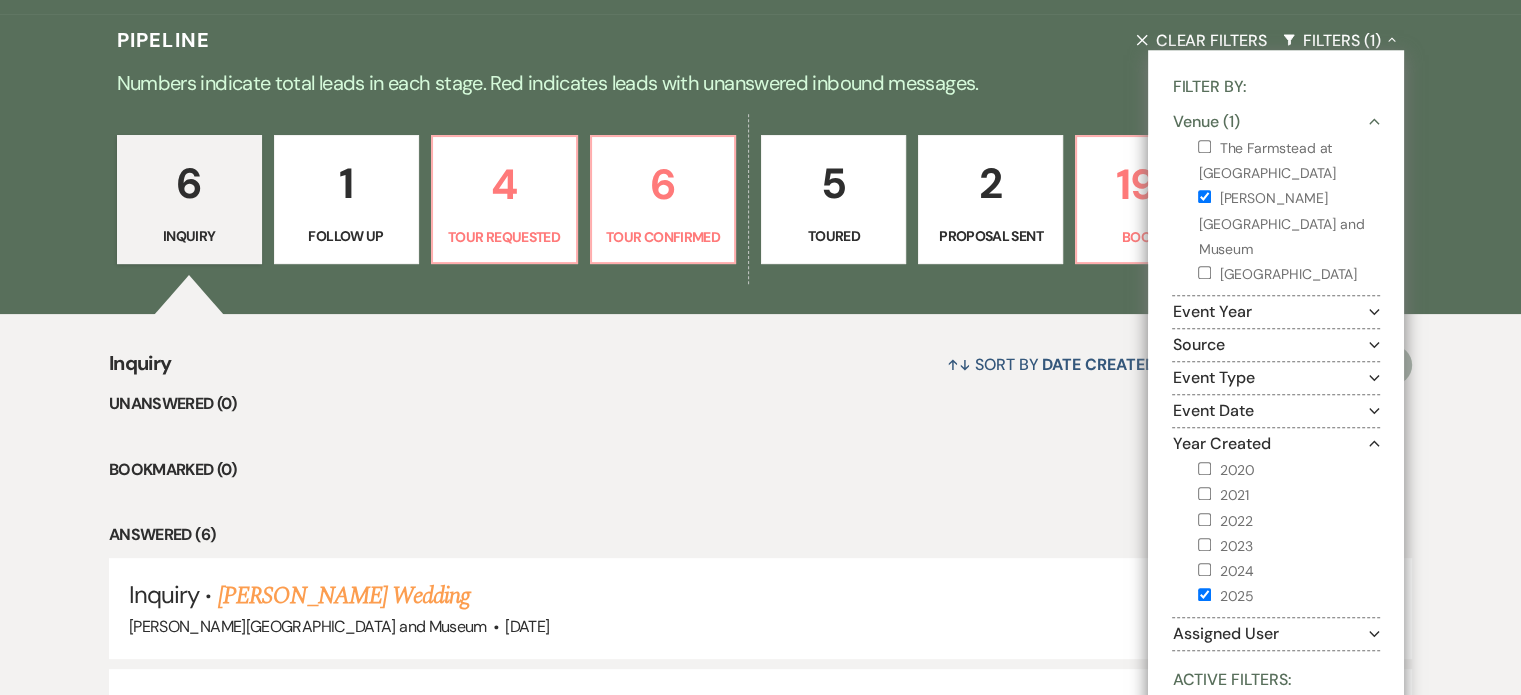 checkbox on "true" 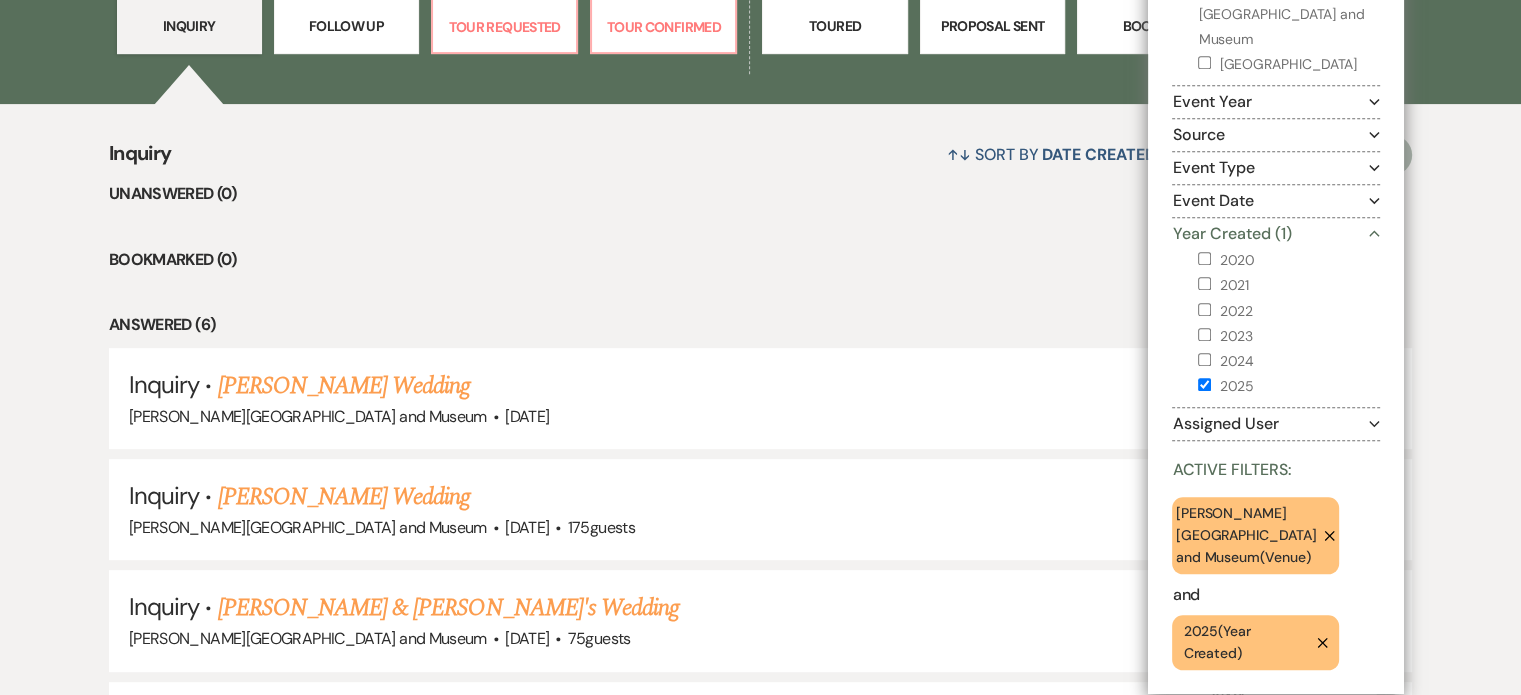 scroll, scrollTop: 700, scrollLeft: 0, axis: vertical 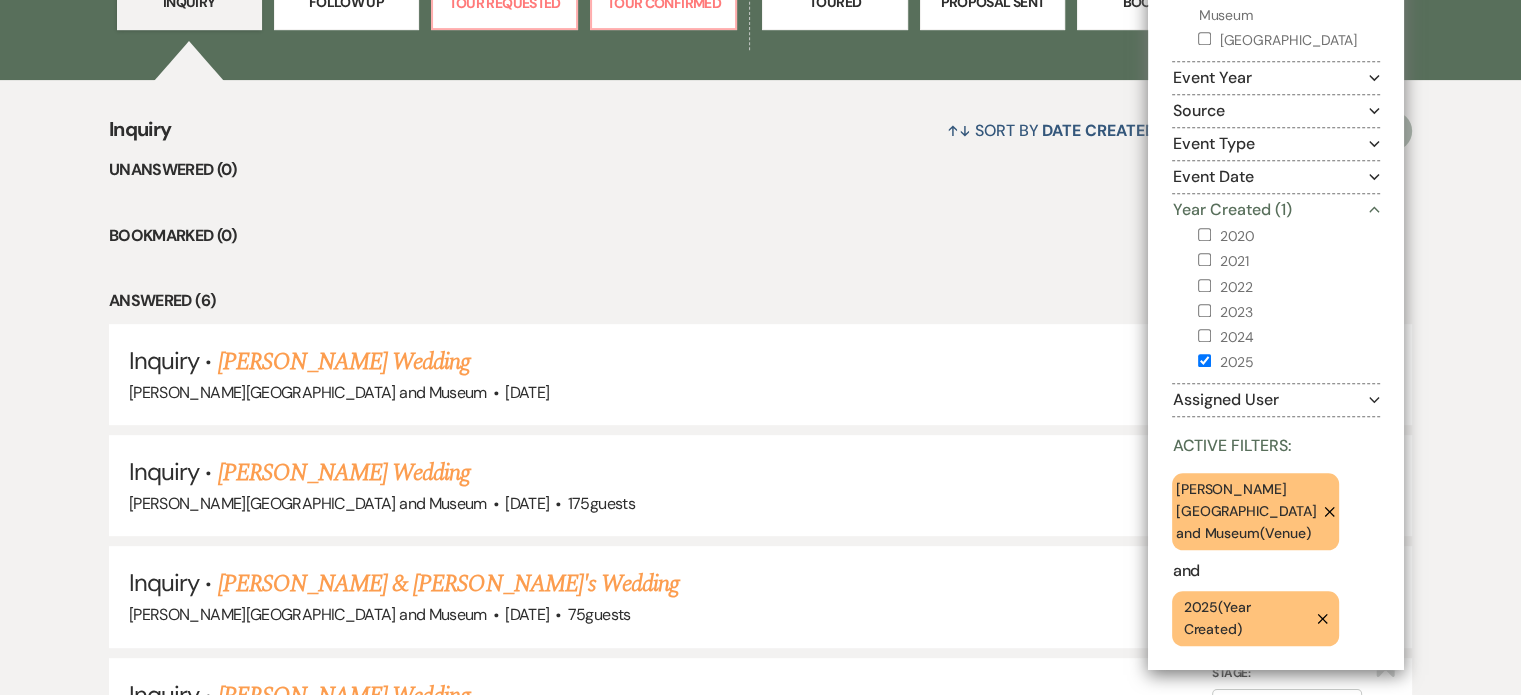 click on "Inquiry ↑↓ Sort By   Date Created Expand Send Mass Message Unanswered (0) Bookmarked (0) Answered (6) Inquiry · [PERSON_NAME] [GEOGRAPHIC_DATA][PERSON_NAME] and Museum · [DATE] Stage: Inquiry Follow Up Tour Requested Tour Confirmed Toured Proposal Sent Booked Lost Created:  [DATE] 10:38 PM Bookmark Inquiry · [PERSON_NAME] [GEOGRAPHIC_DATA][PERSON_NAME] · [DATE] · 175  guests Stage: Inquiry Follow Up Tour Requested Tour Confirmed Toured Proposal Sent Booked Lost Created:  [DATE] 10:01 AM Bookmark Inquiry · [PERSON_NAME] & [PERSON_NAME]'s Wedding [PERSON_NAME] [GEOGRAPHIC_DATA] and Museum · [DATE] · 75  guests Stage: Inquiry Follow Up Tour Requested Tour Confirmed Toured Proposal Sent Booked Lost Created:  [DATE] 3:43 PM Bookmark Inquiry · [PERSON_NAME] [GEOGRAPHIC_DATA][PERSON_NAME] and Museum · [DATE] · 100  guests Stage: Inquiry Follow Up Tour Requested Tour Confirmed Toured Proposal Sent Booked Lost Created:  [DATE] 7:25 PM" at bounding box center [760, 547] 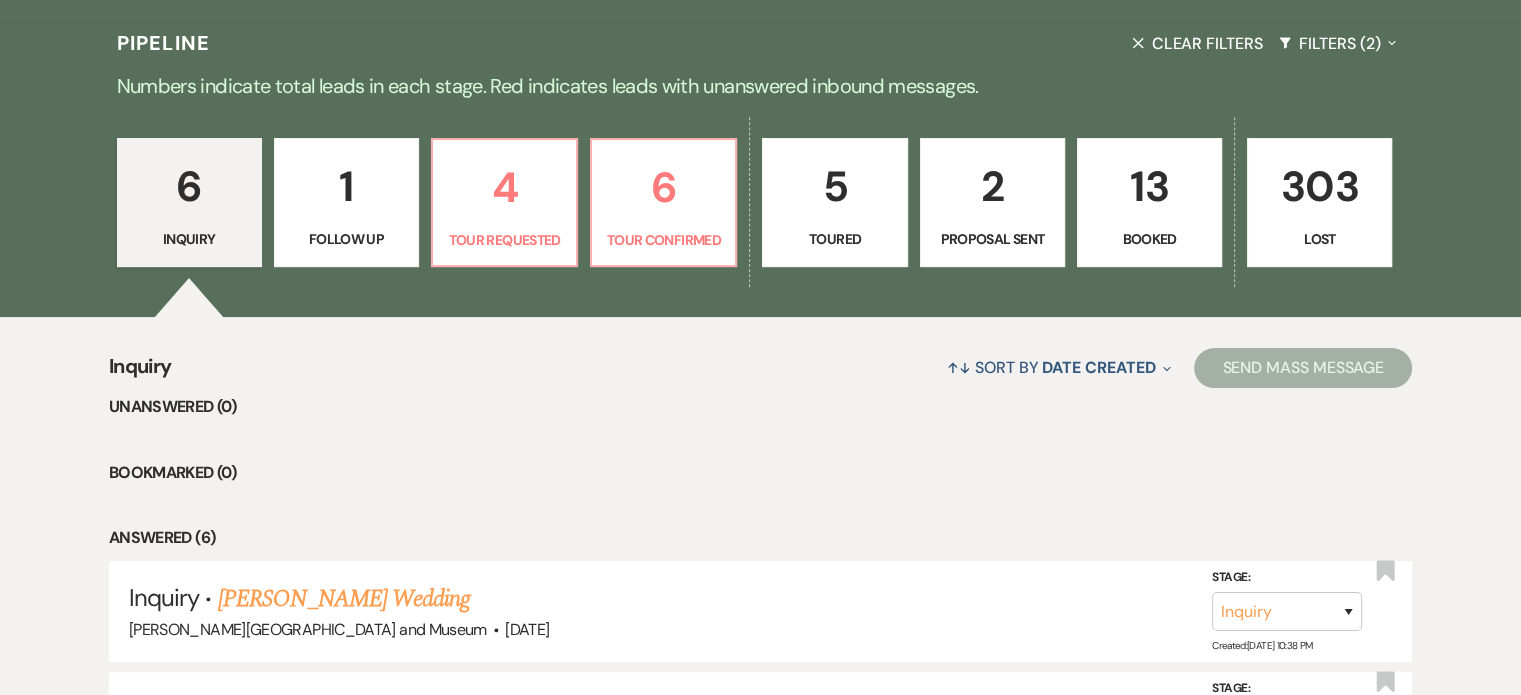 scroll, scrollTop: 208, scrollLeft: 0, axis: vertical 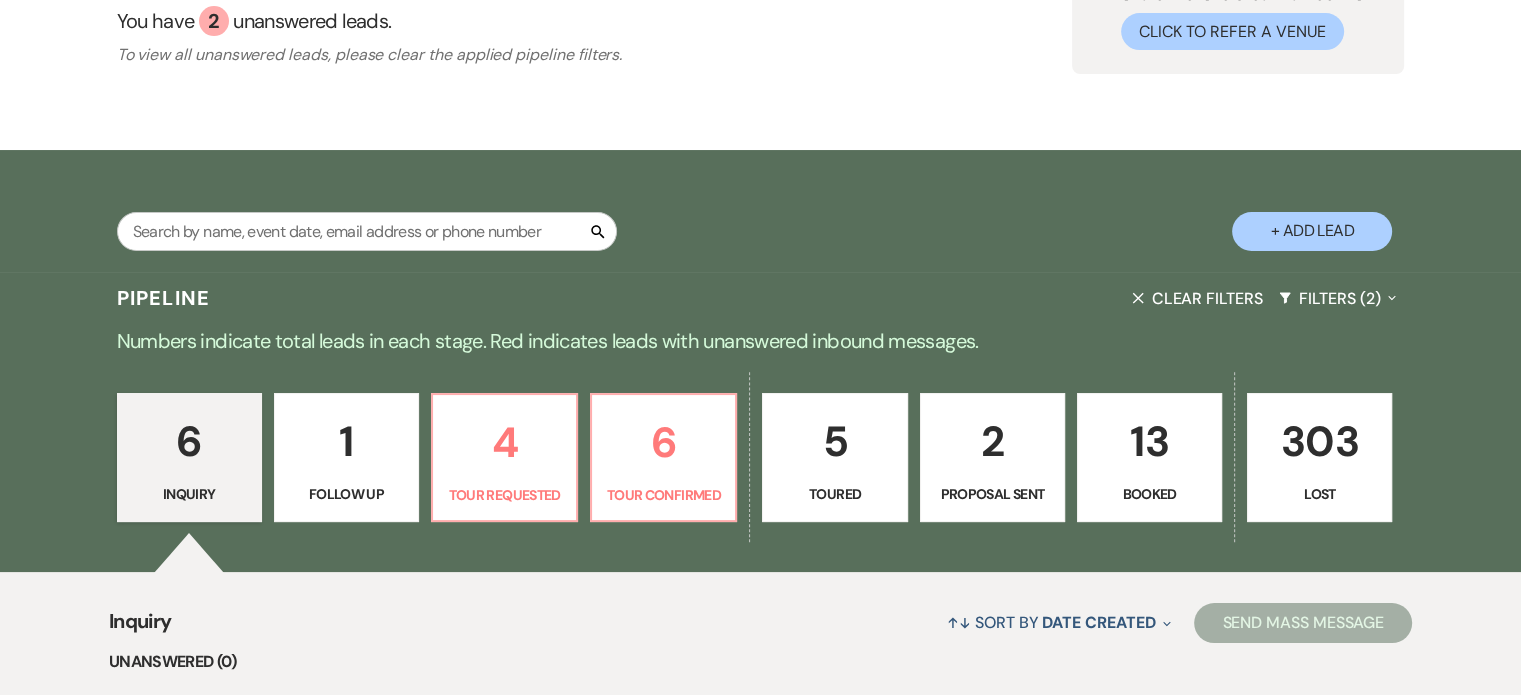 click on "303" at bounding box center [1319, 441] 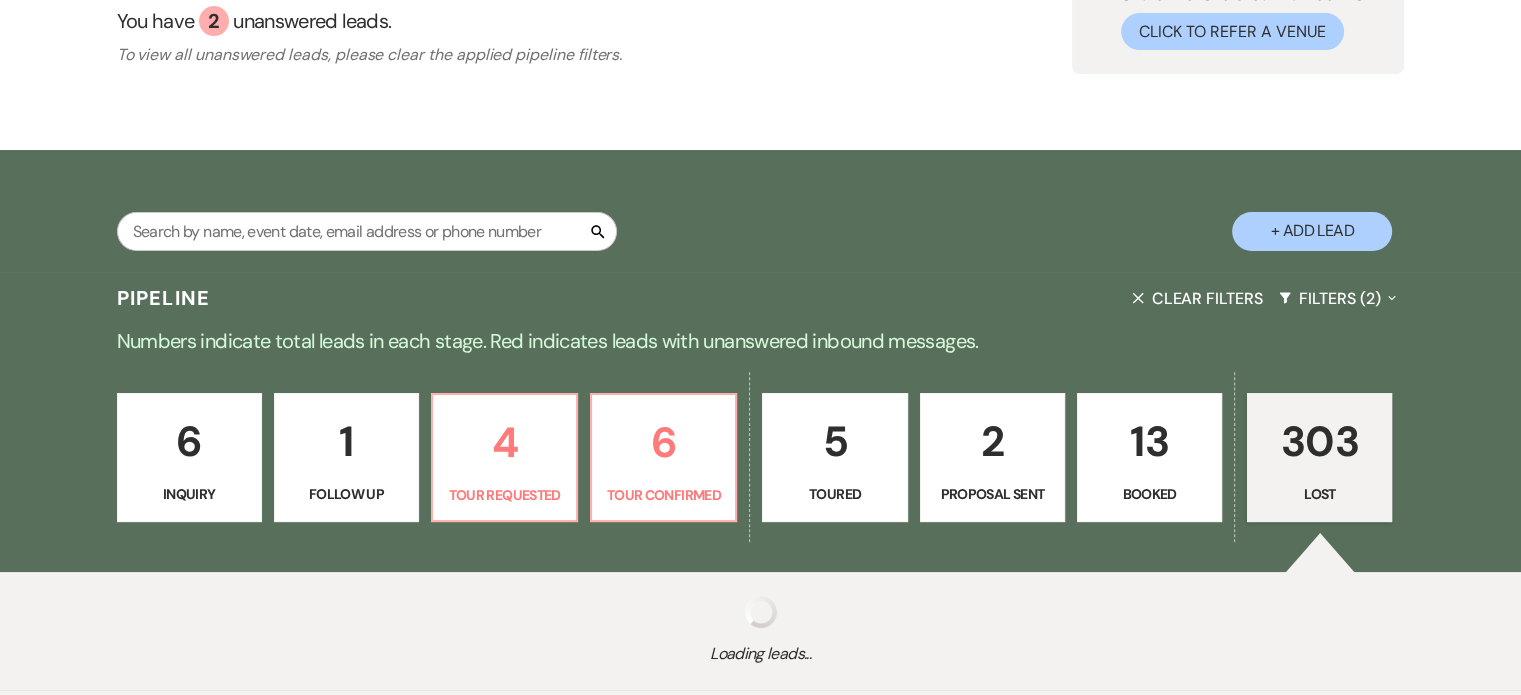 select on "8" 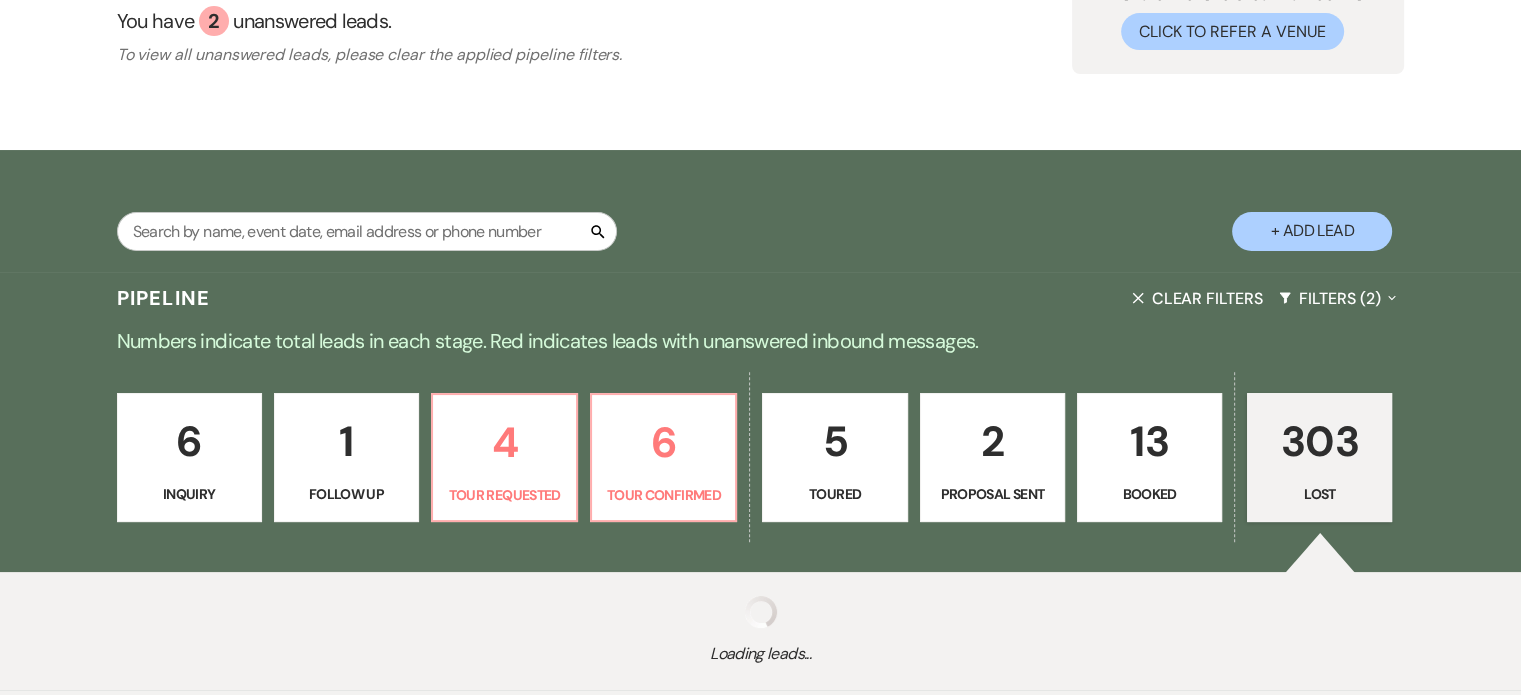 select on "10" 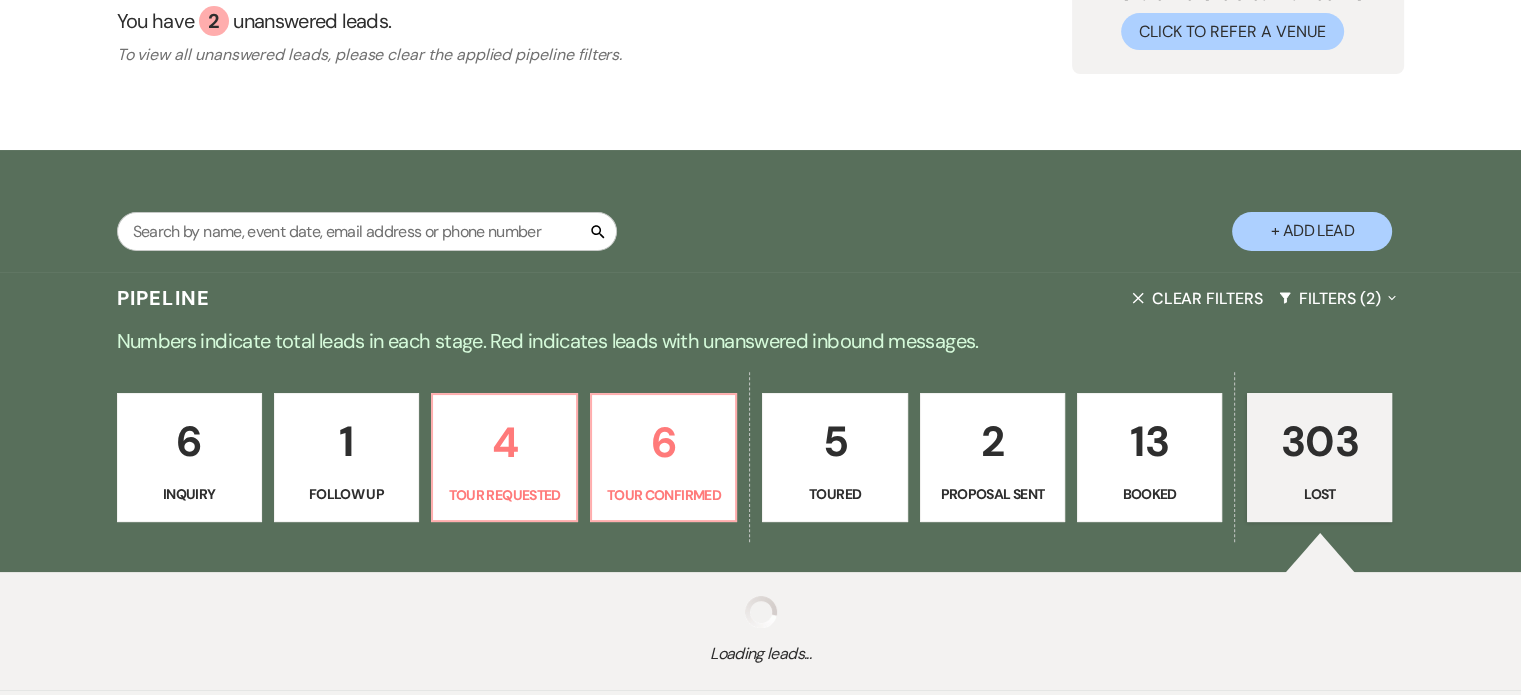 select on "8" 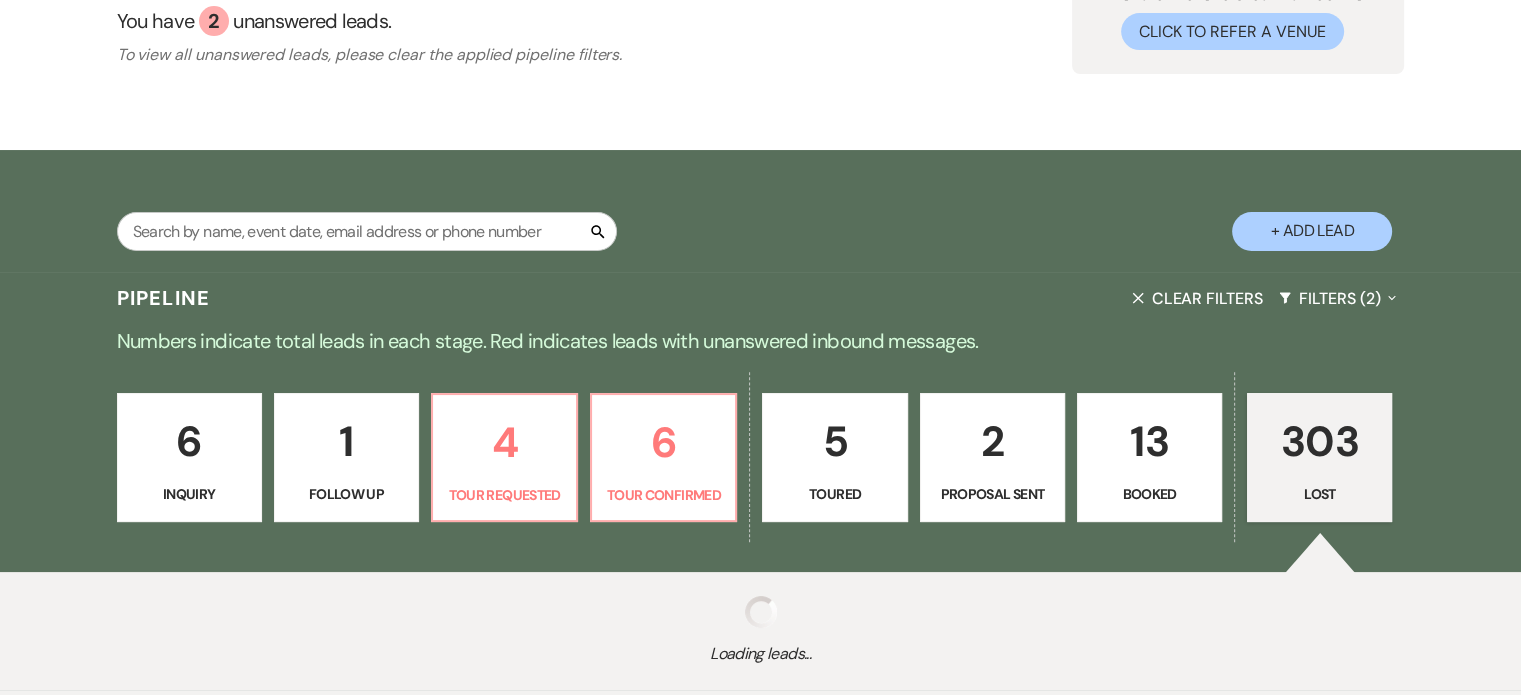 select on "8" 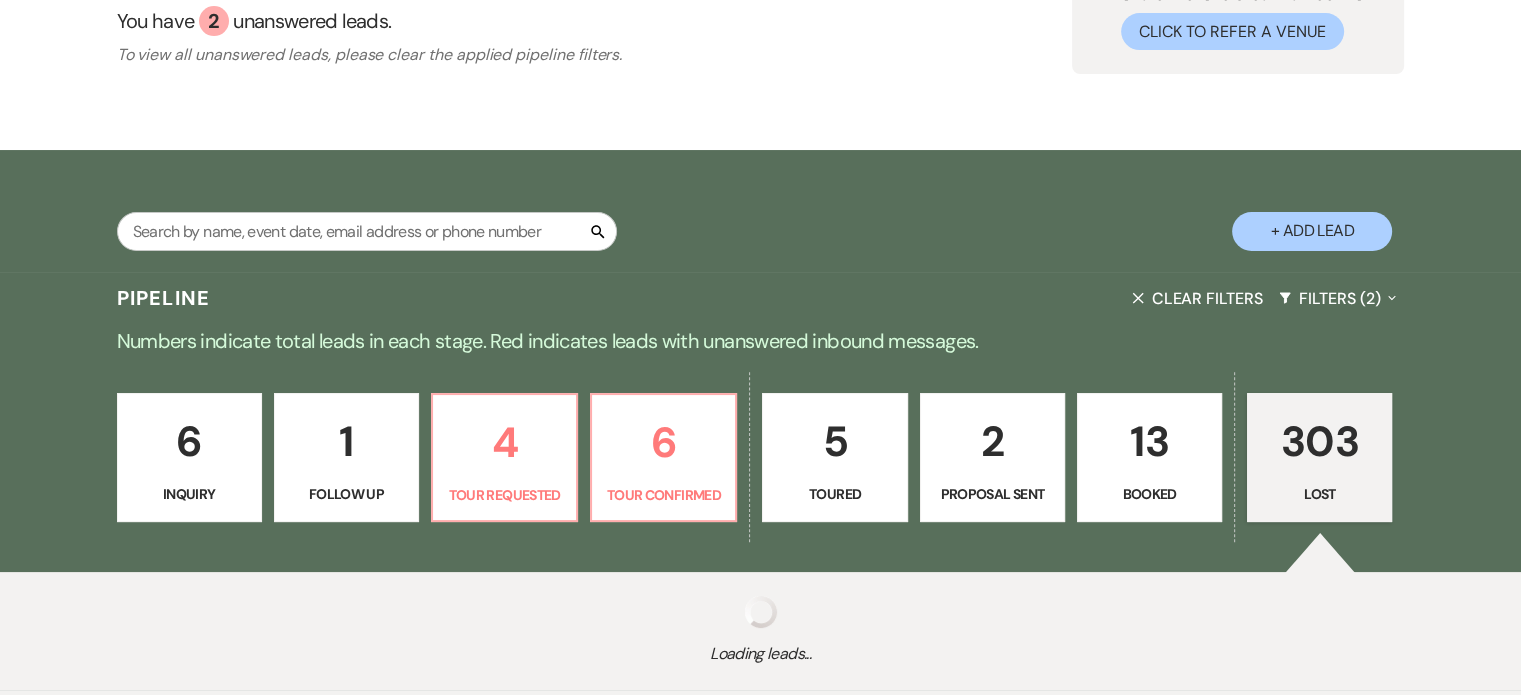 select on "10" 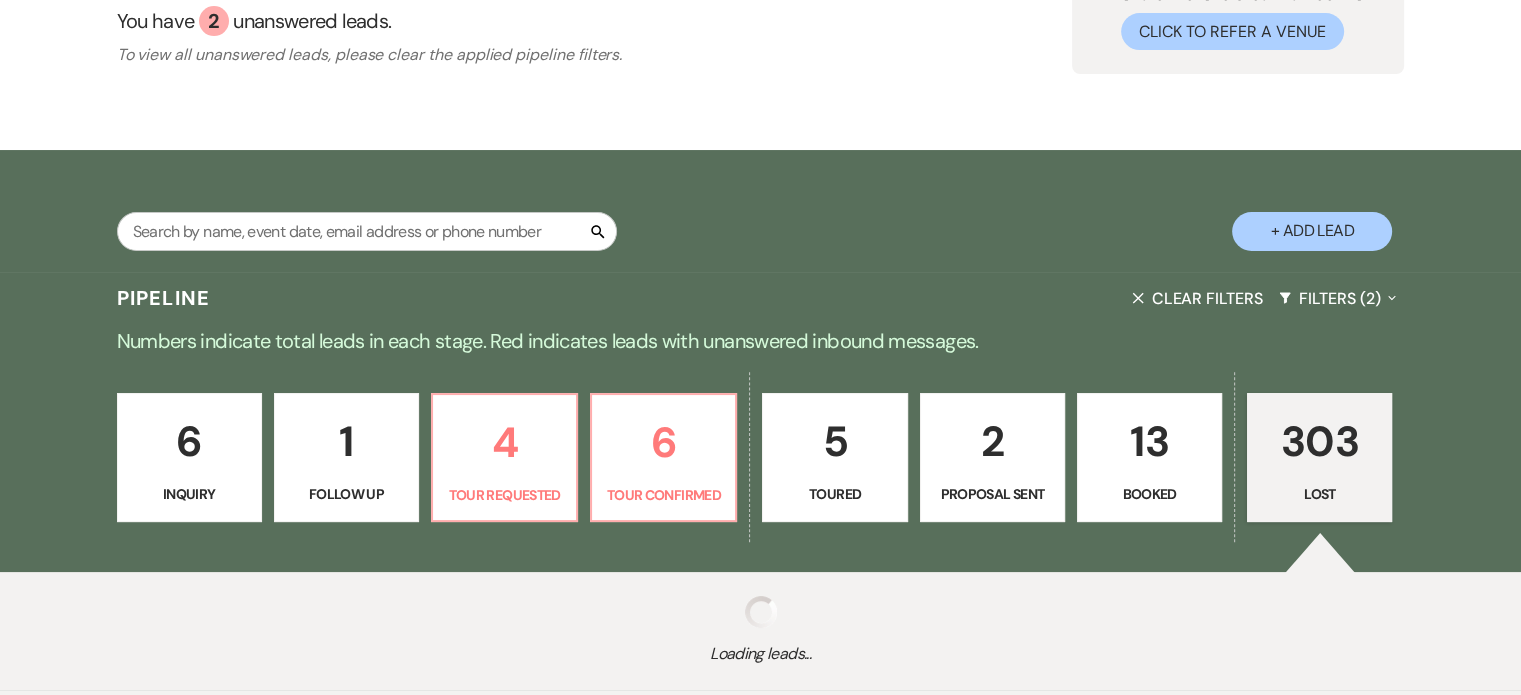 select on "8" 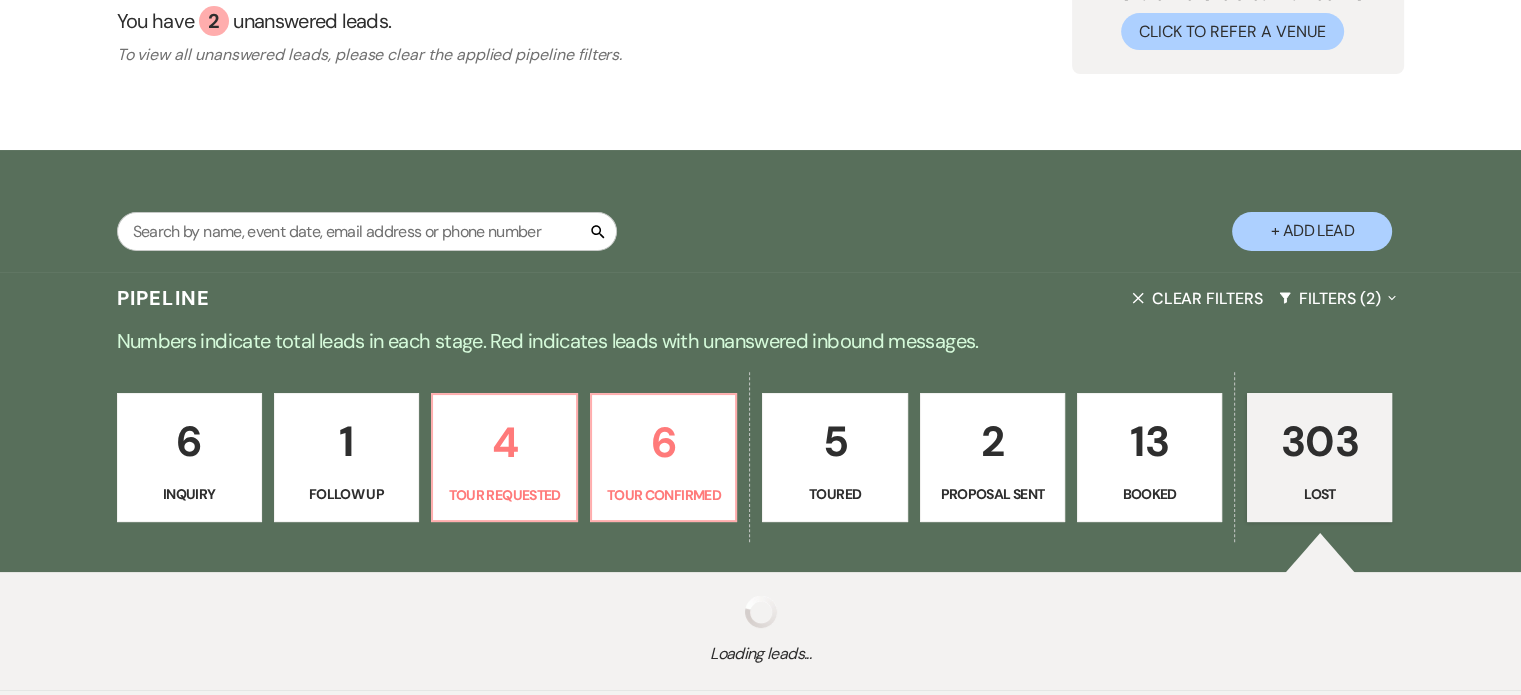 select on "8" 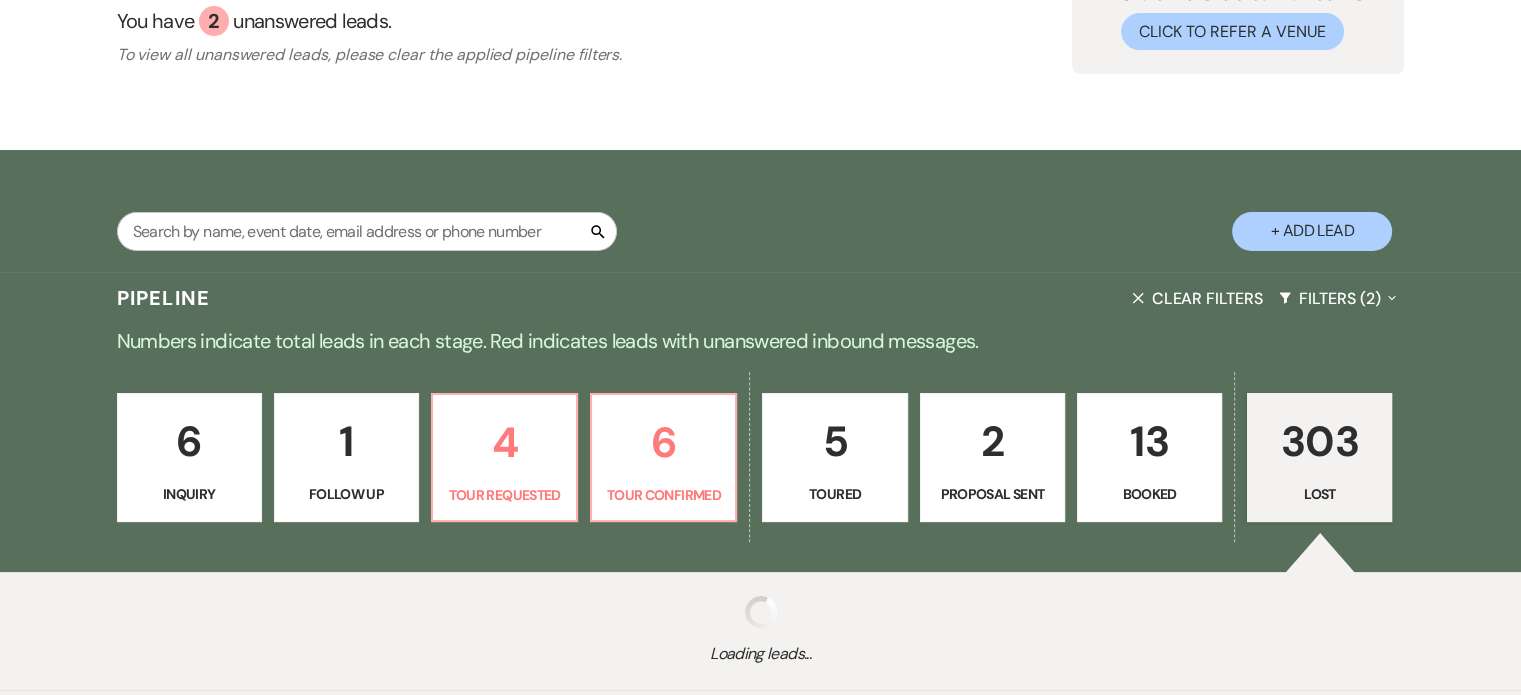 select on "5" 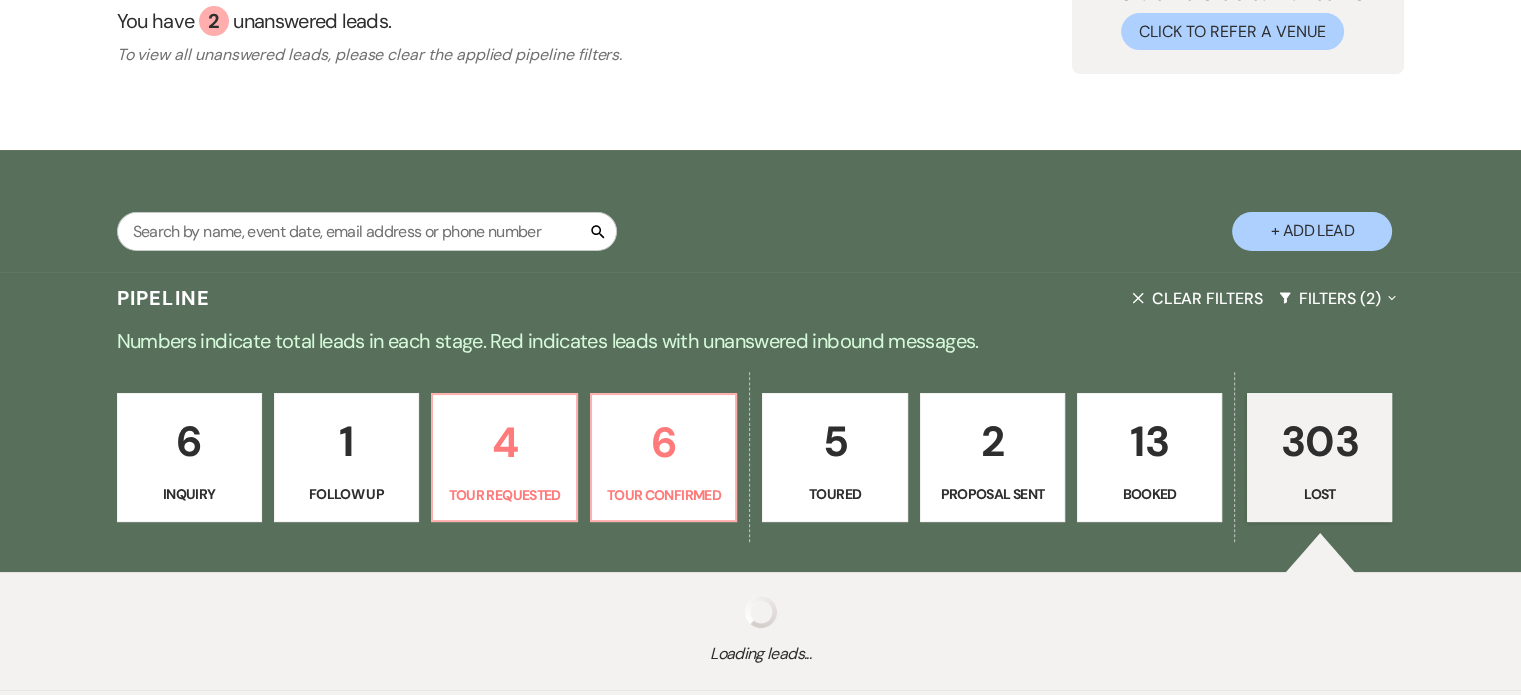 select on "8" 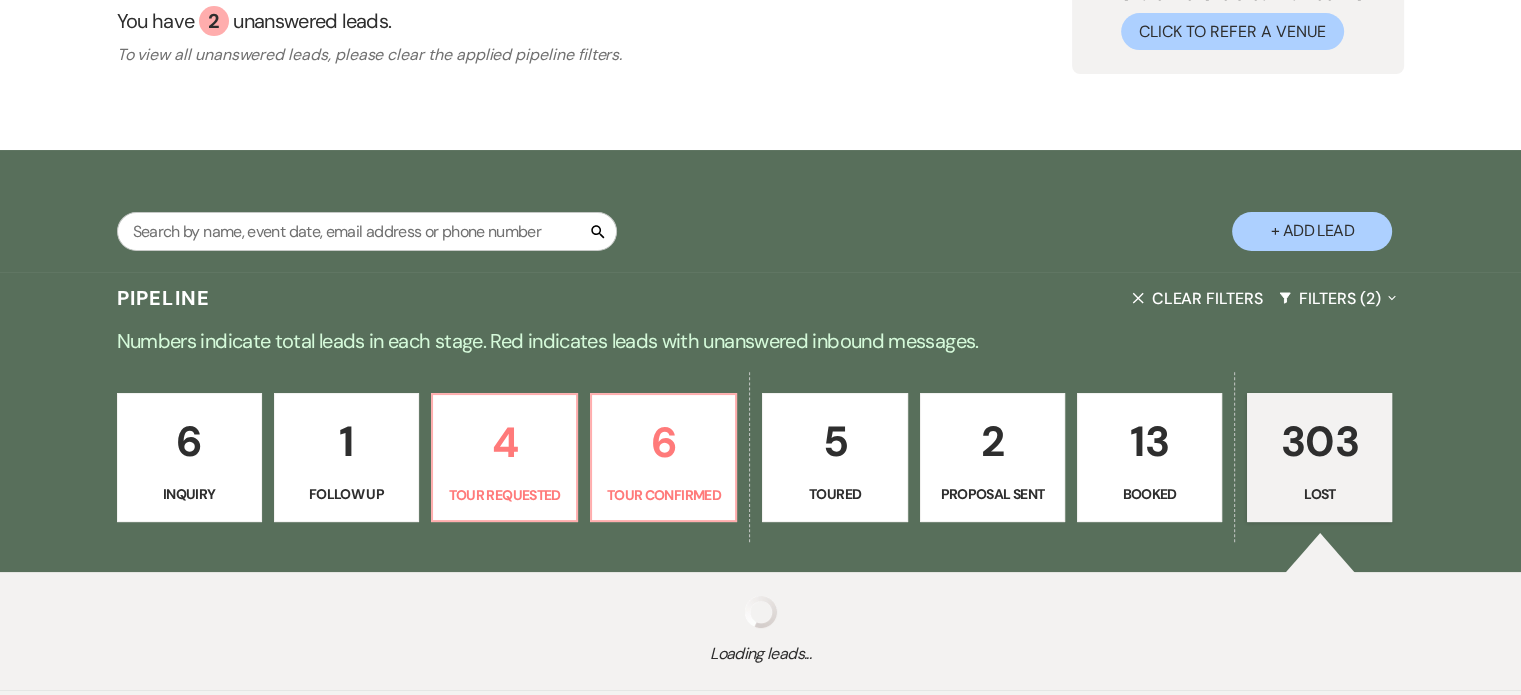 select on "5" 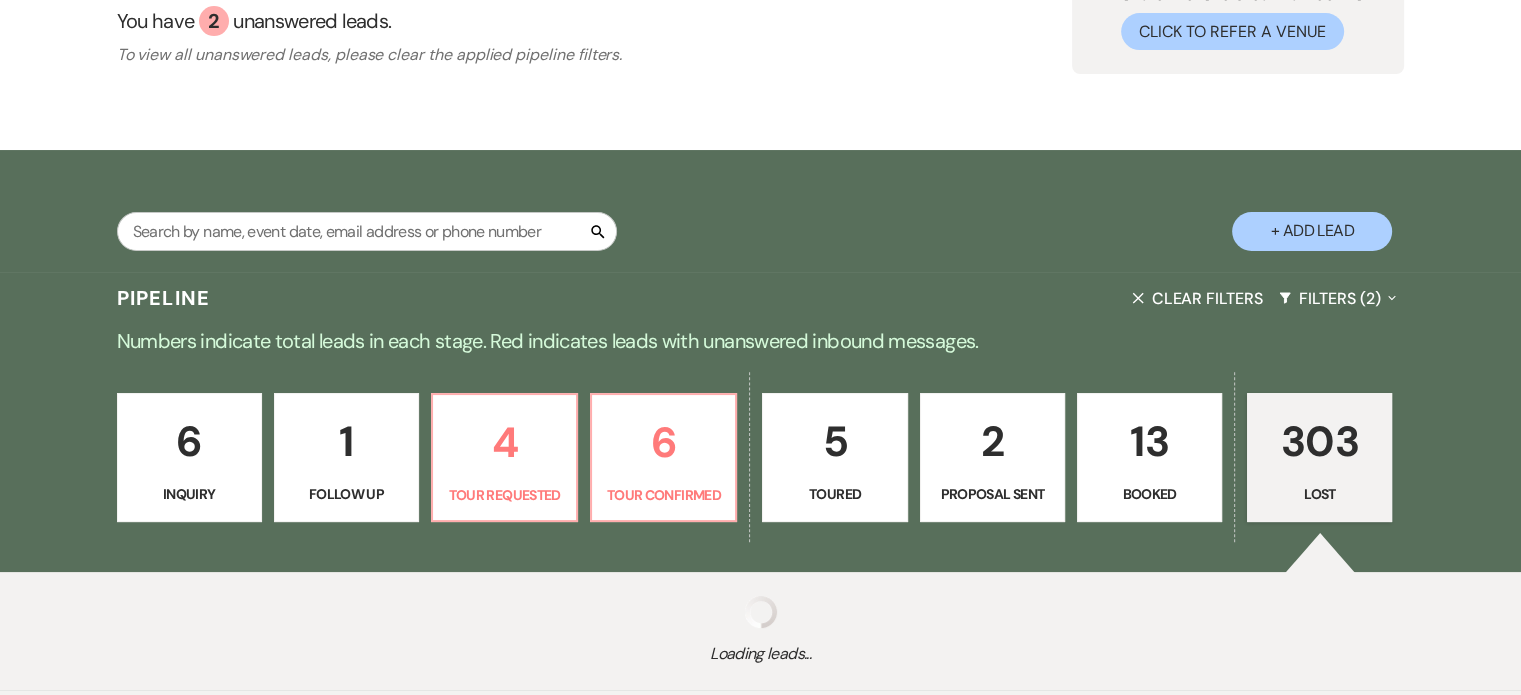 select on "8" 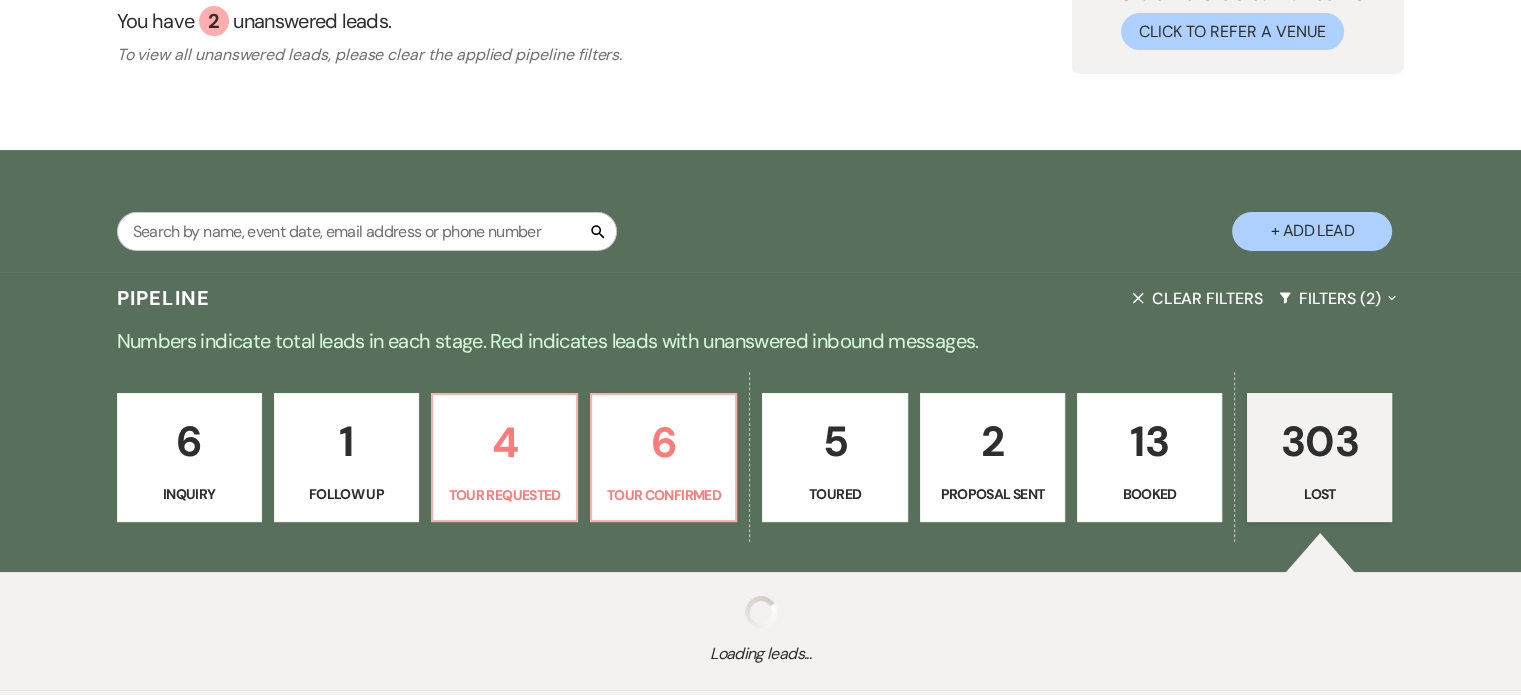 select on "7" 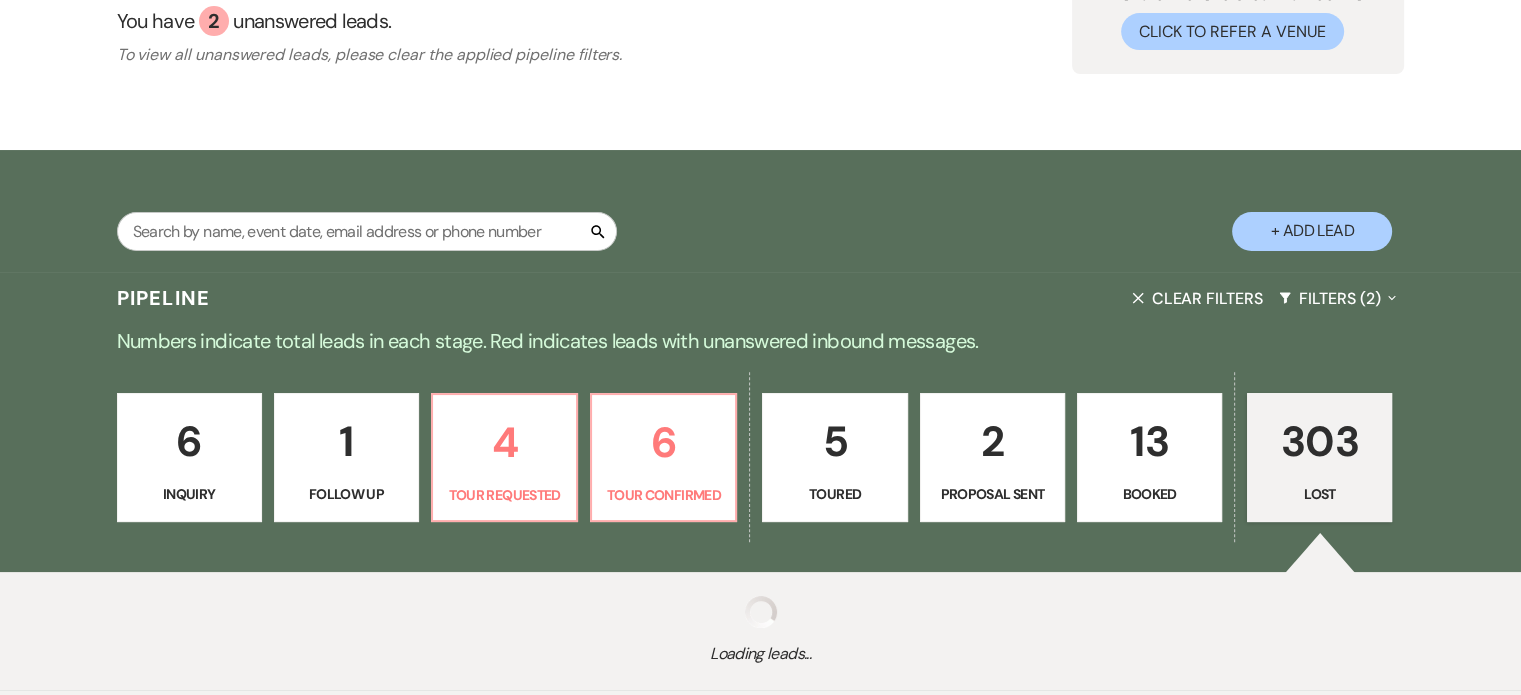 select on "8" 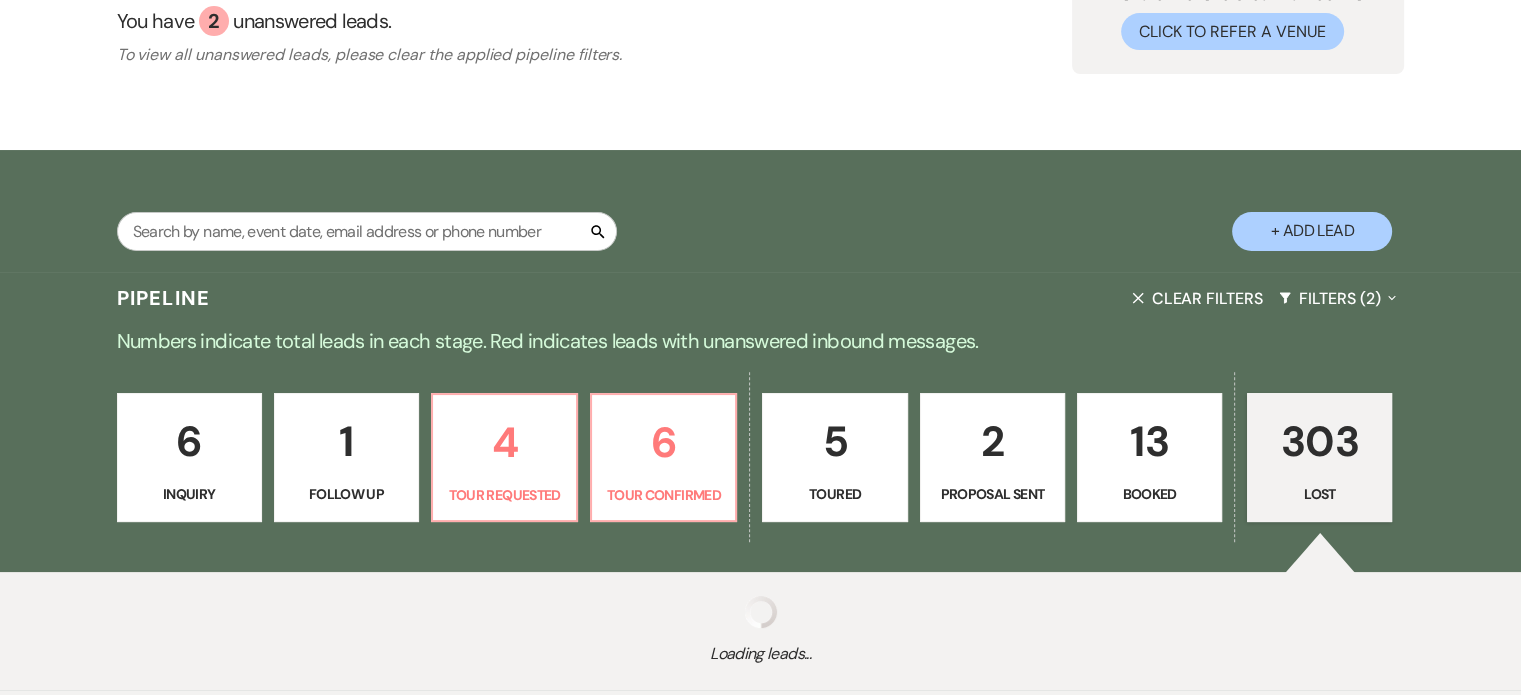 select on "10" 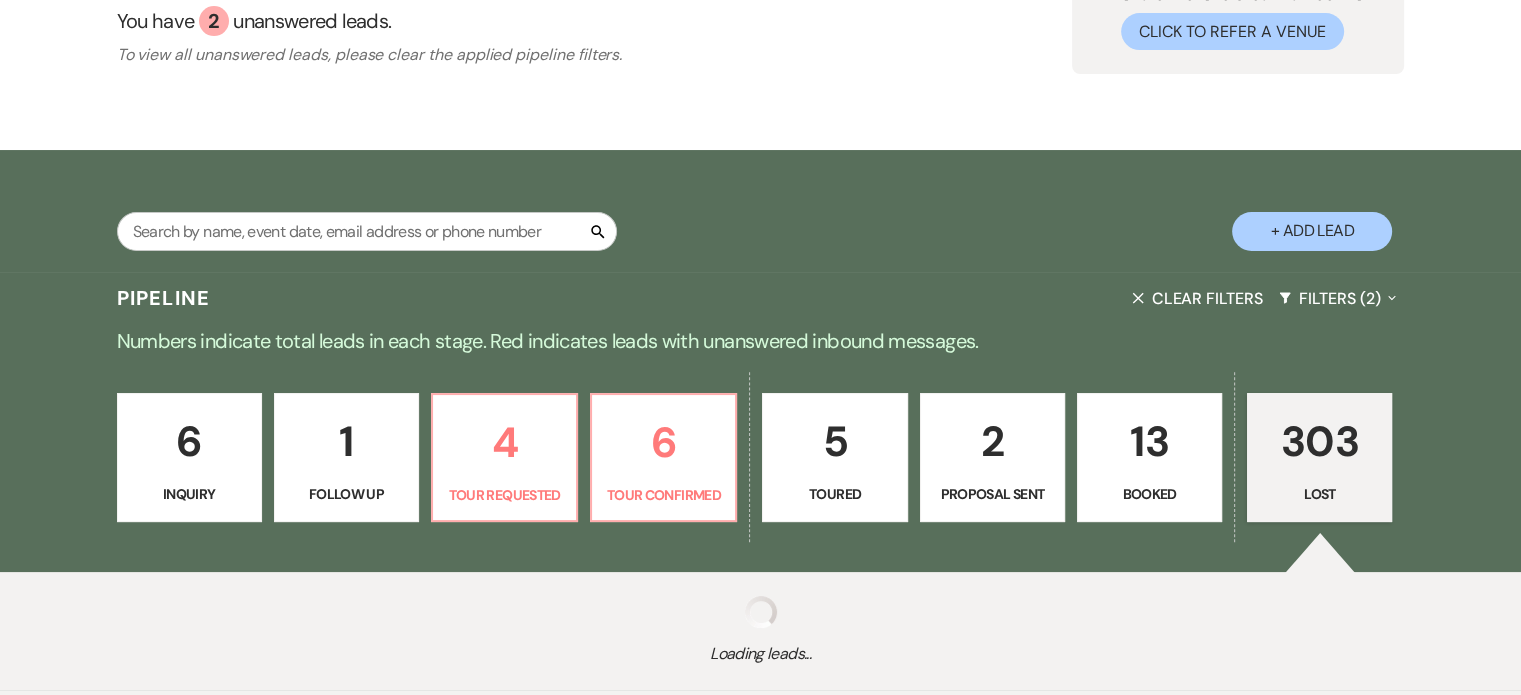 select on "8" 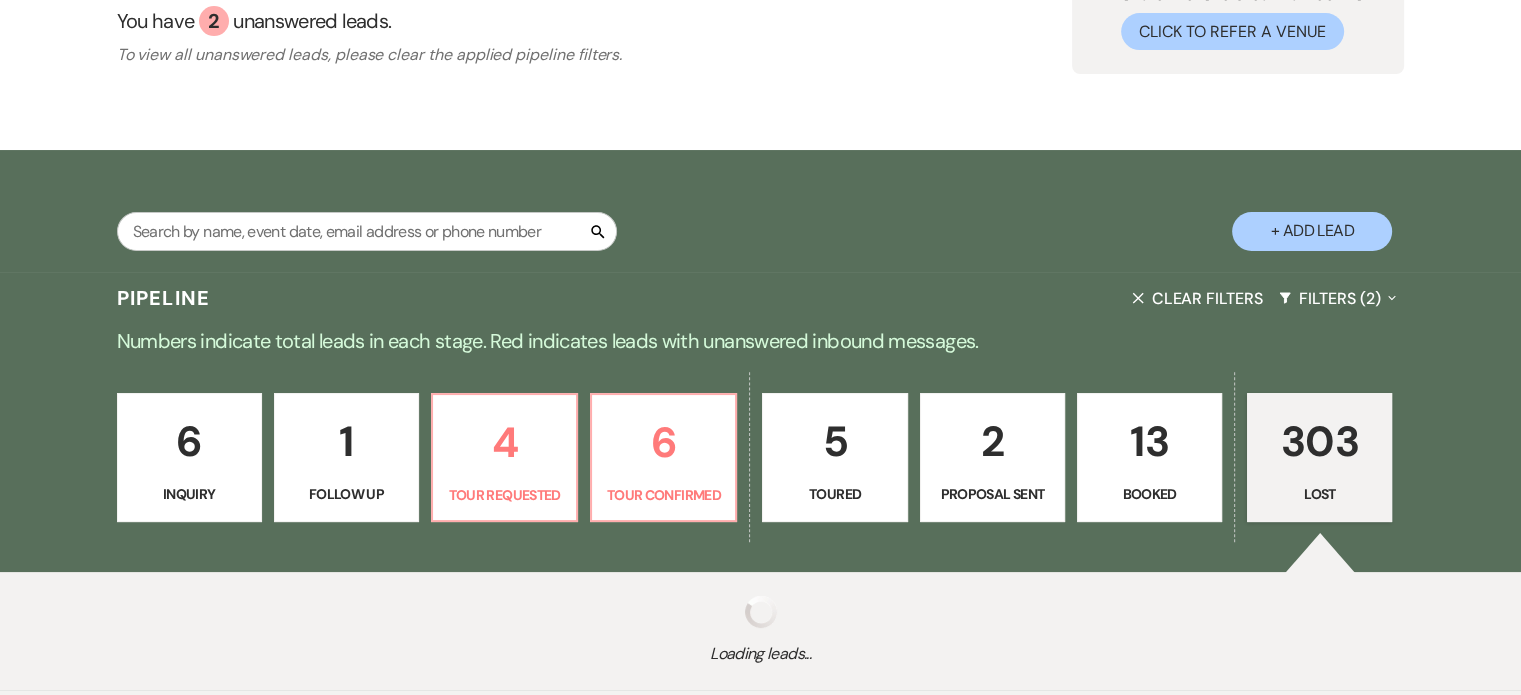 select on "8" 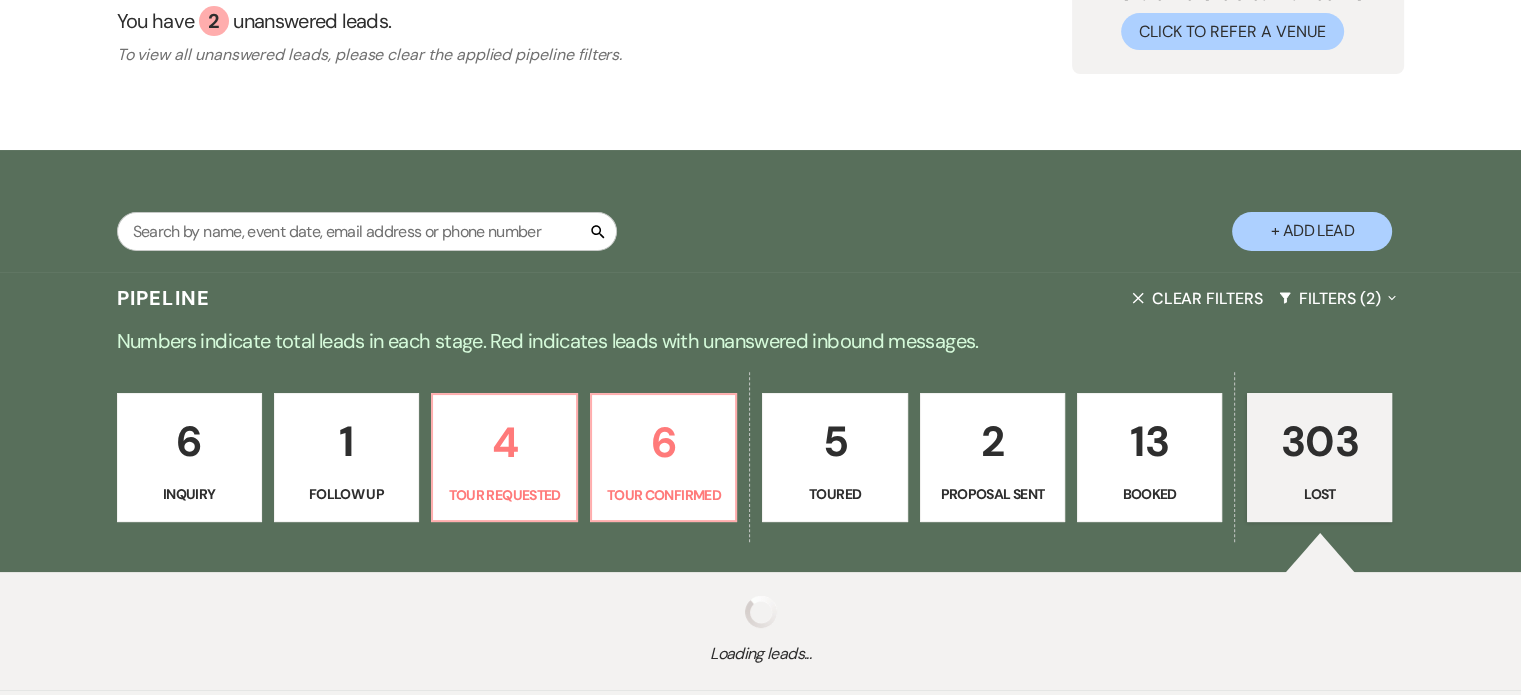 select on "10" 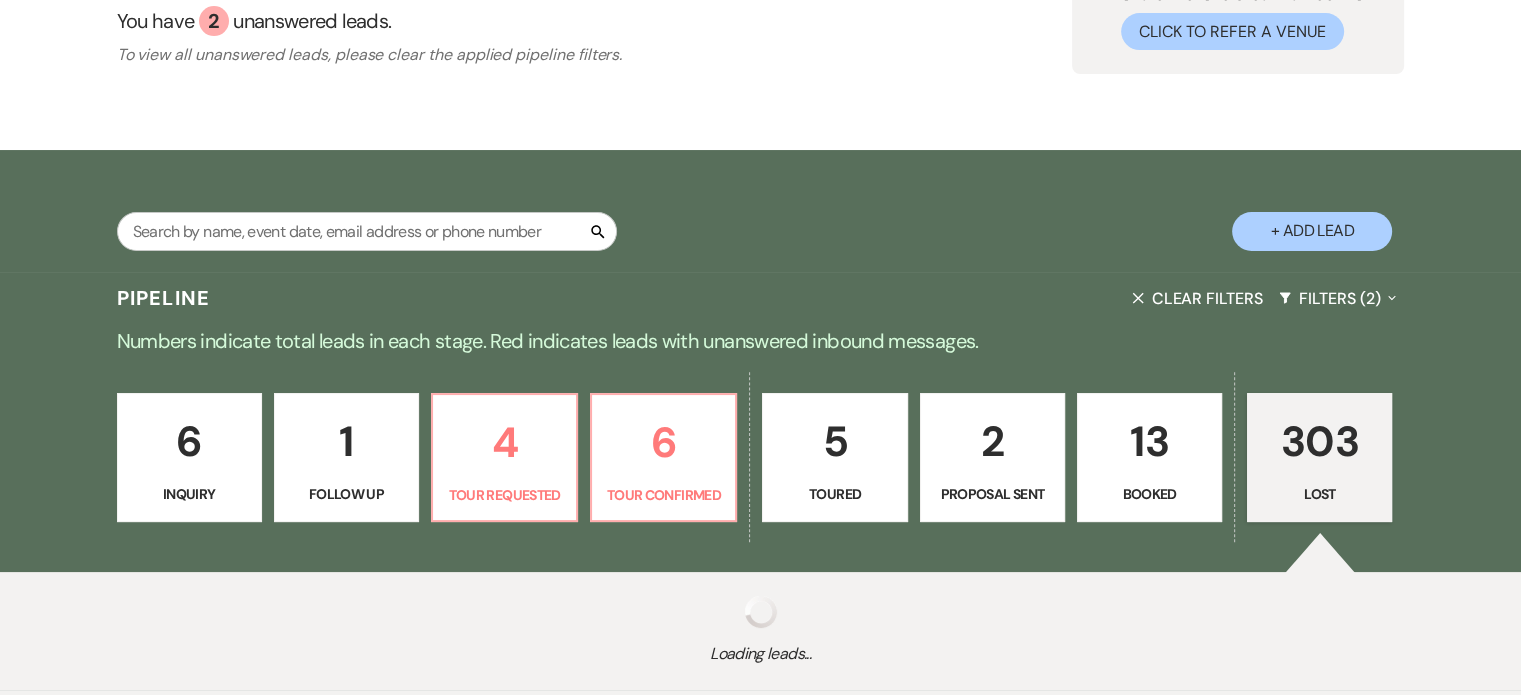 select on "8" 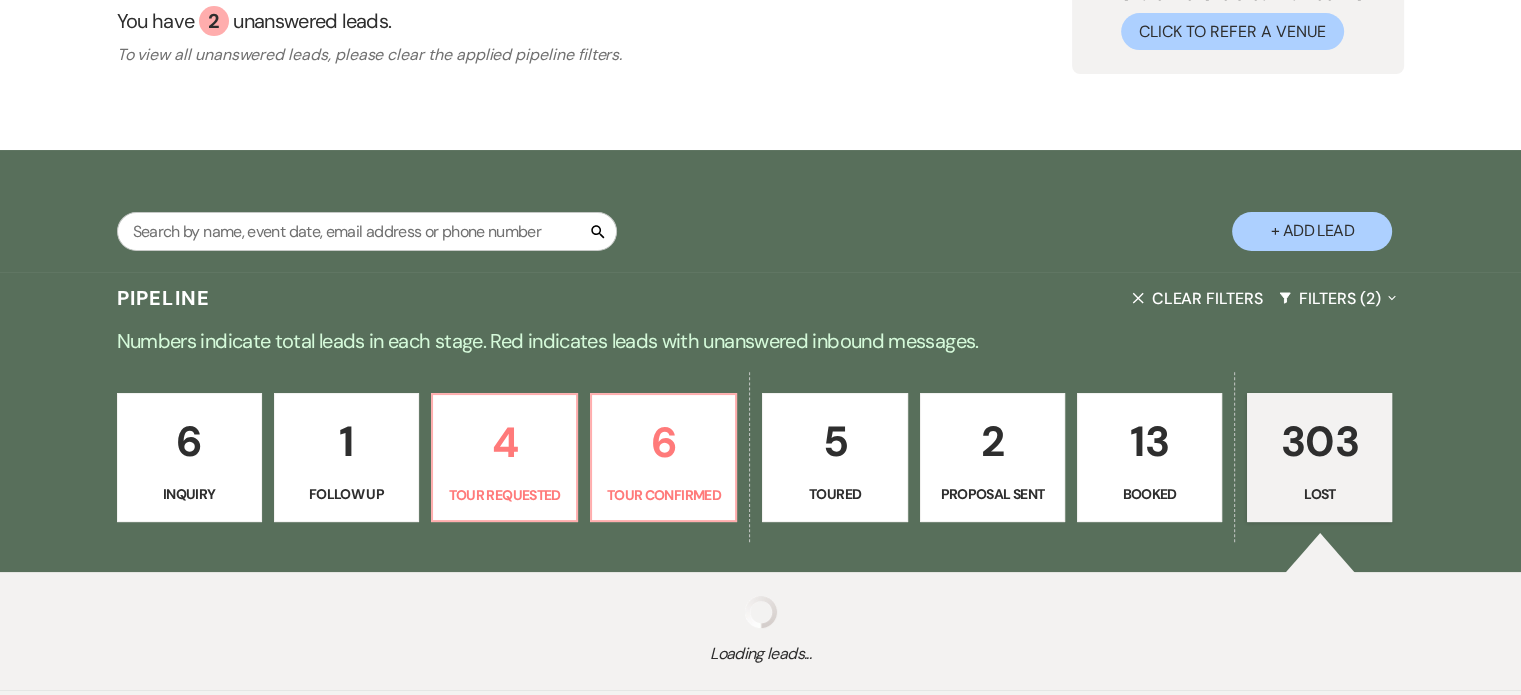 select on "5" 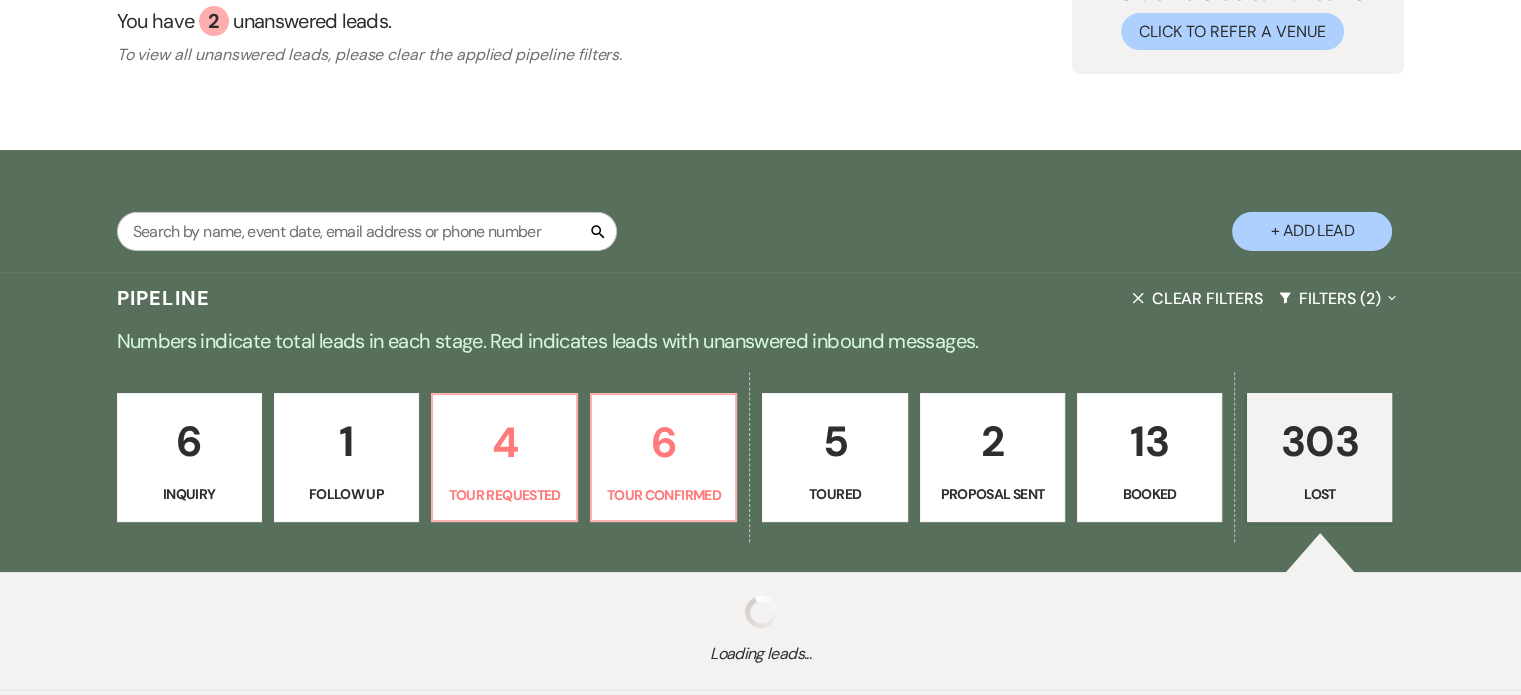 select on "8" 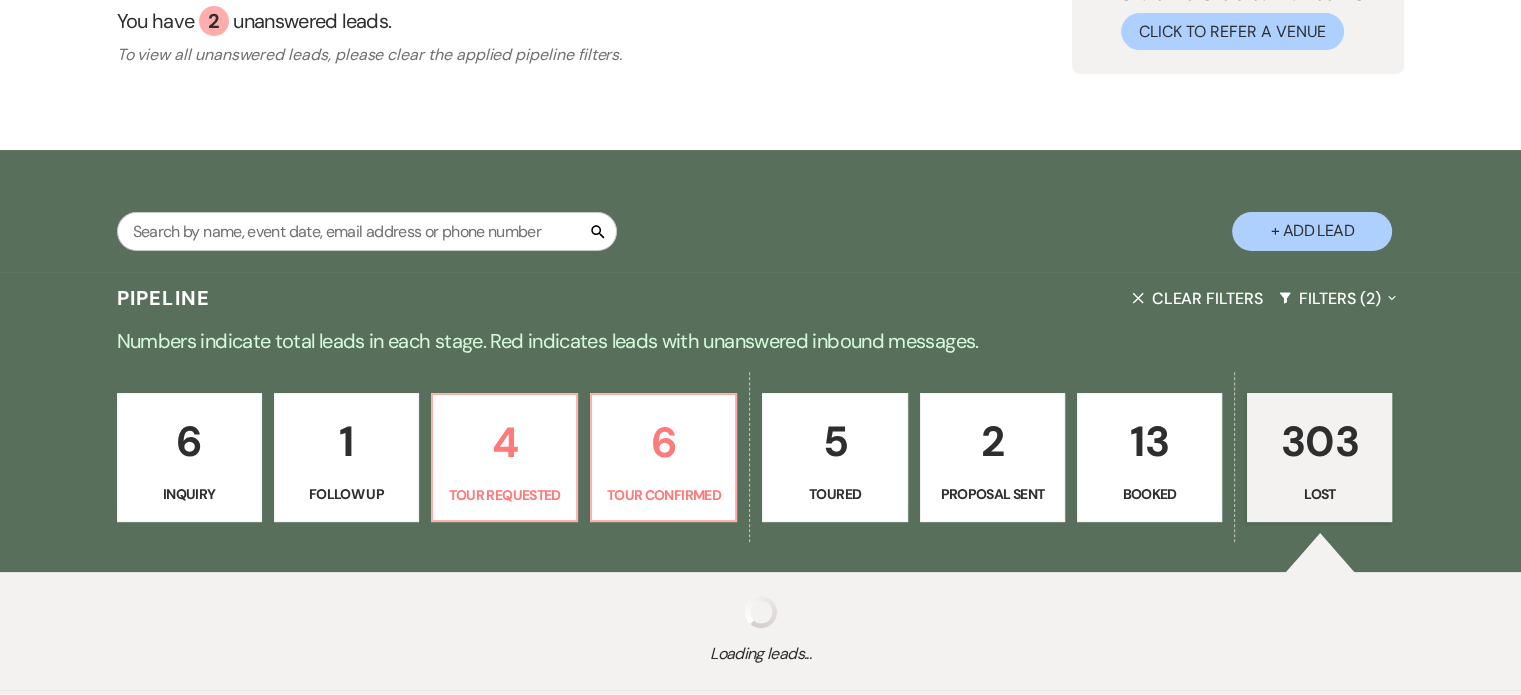 select on "8" 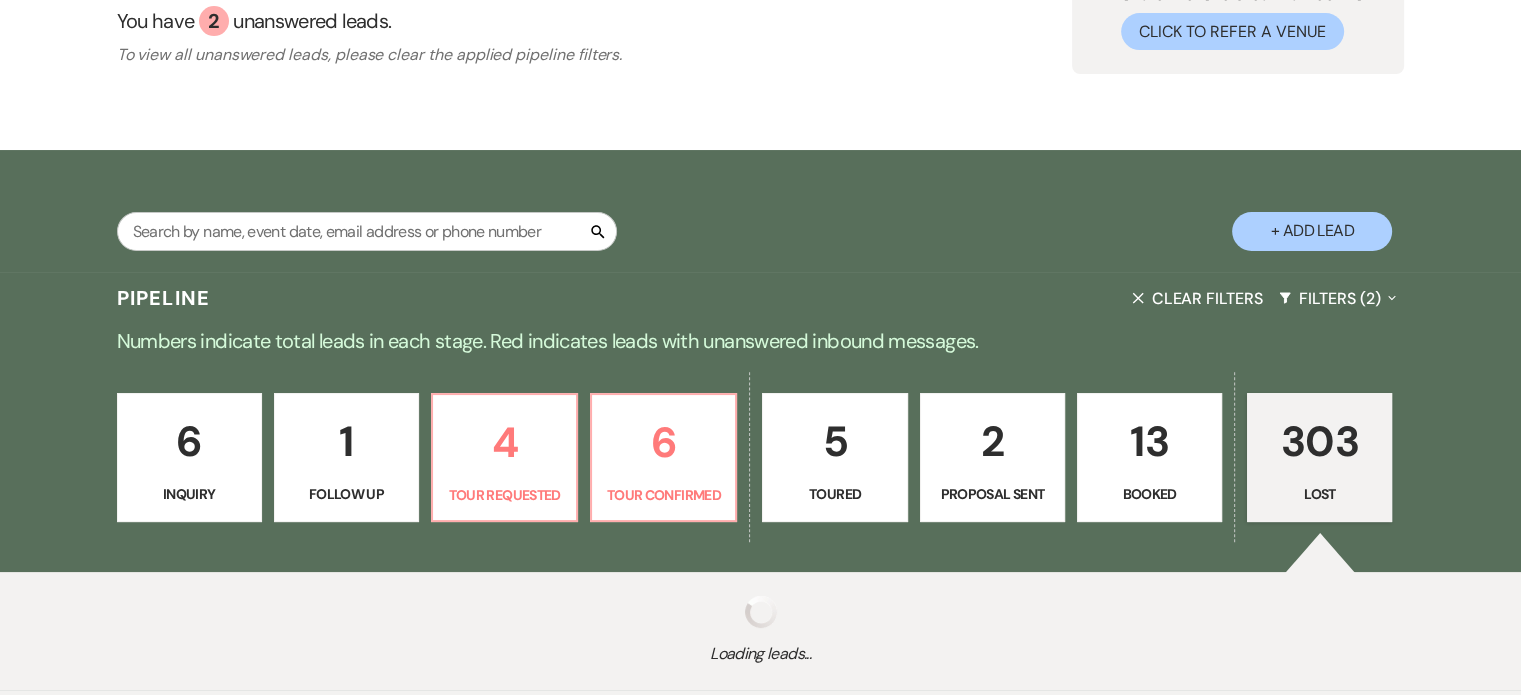 select on "6" 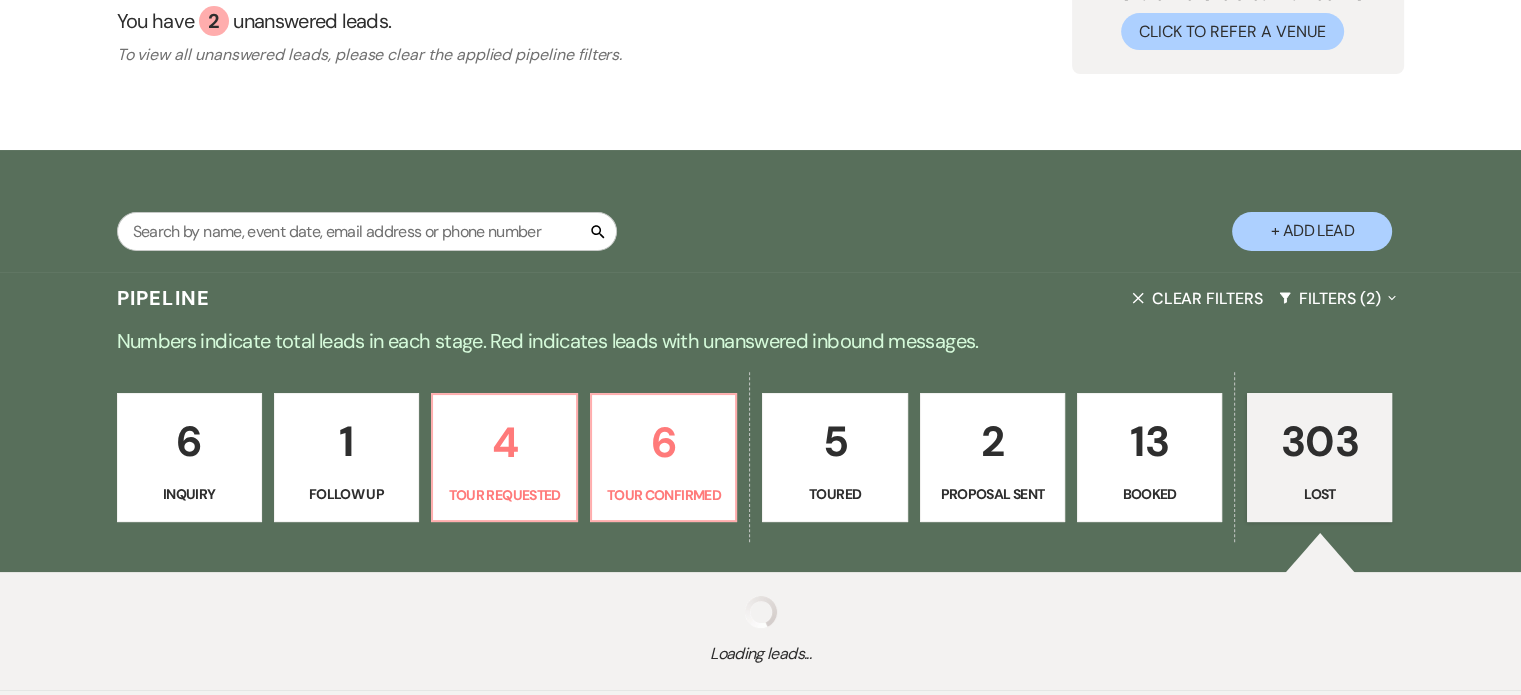 select on "8" 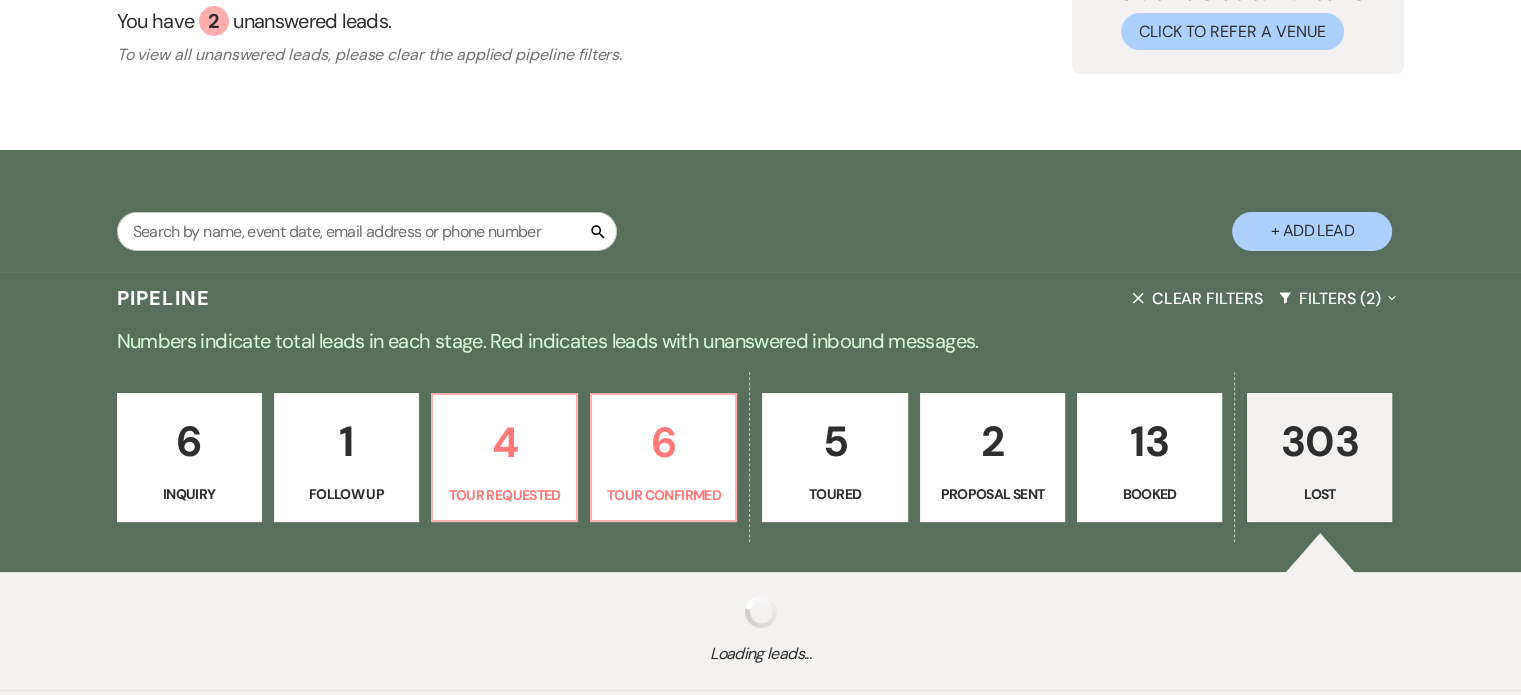 select on "10" 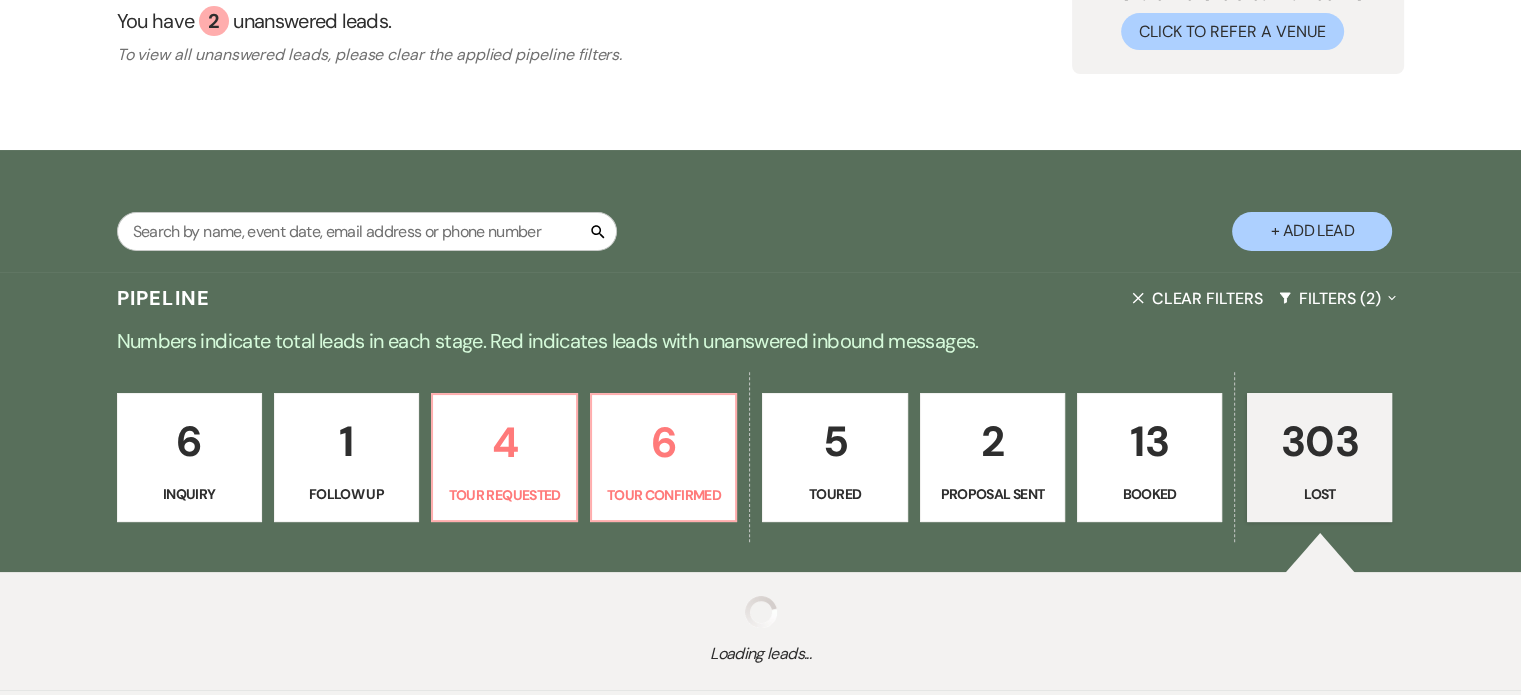 select on "8" 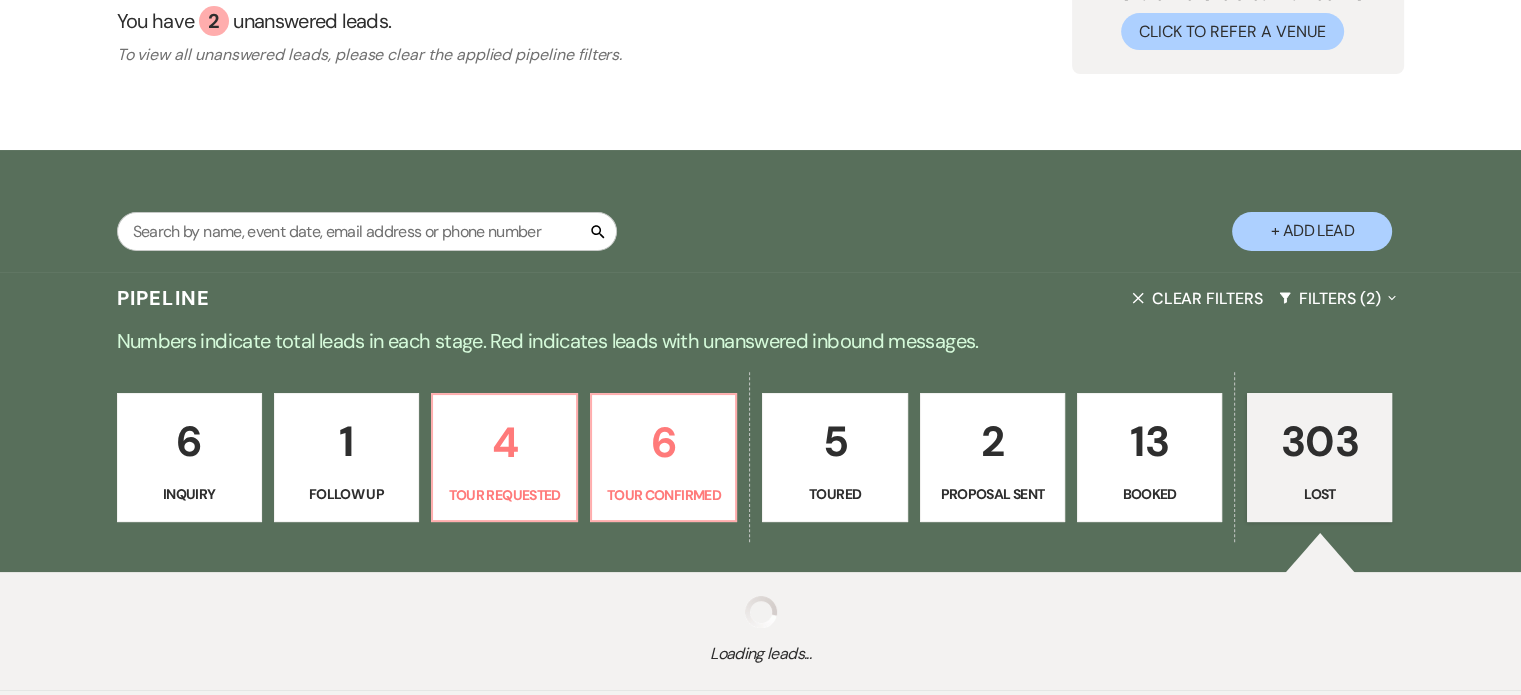 select on "5" 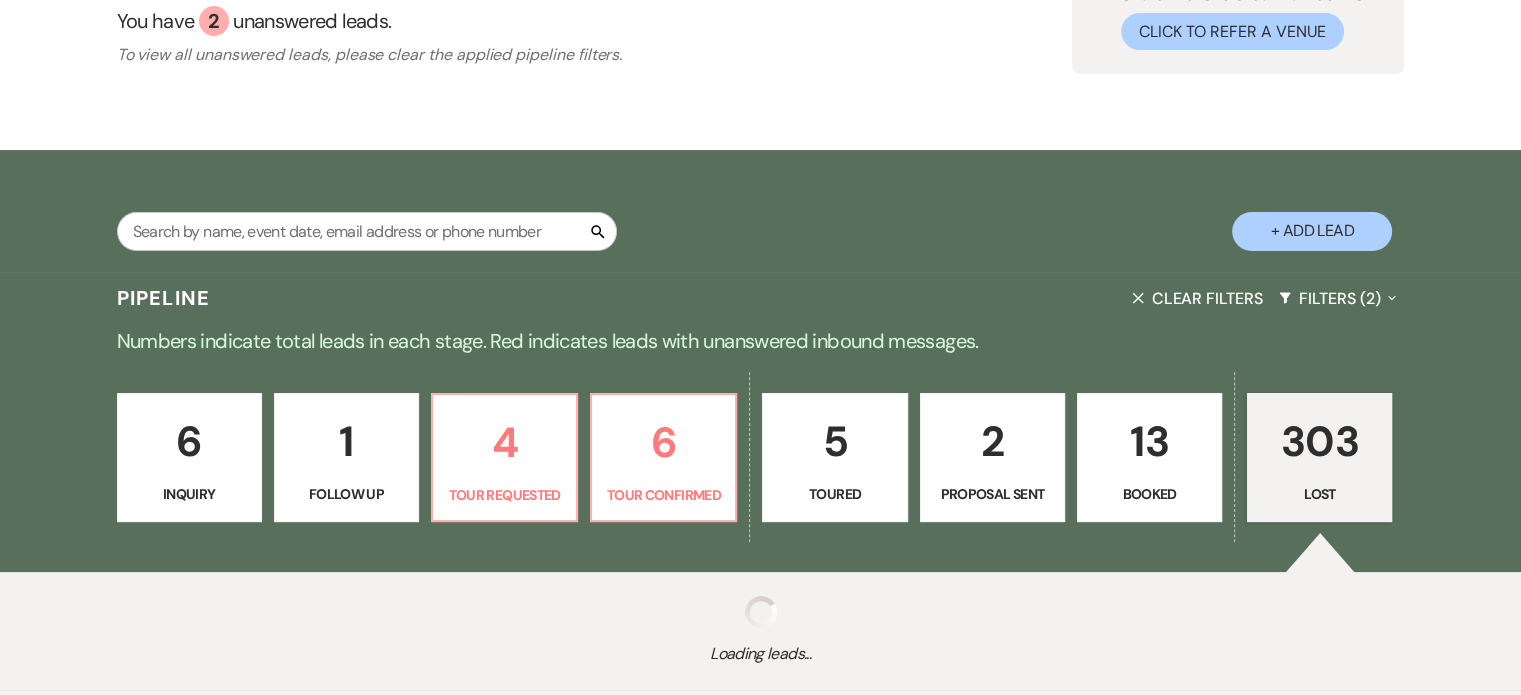 select on "8" 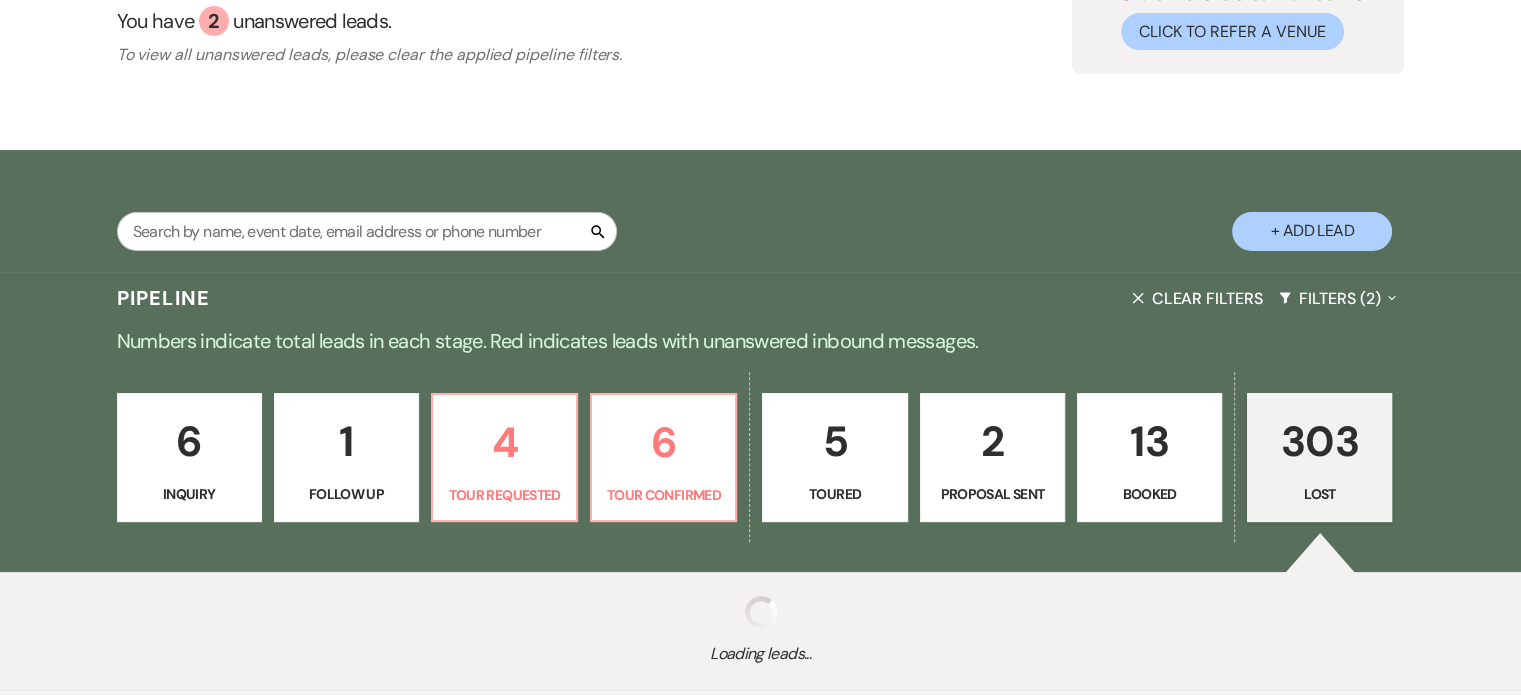 select on "5" 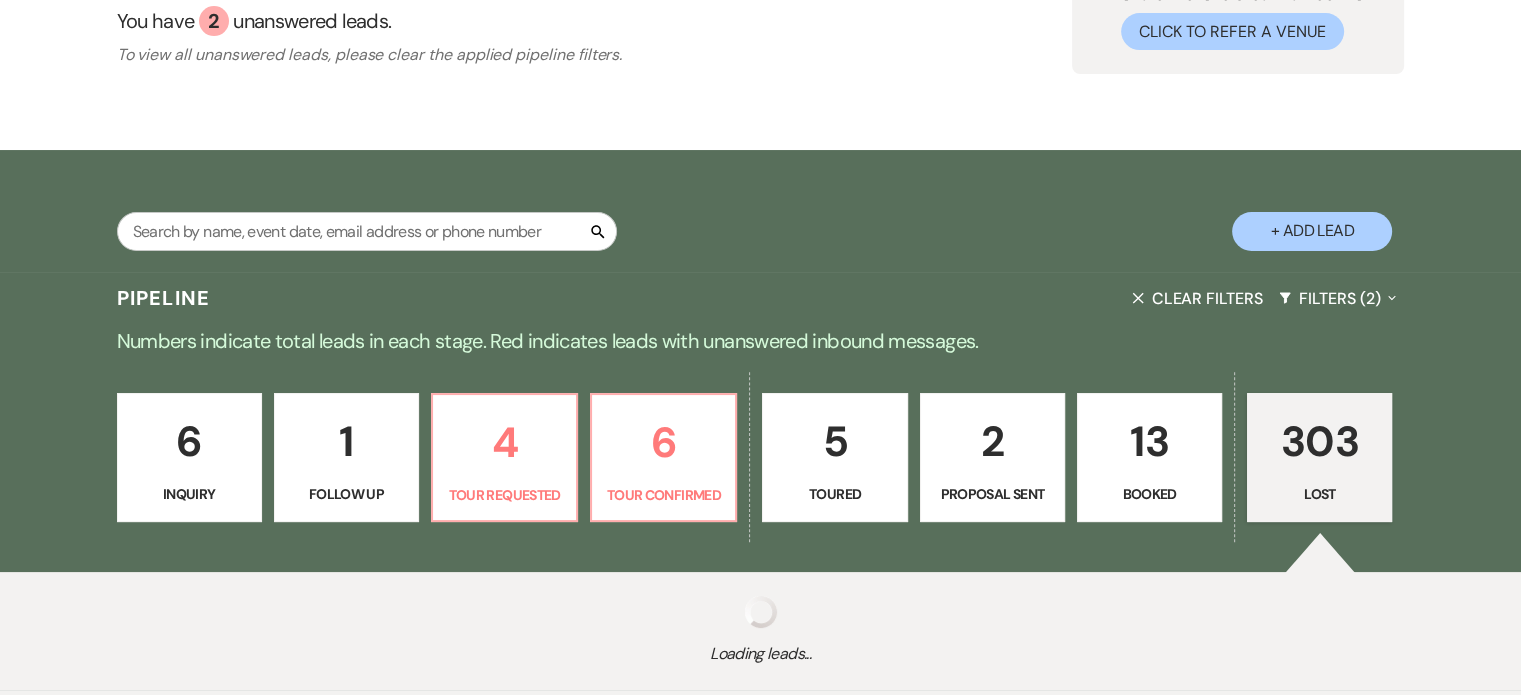 select on "8" 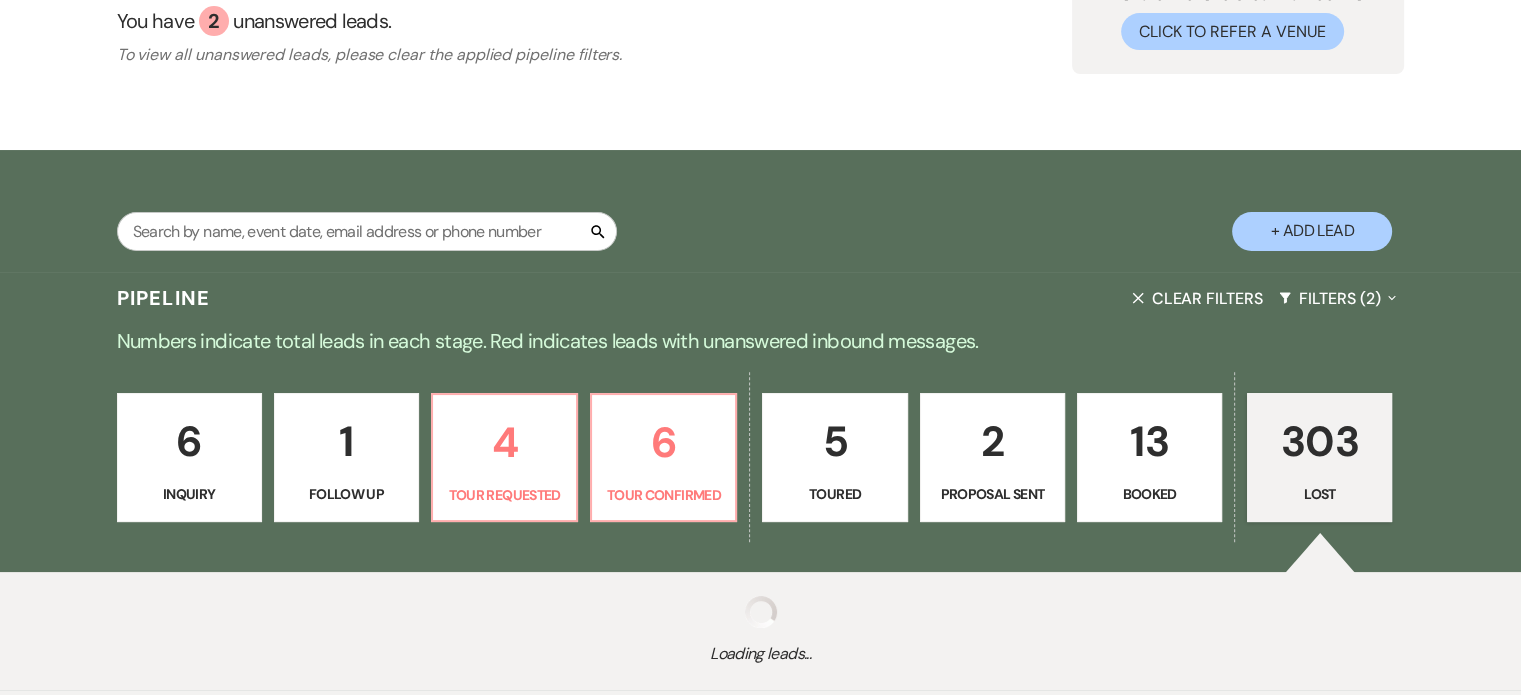 select on "5" 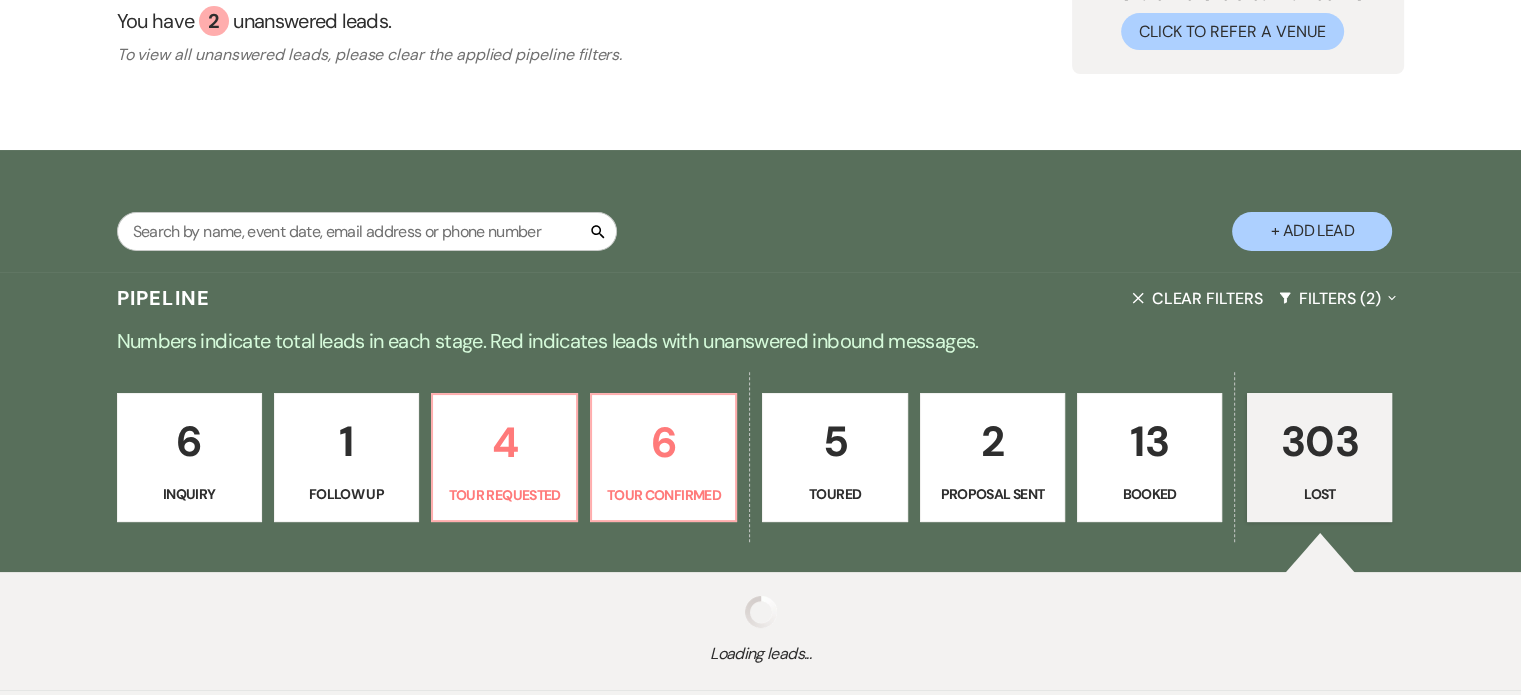 select on "8" 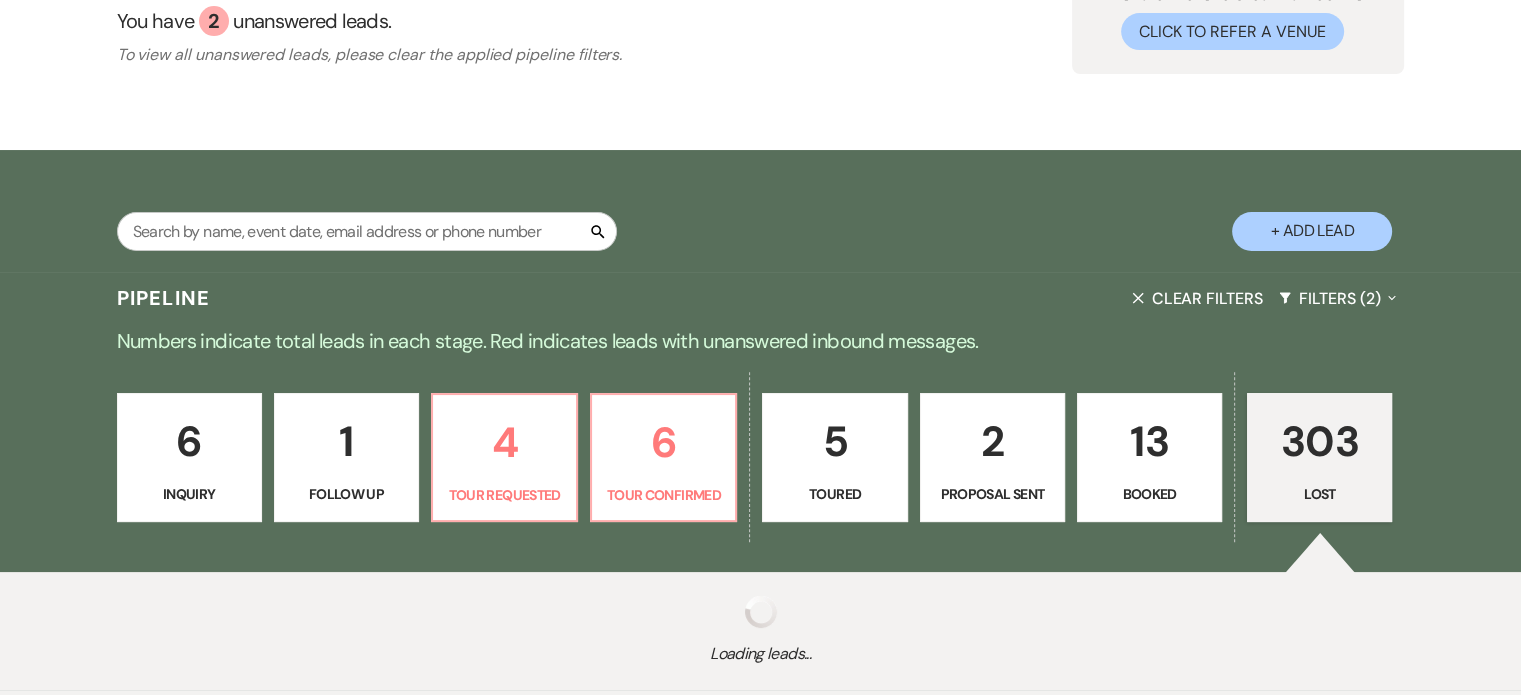 select on "10" 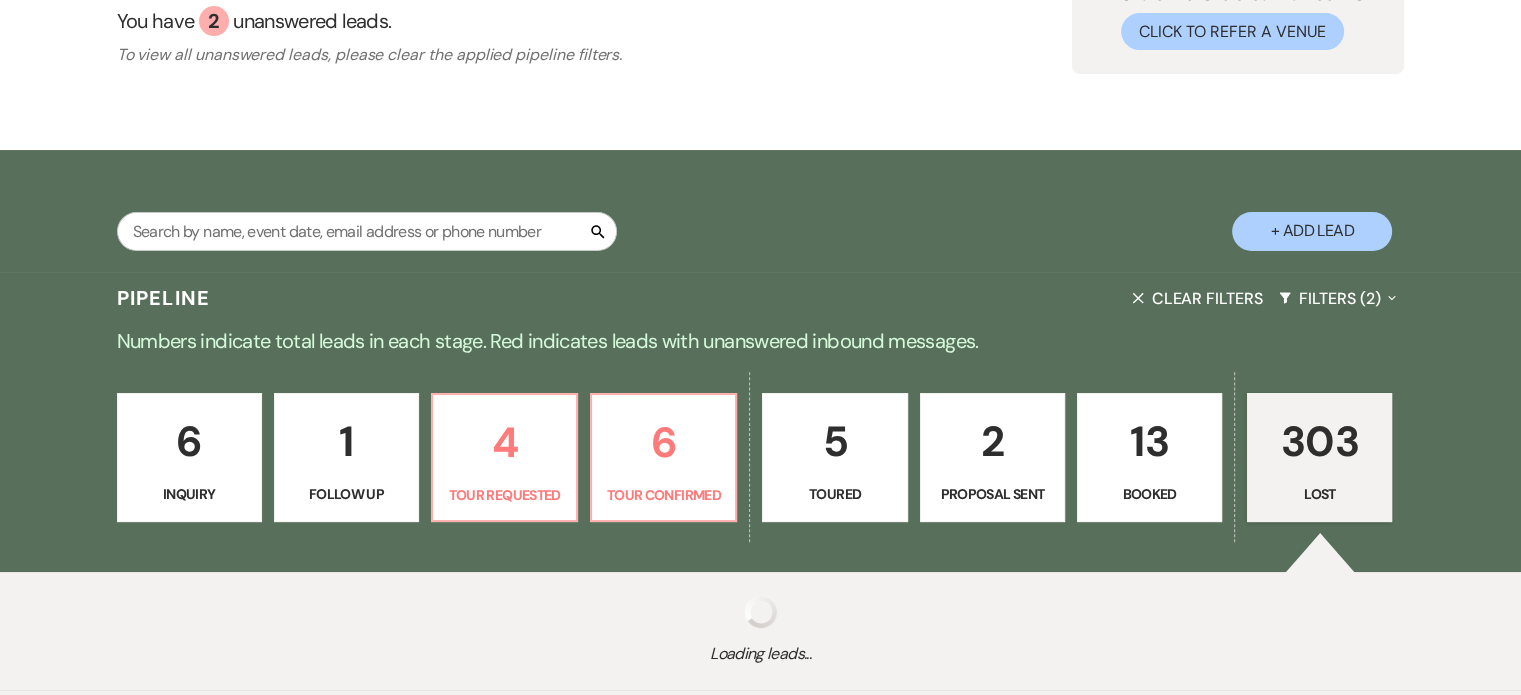 select on "8" 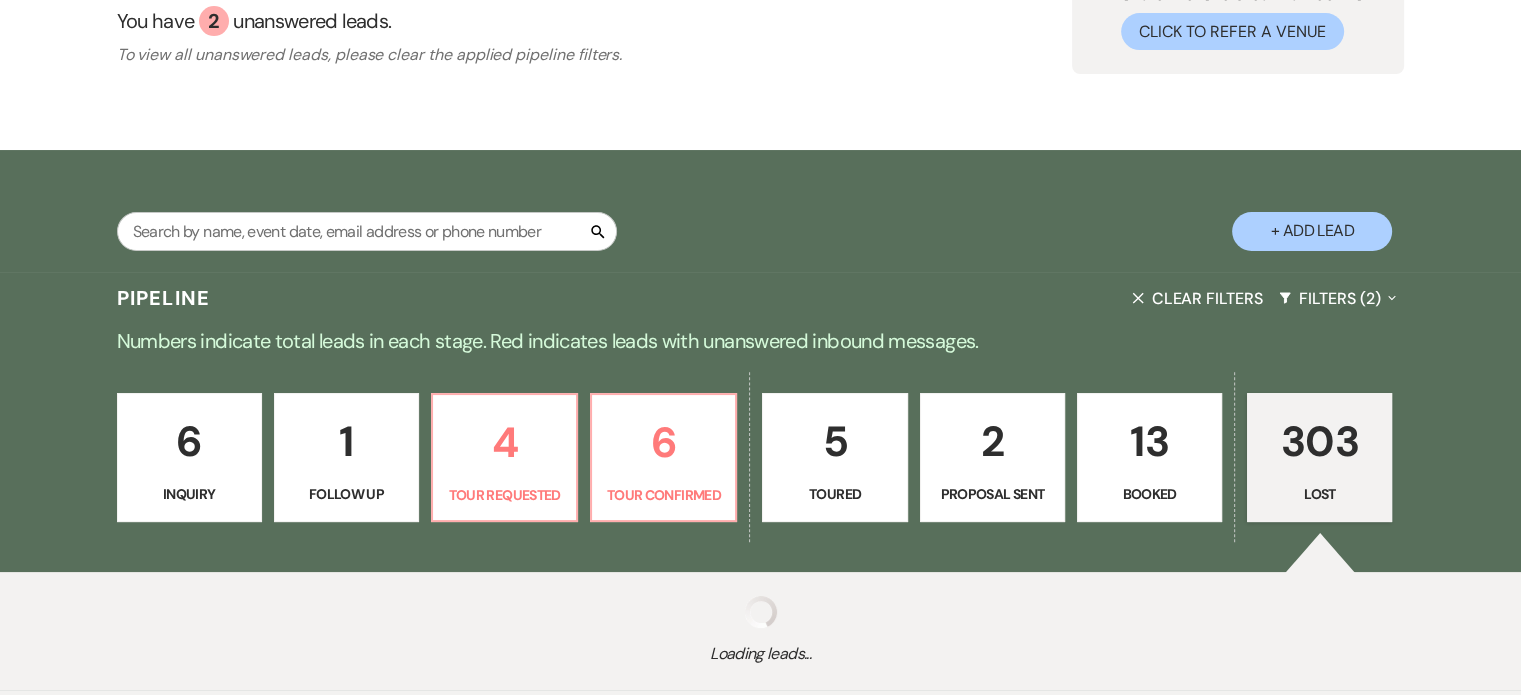 select on "5" 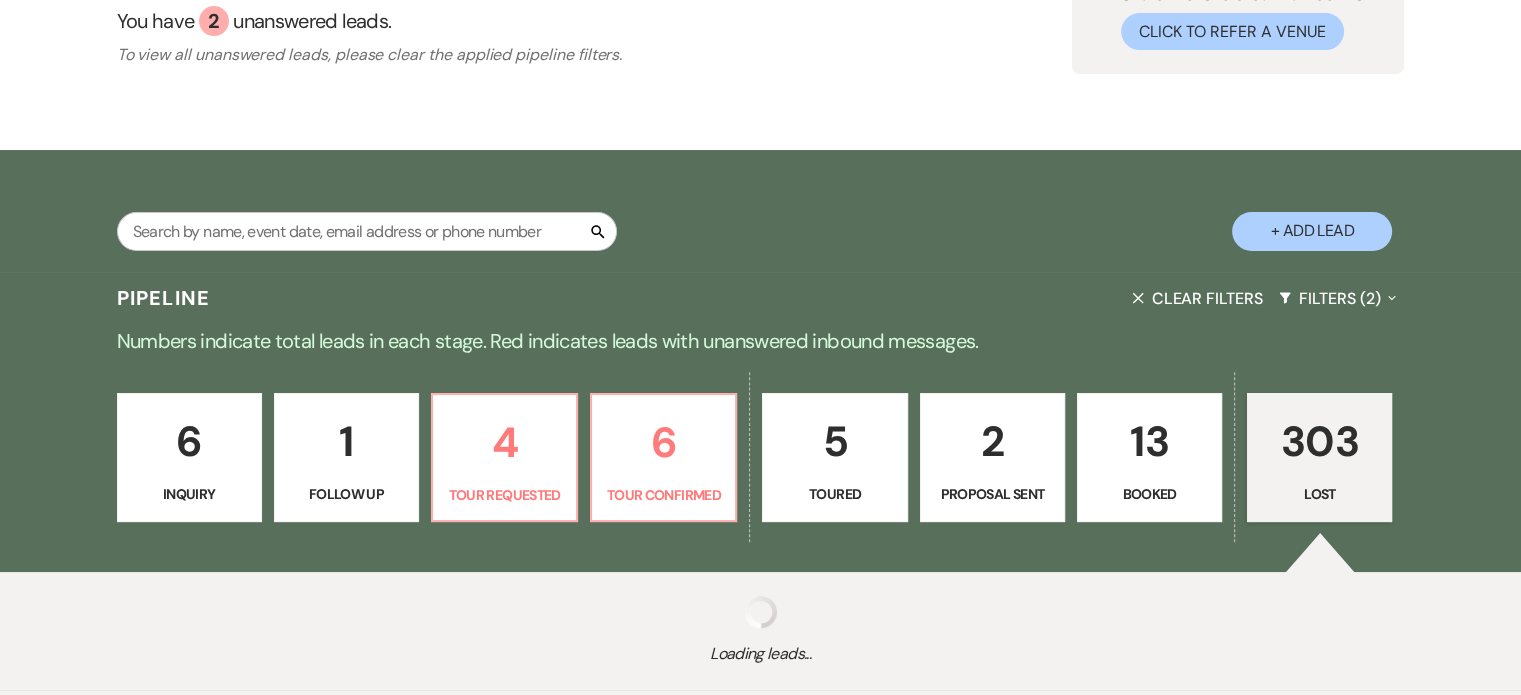 select on "8" 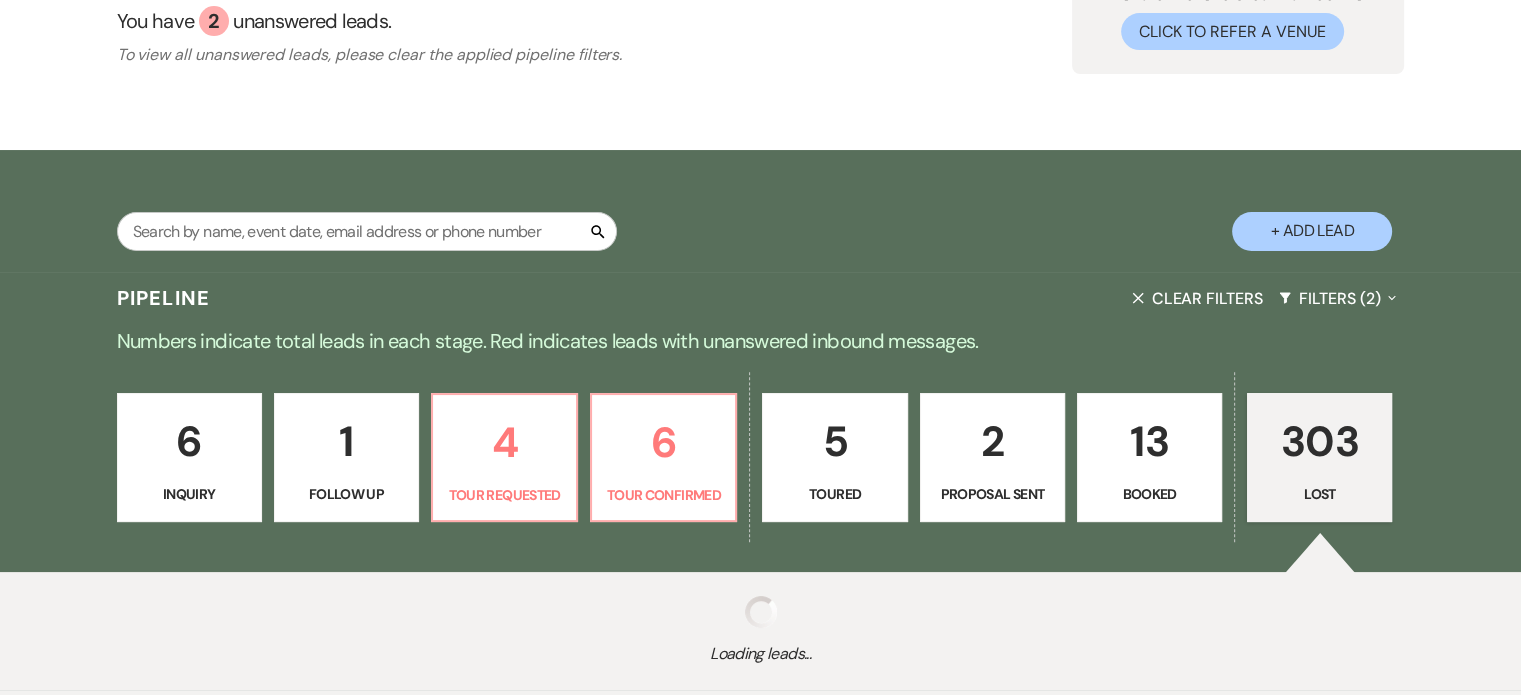 select on "8" 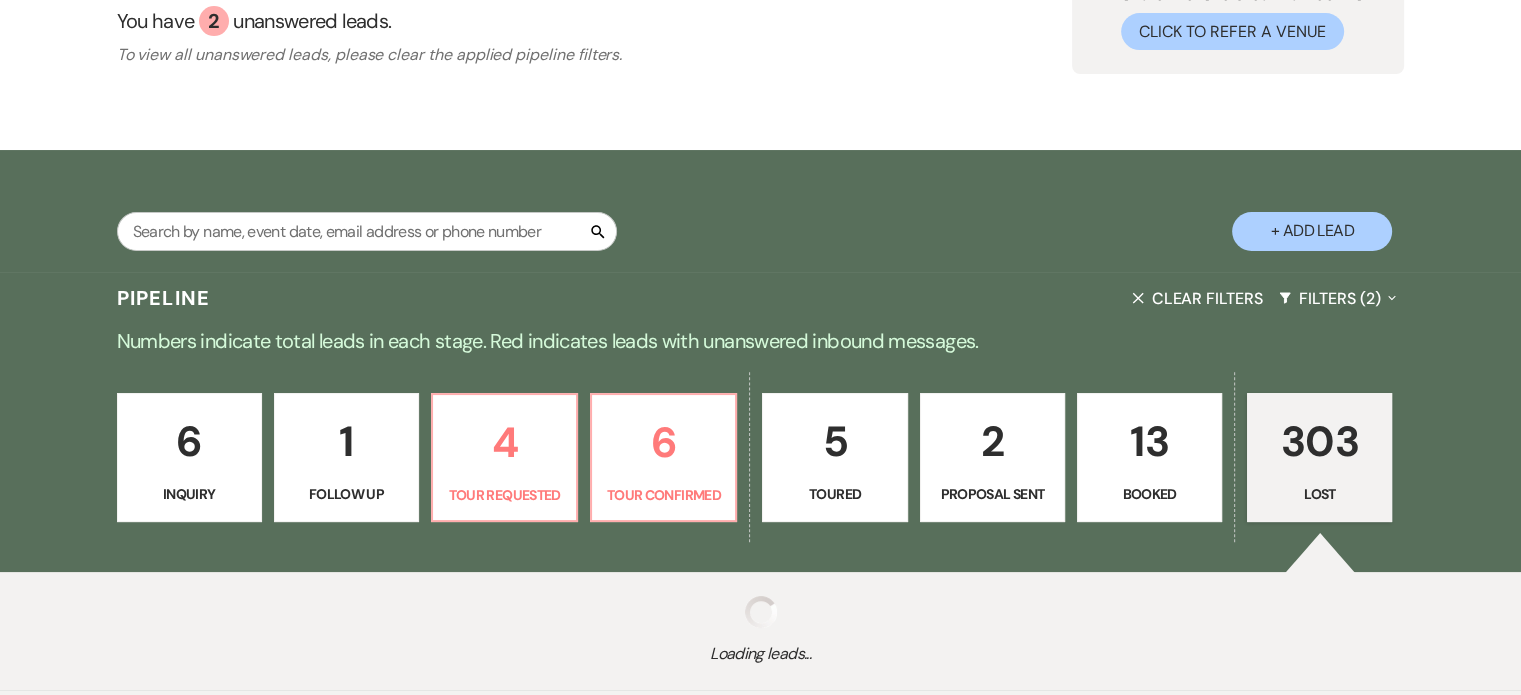 select on "5" 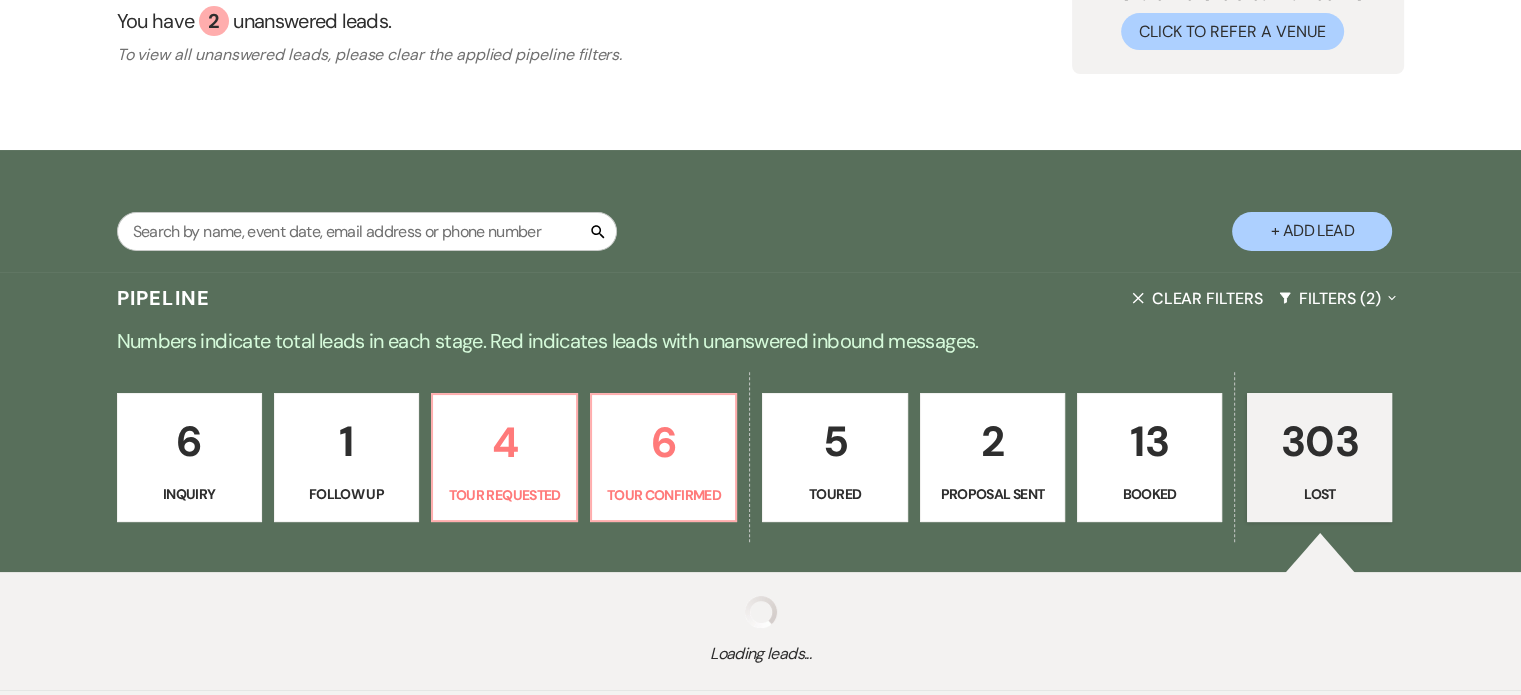select on "8" 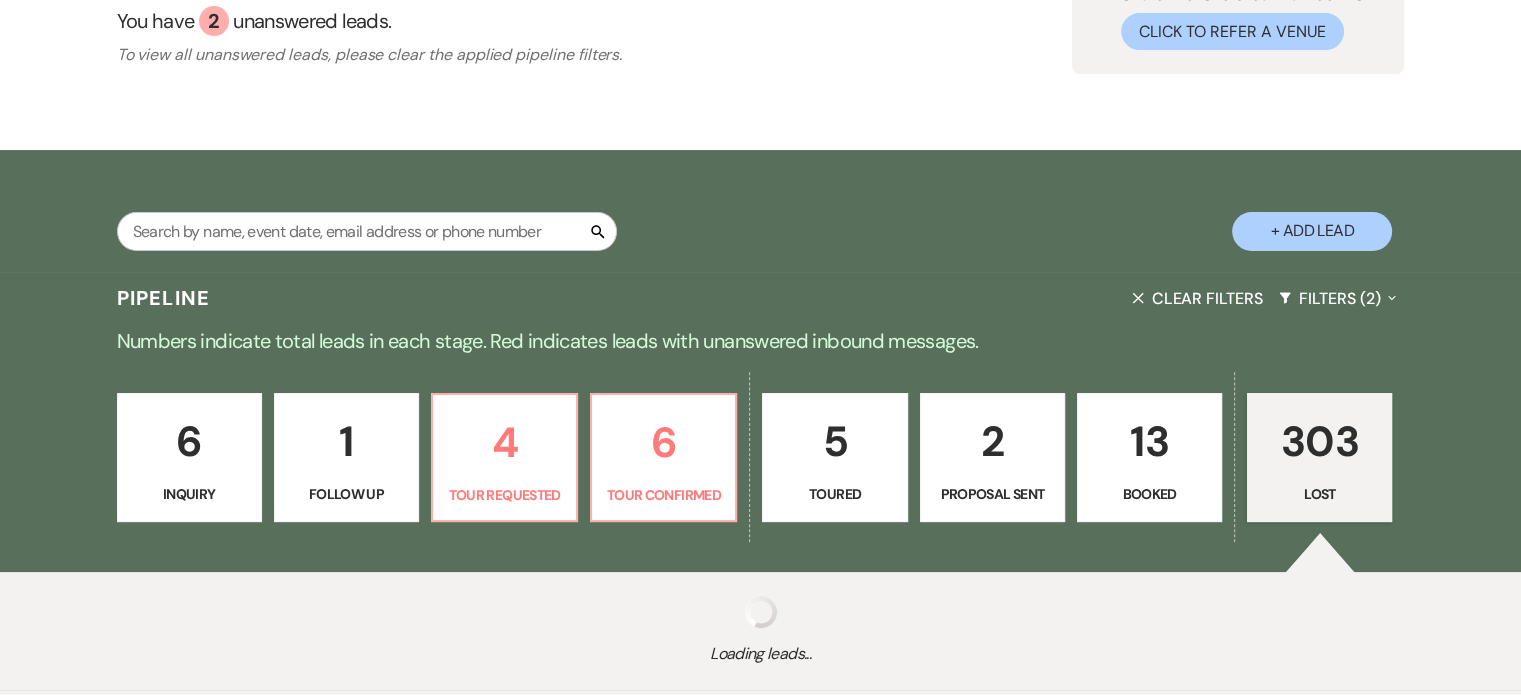 select on "5" 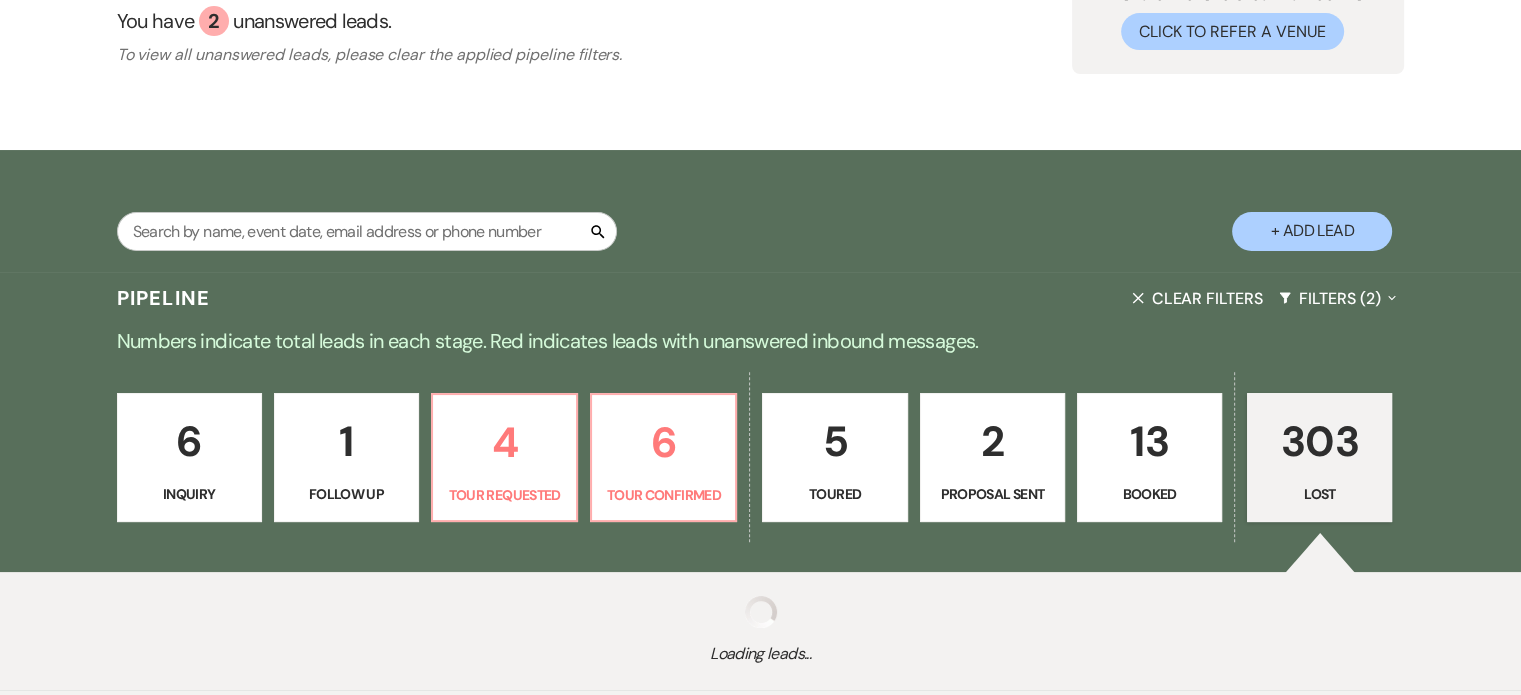 select on "8" 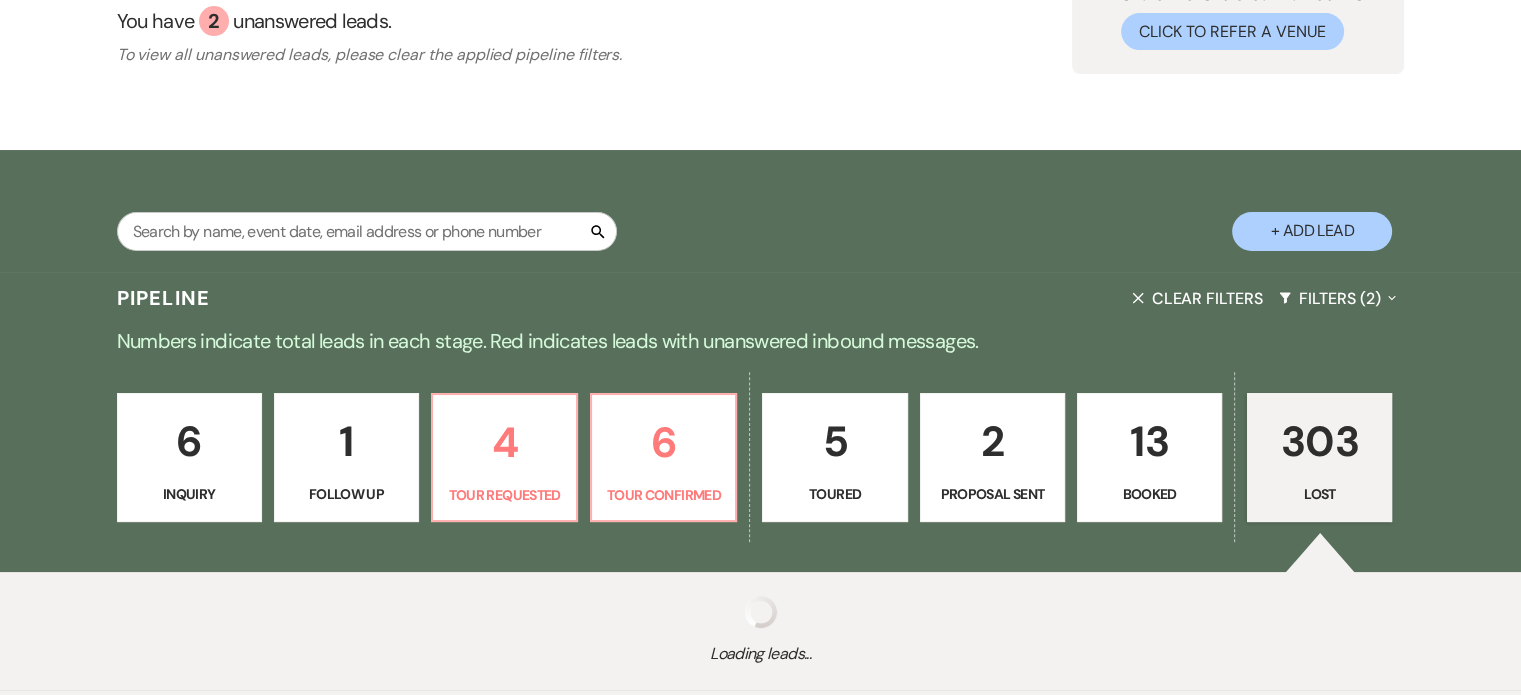 select on "7" 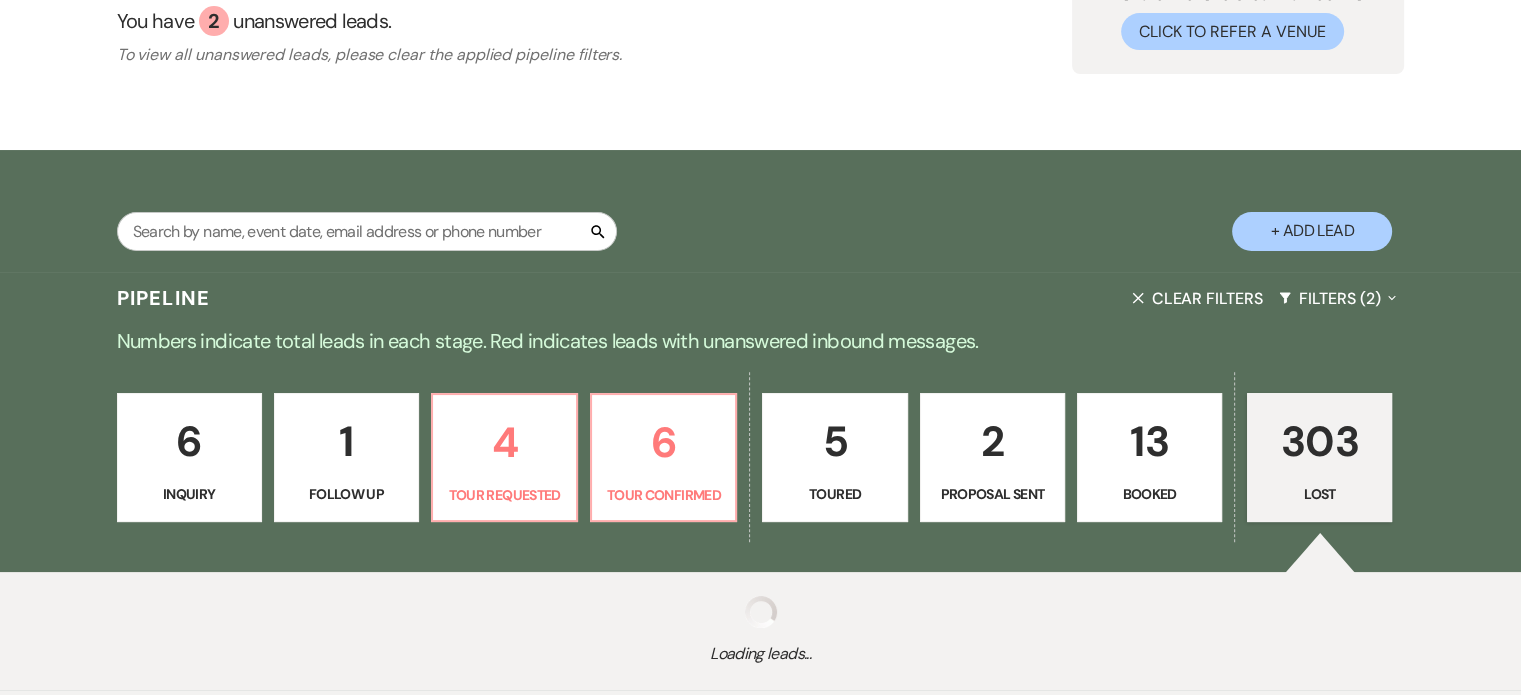 select on "8" 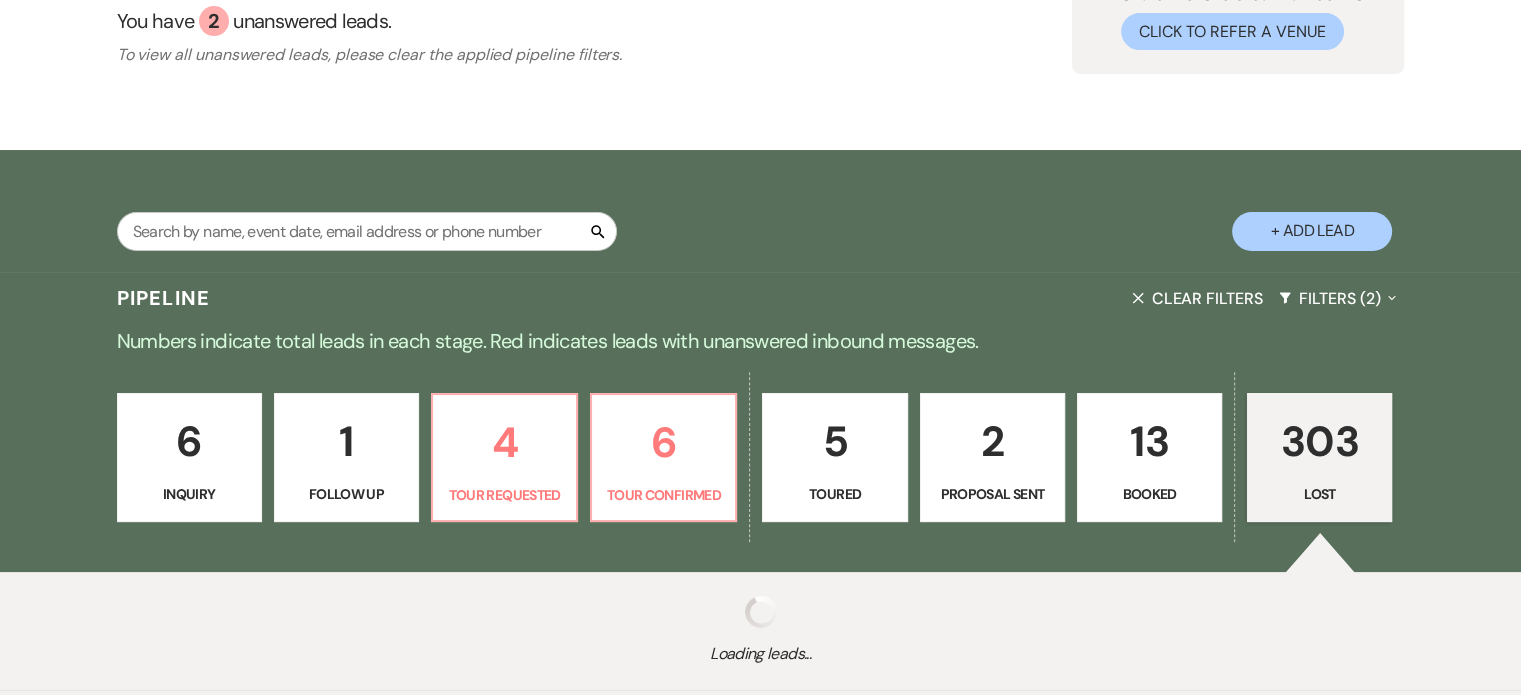 select on "8" 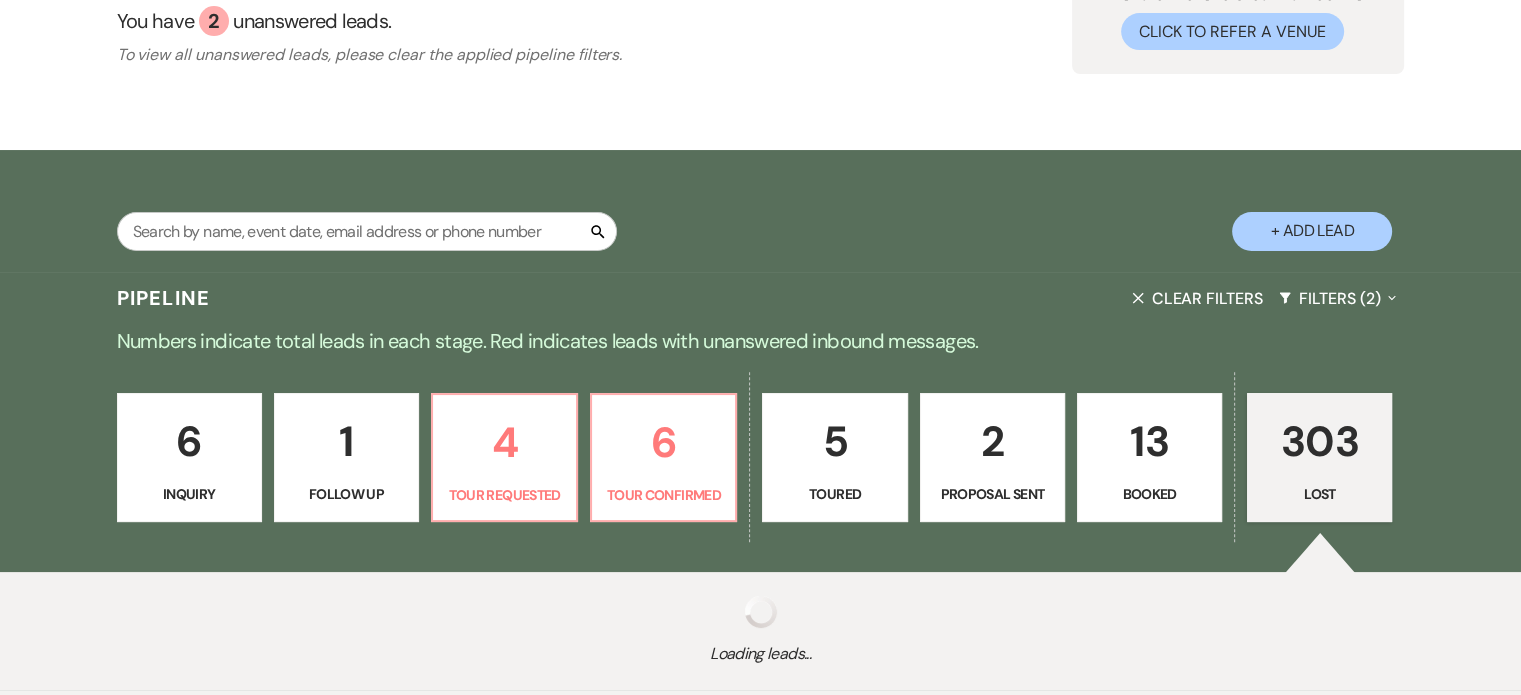 select on "5" 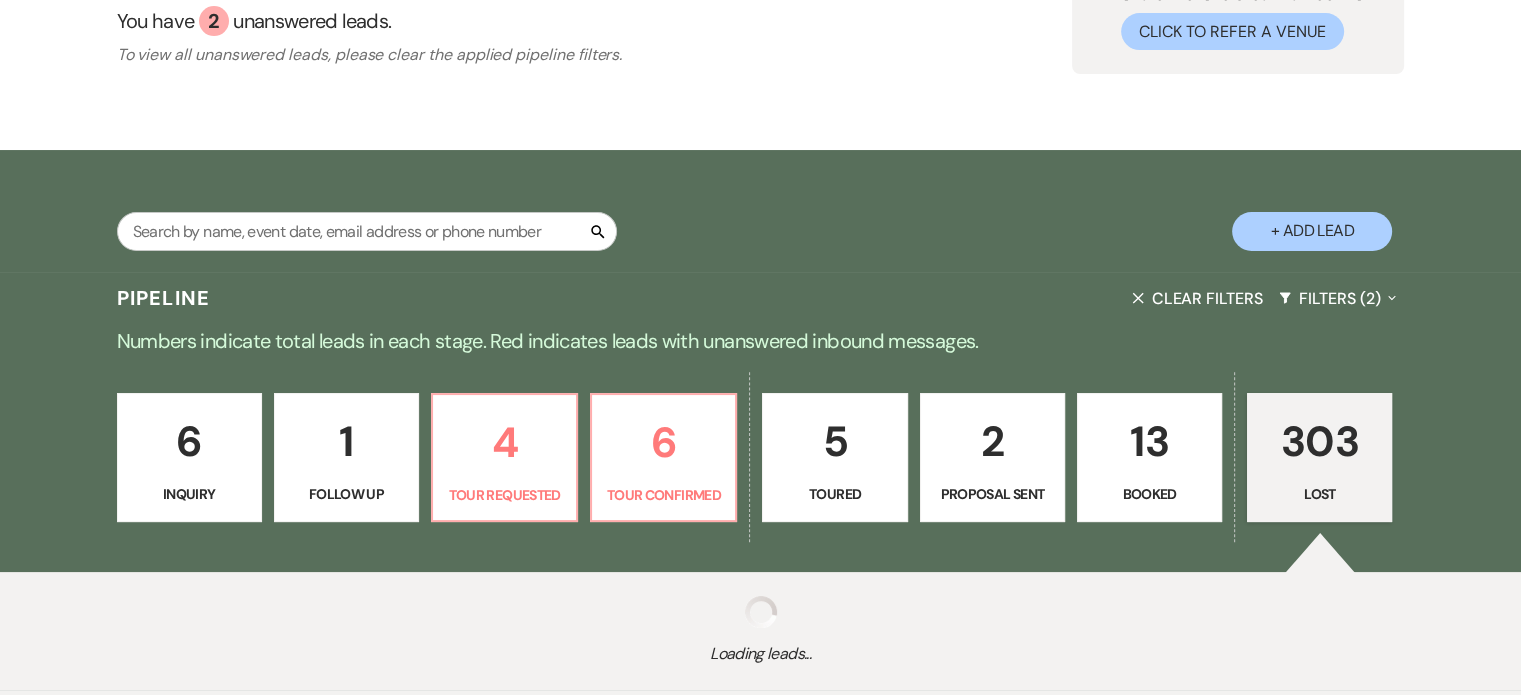 select on "8" 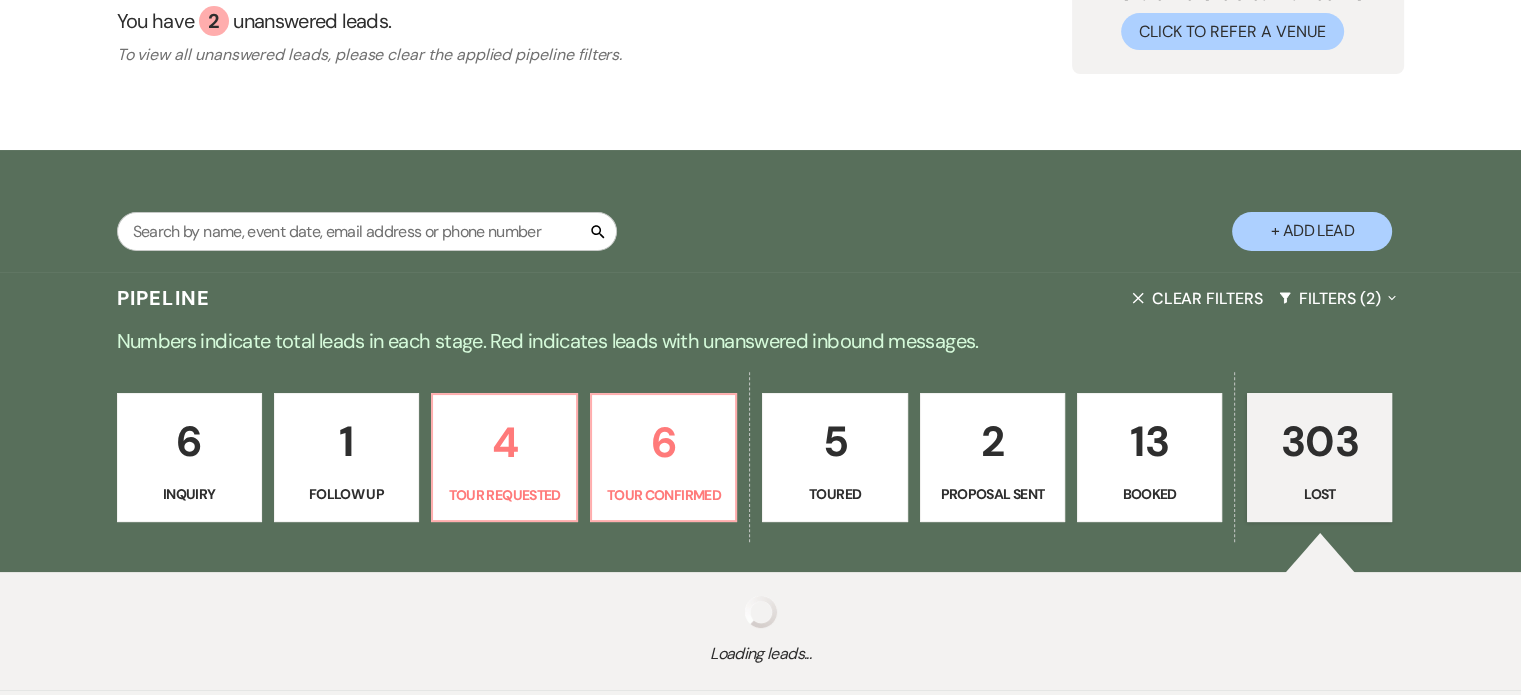 select on "5" 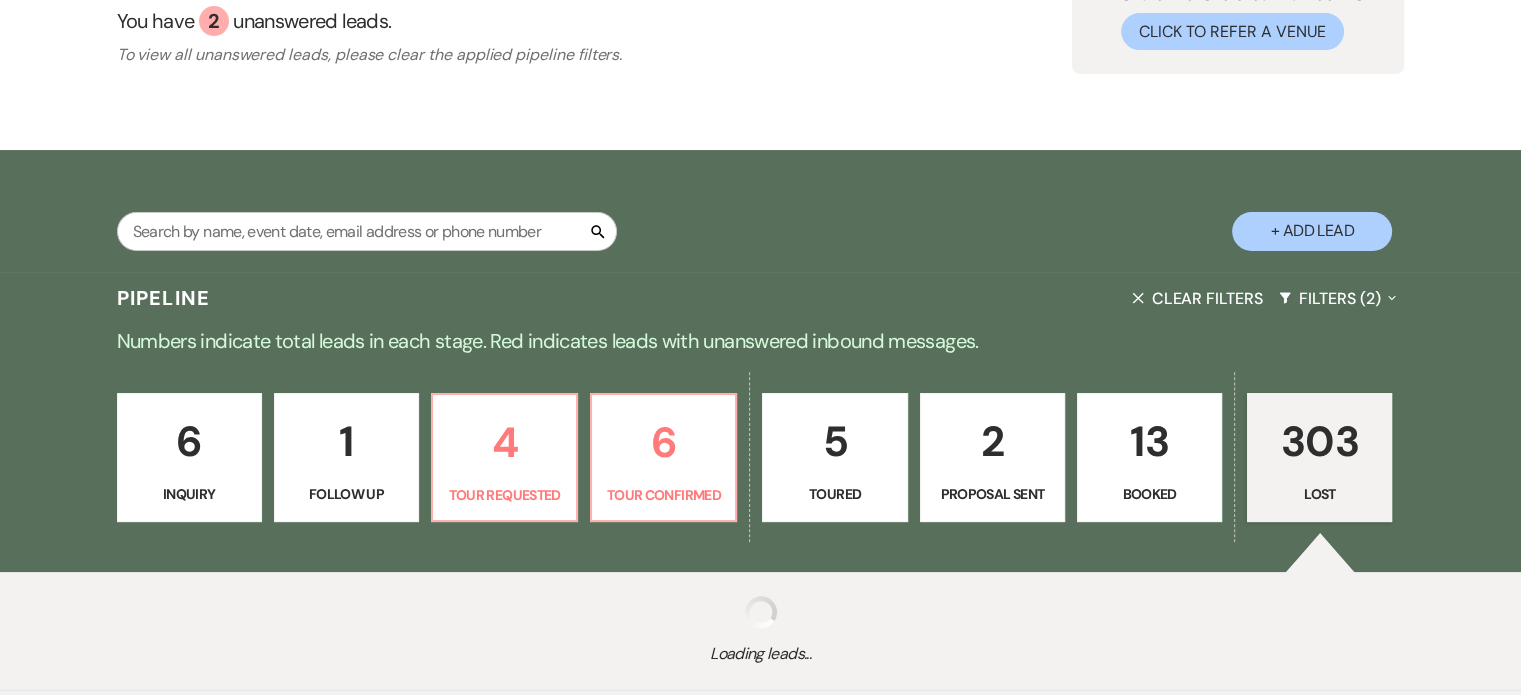 select on "8" 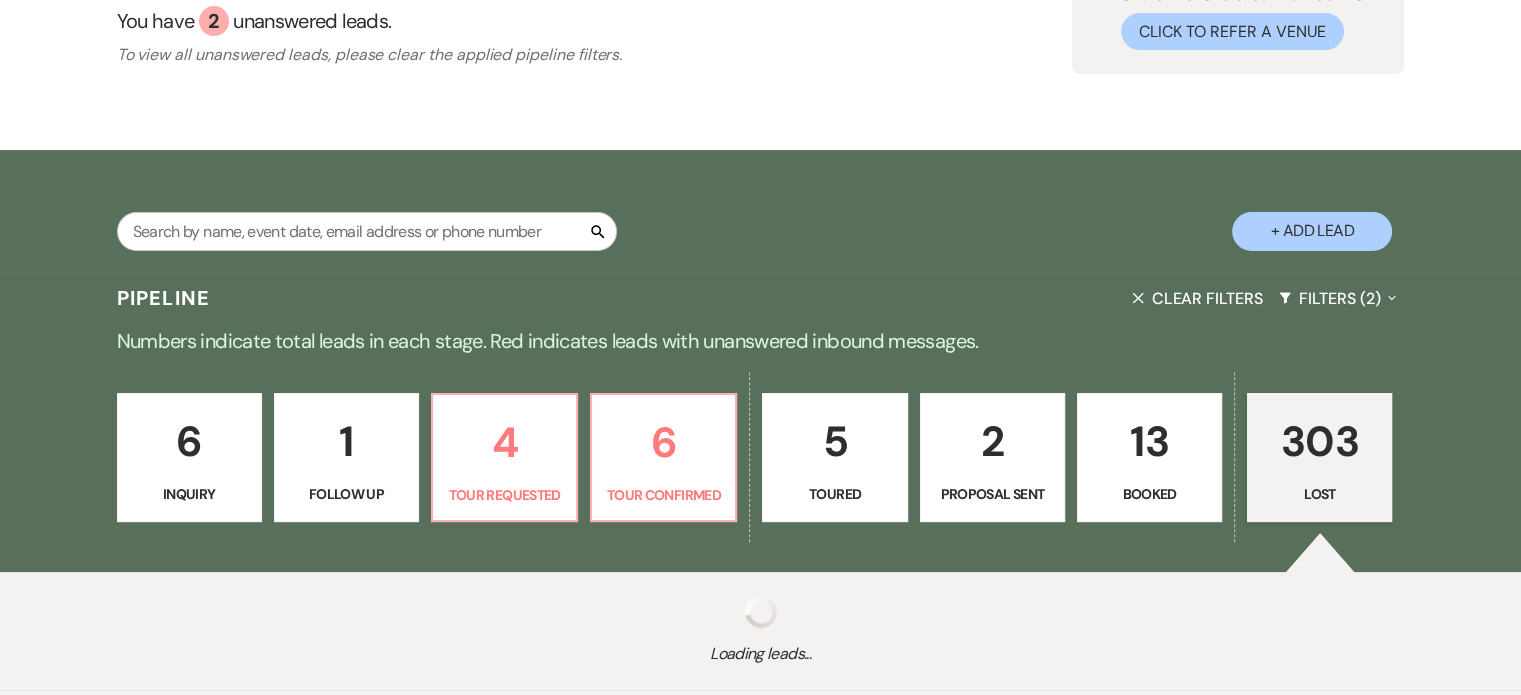 select on "5" 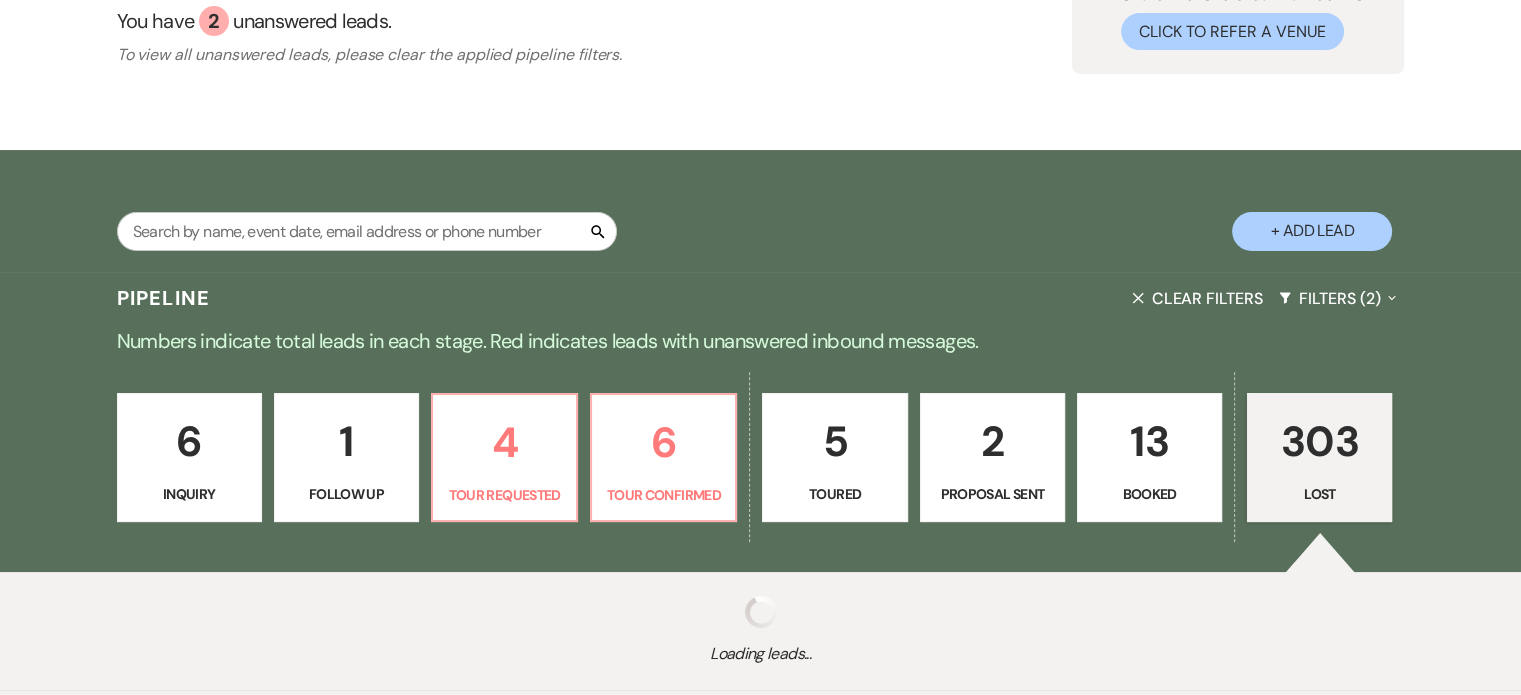 select on "8" 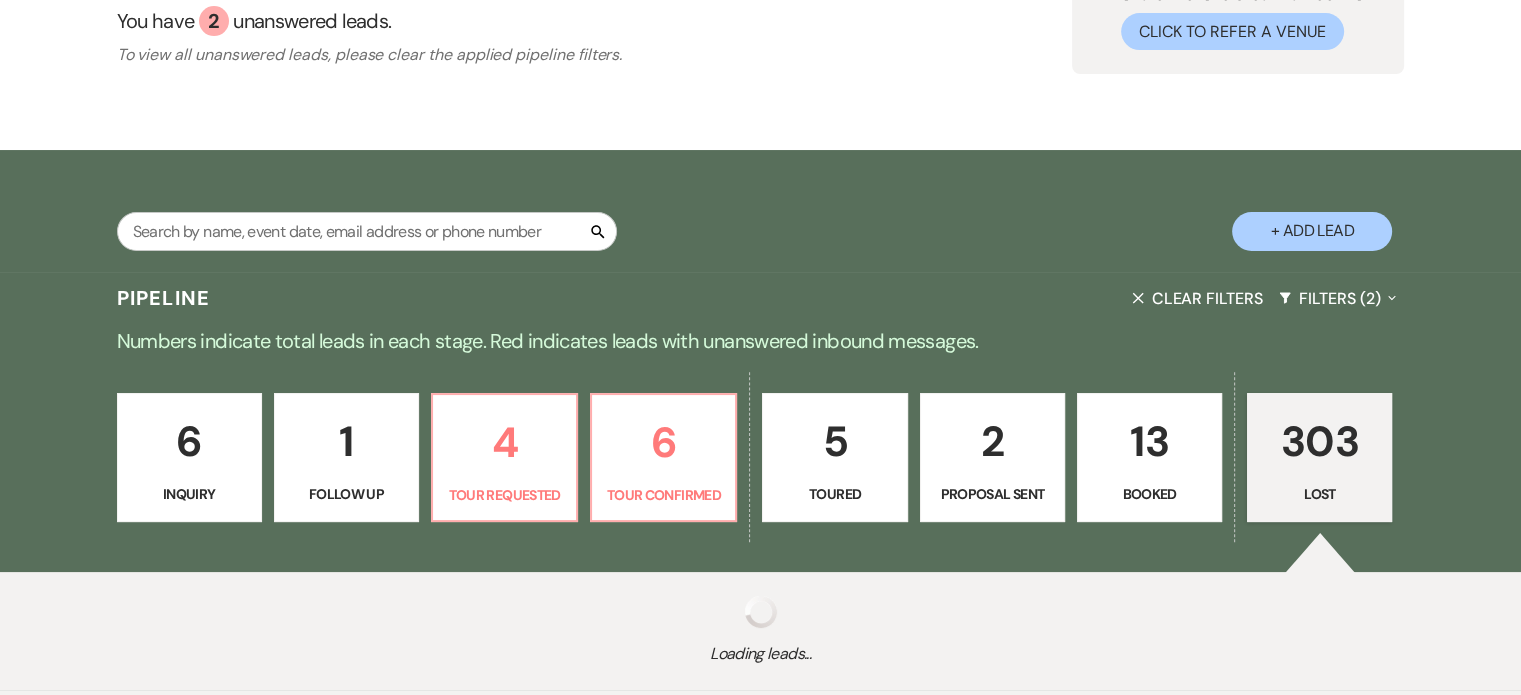 select on "5" 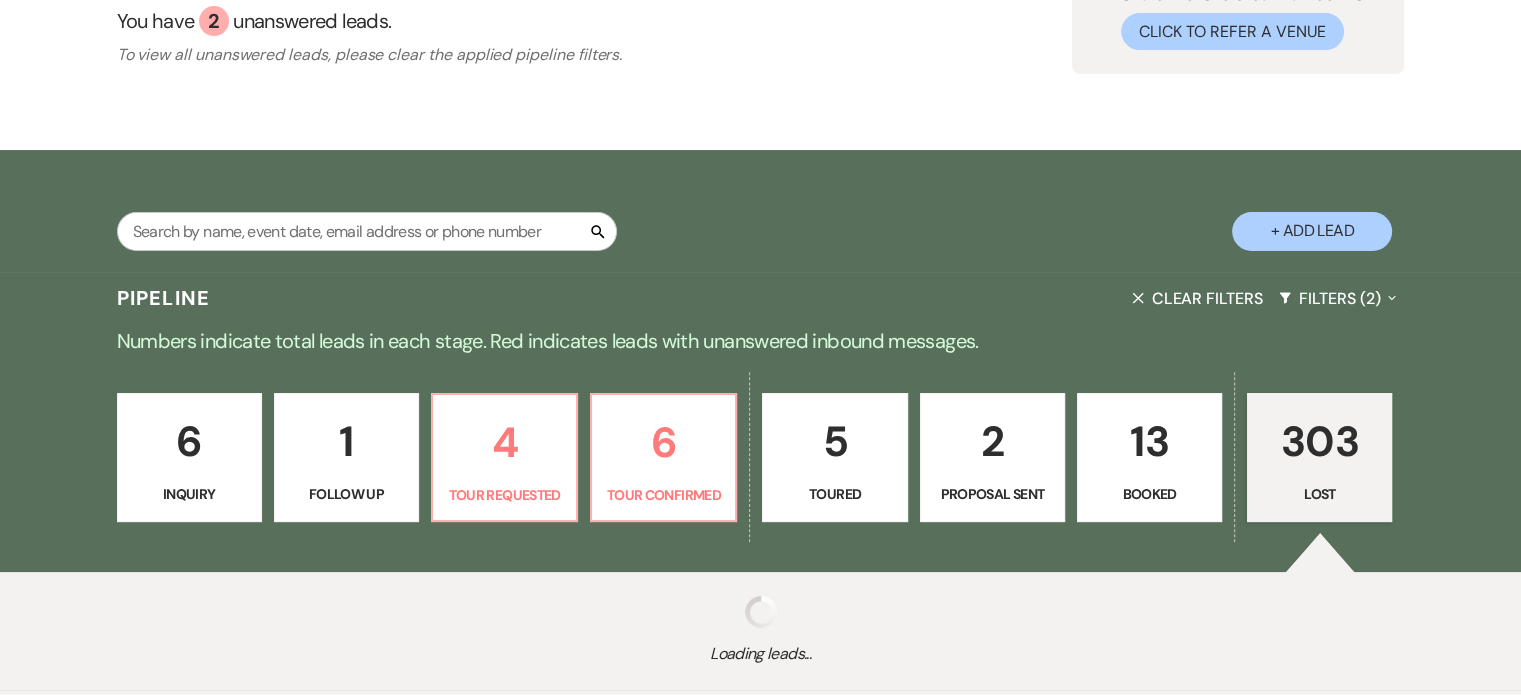 select on "8" 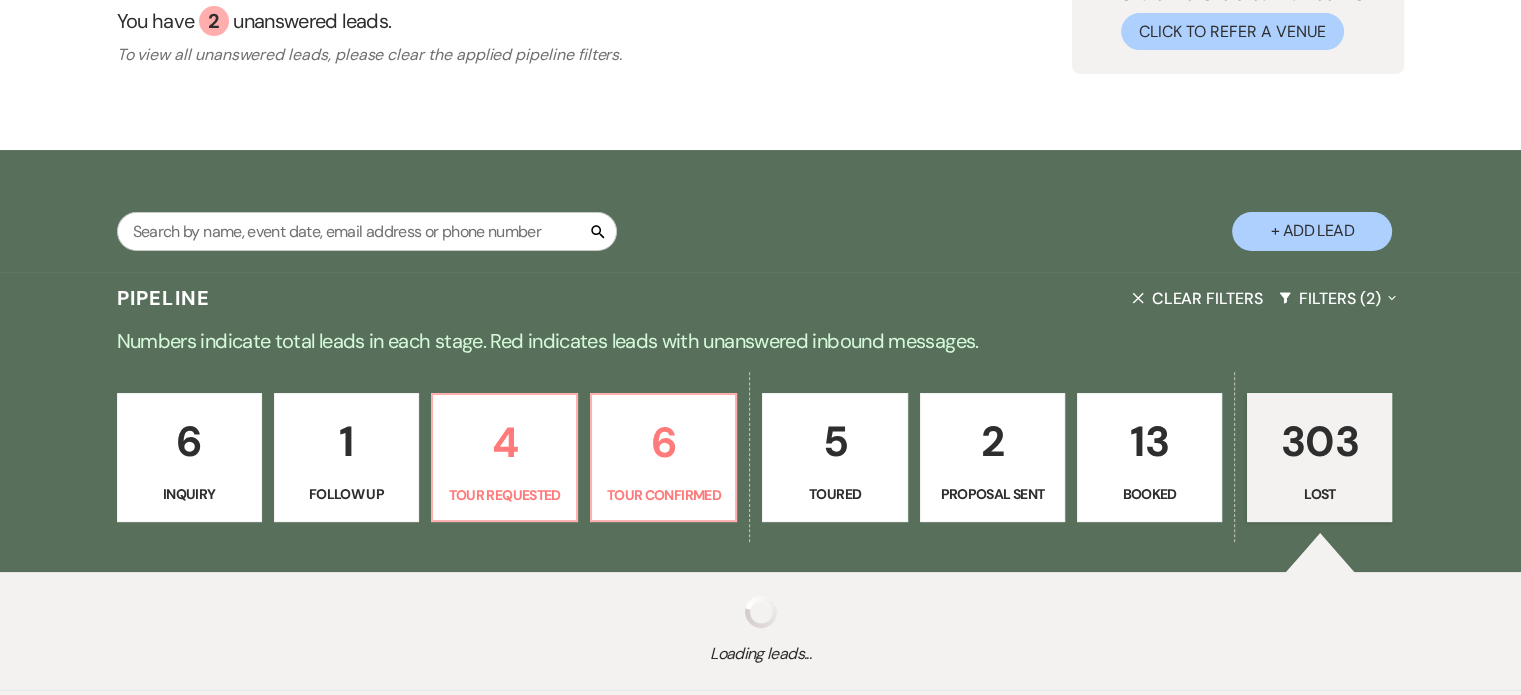 select on "5" 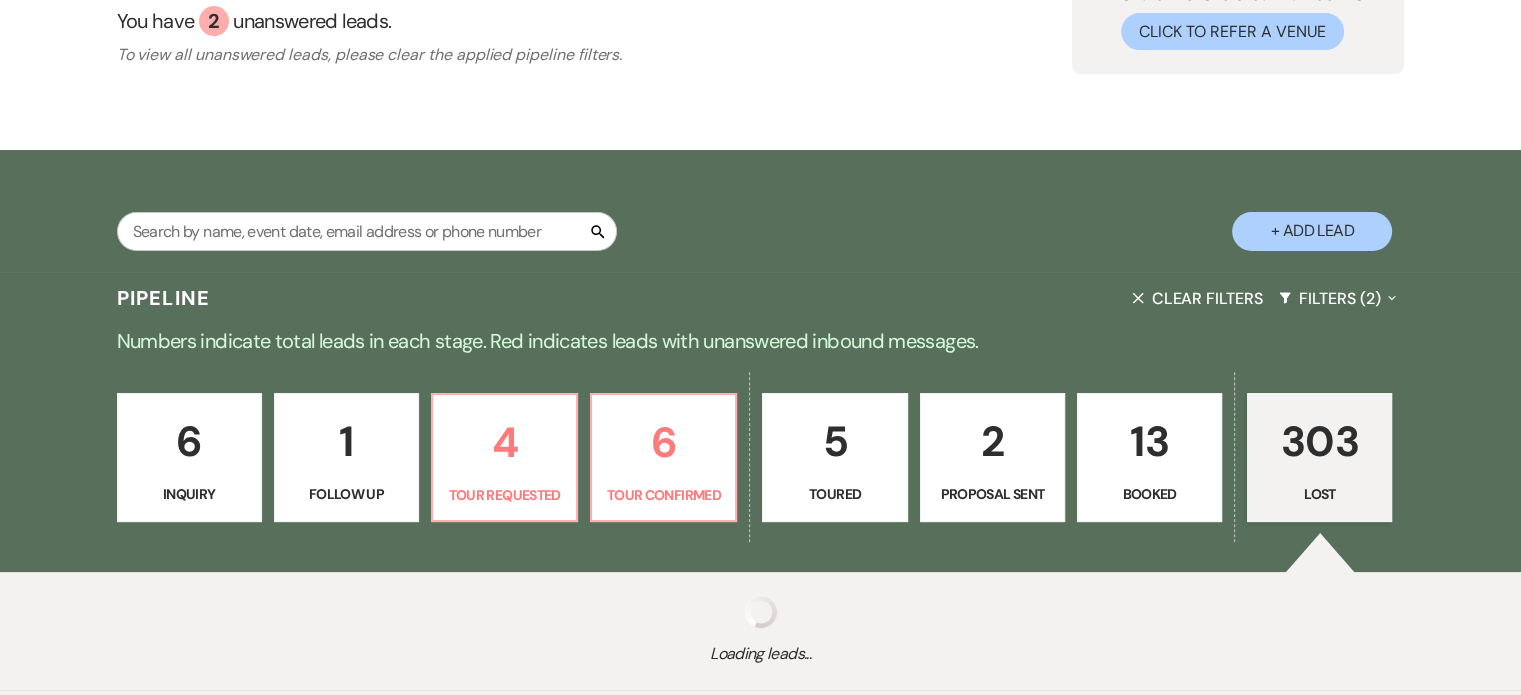 select on "8" 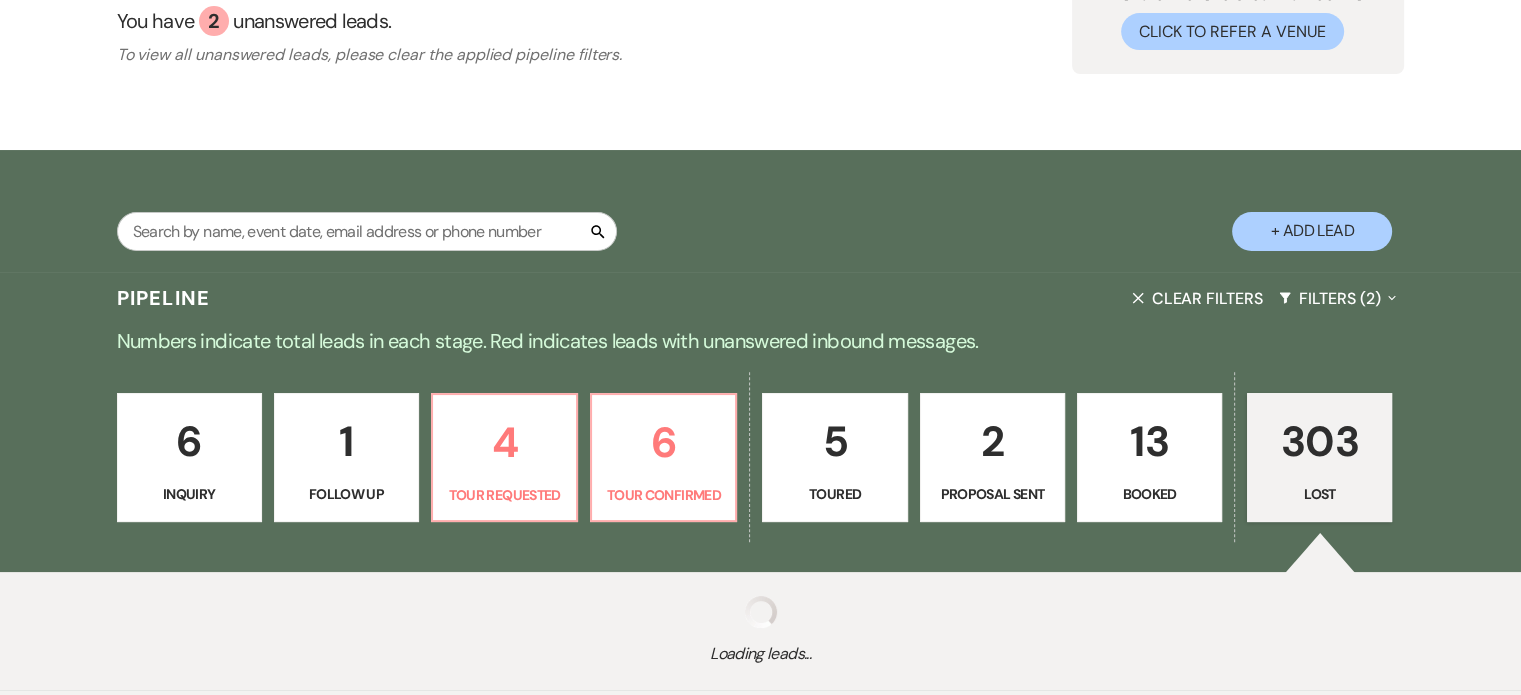 select on "5" 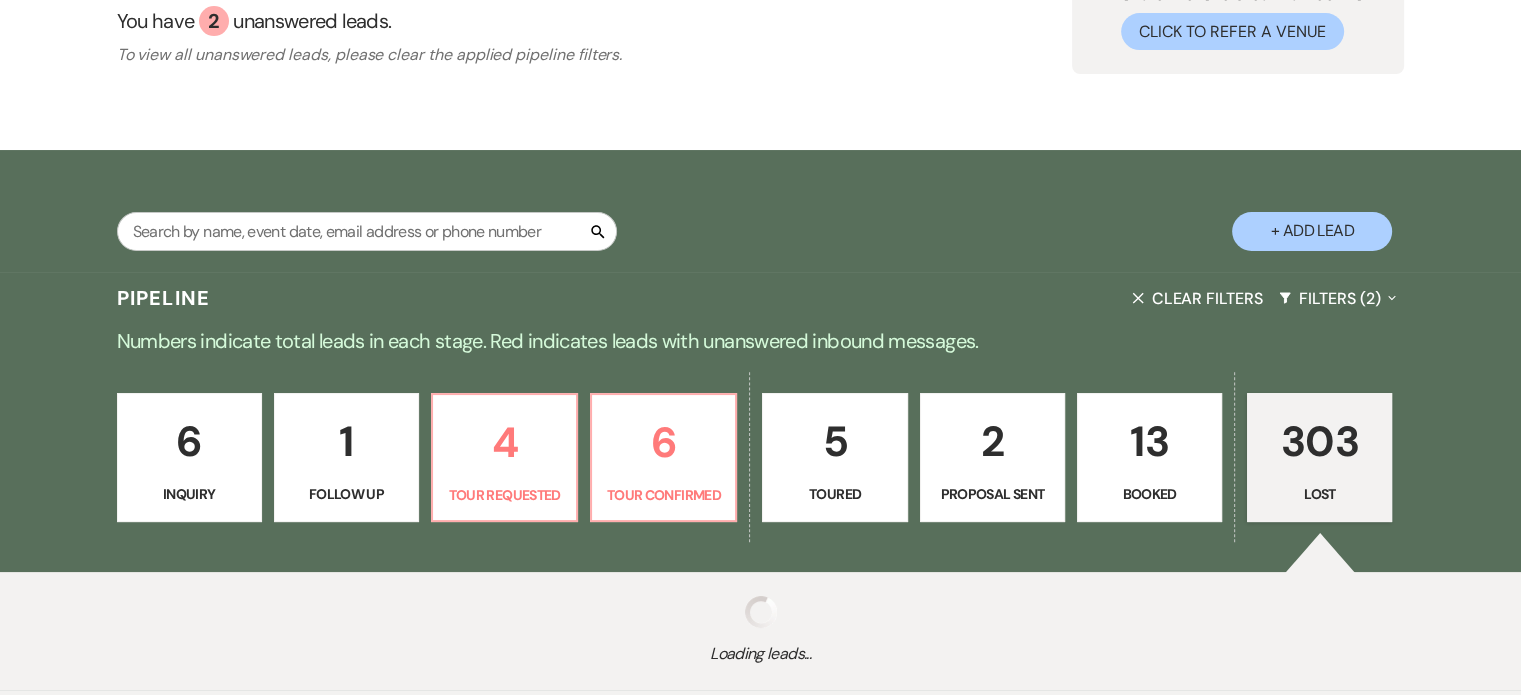 select on "8" 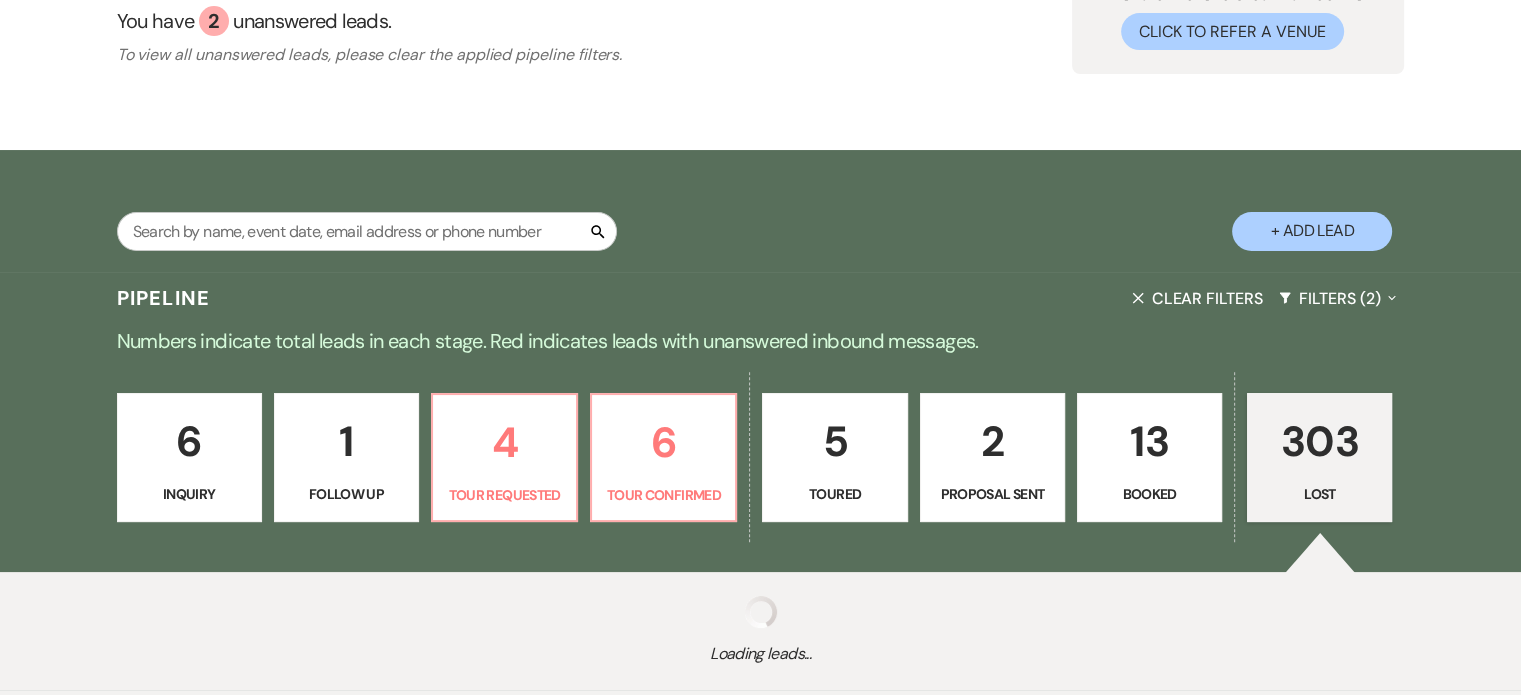 select on "8" 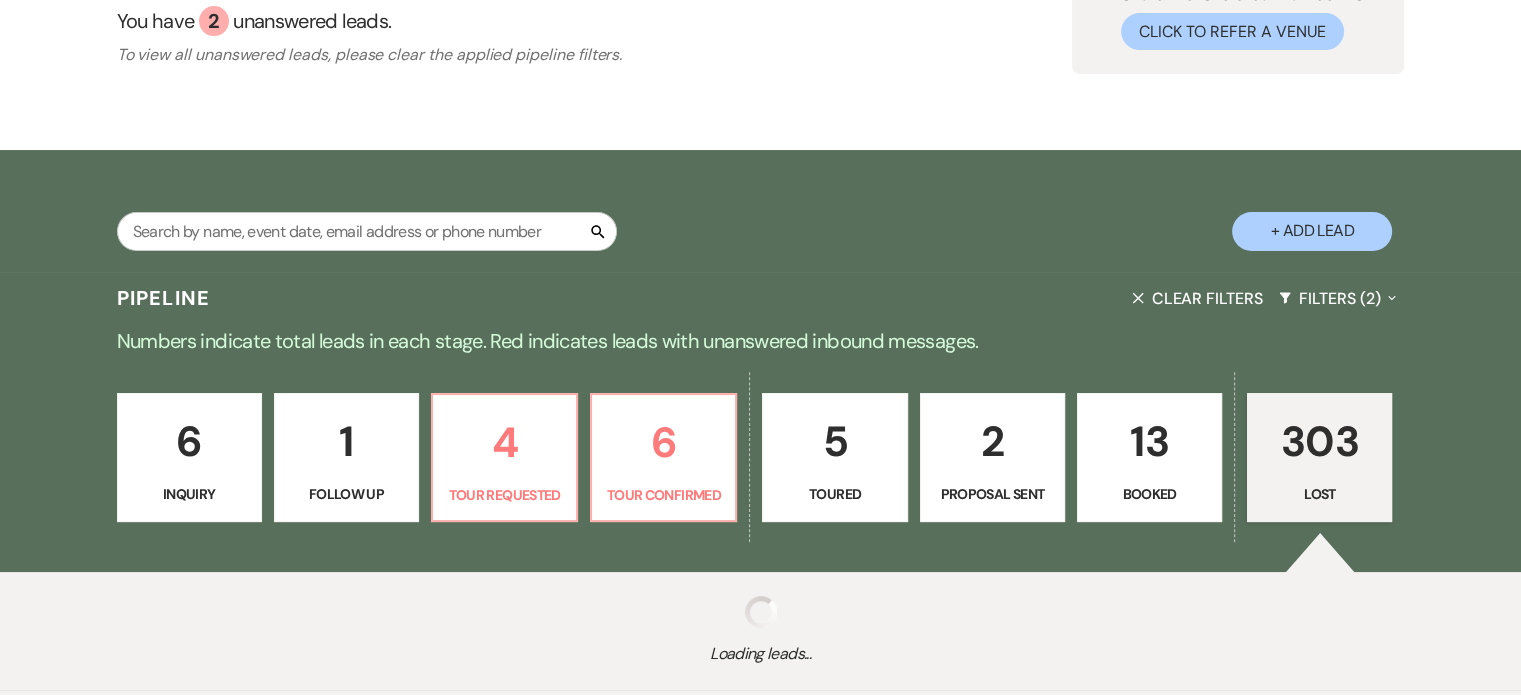 select on "5" 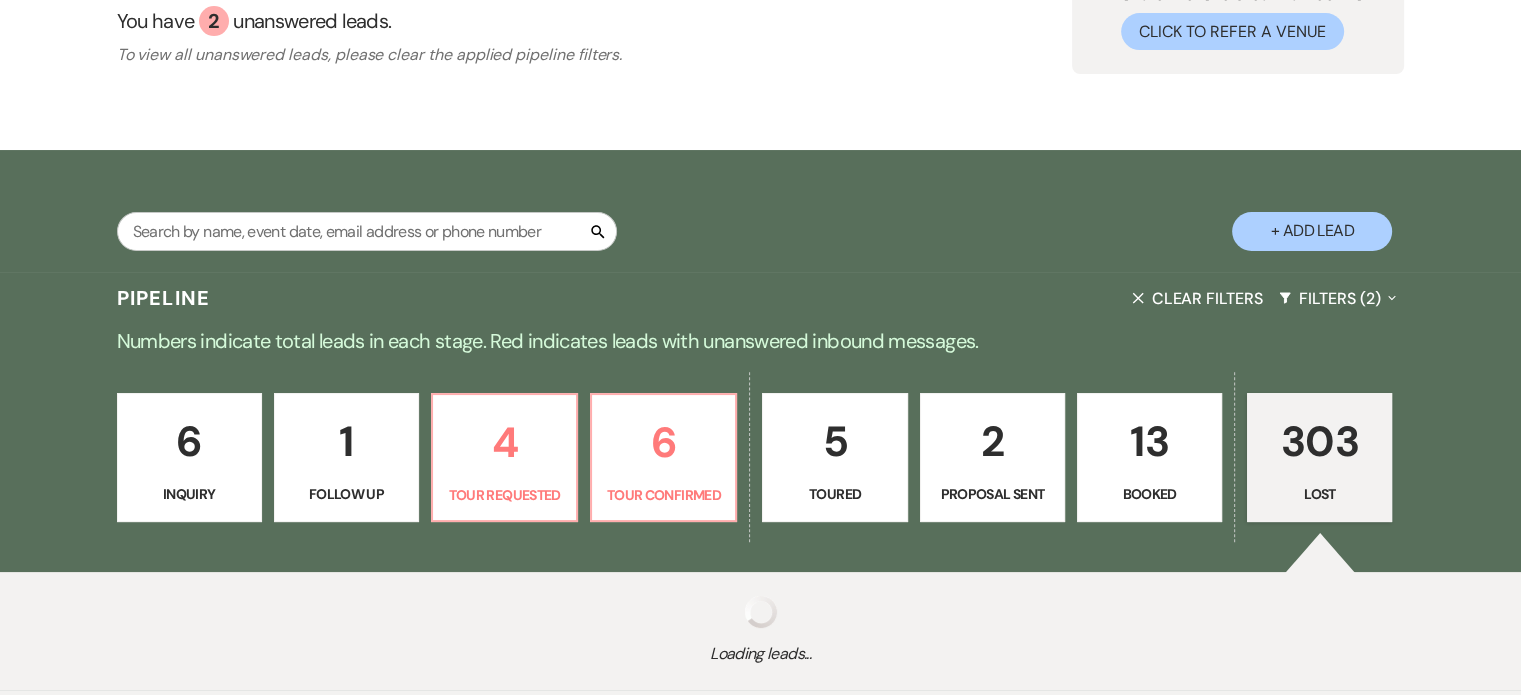 select on "5" 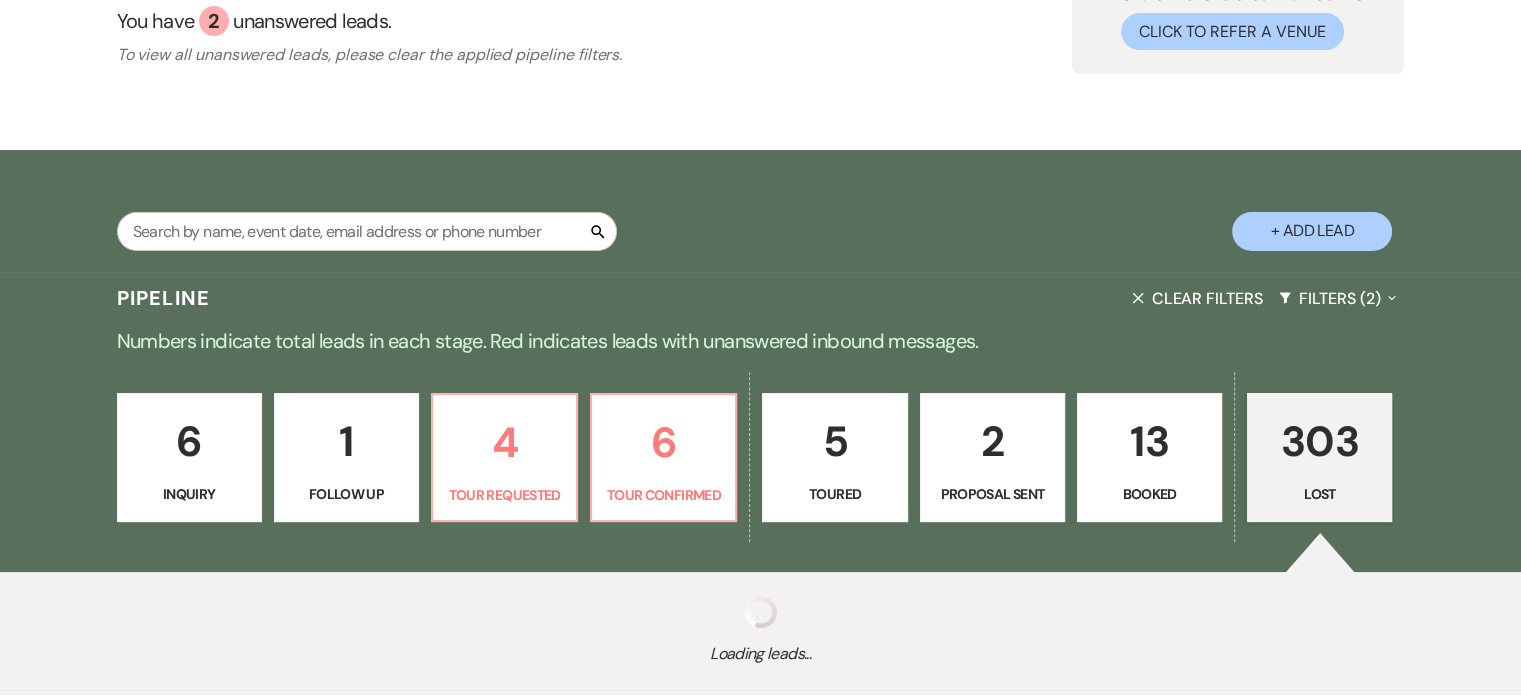 select on "8" 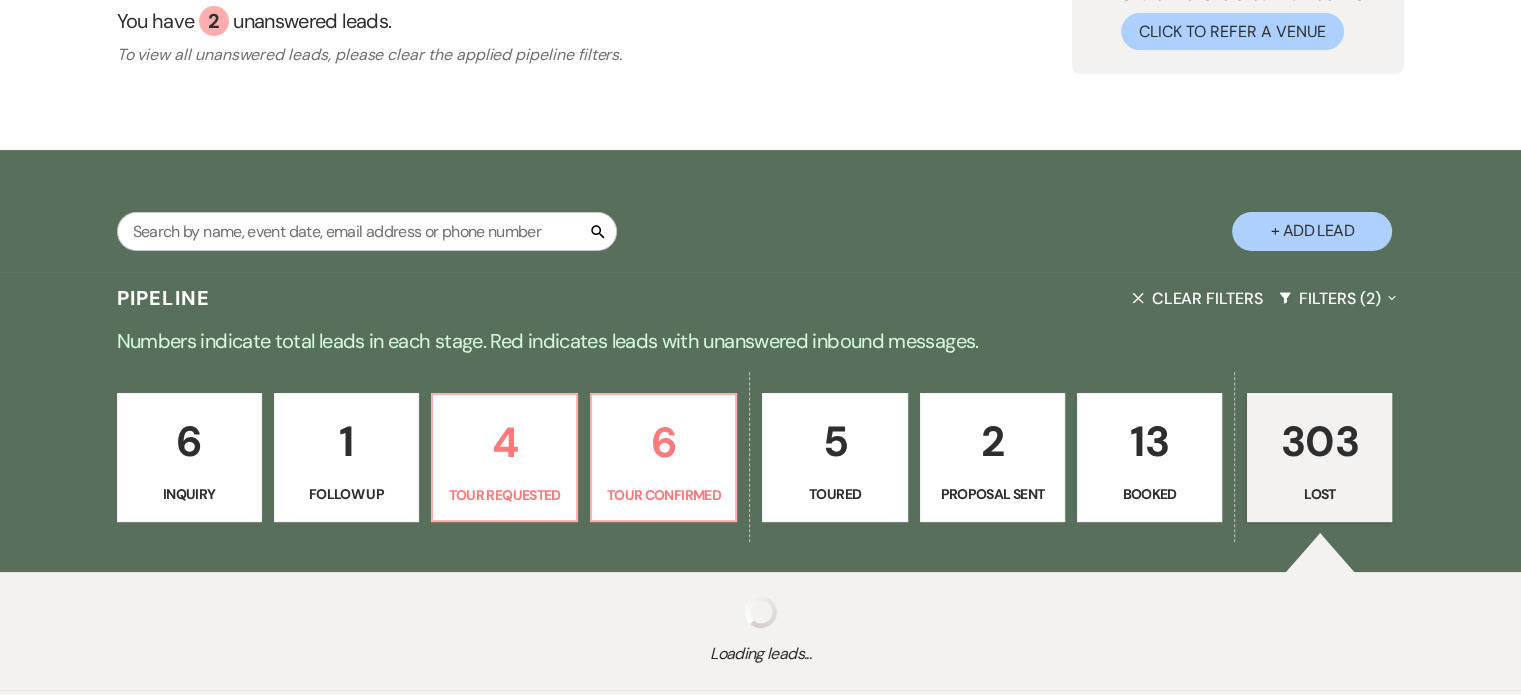 select on "7" 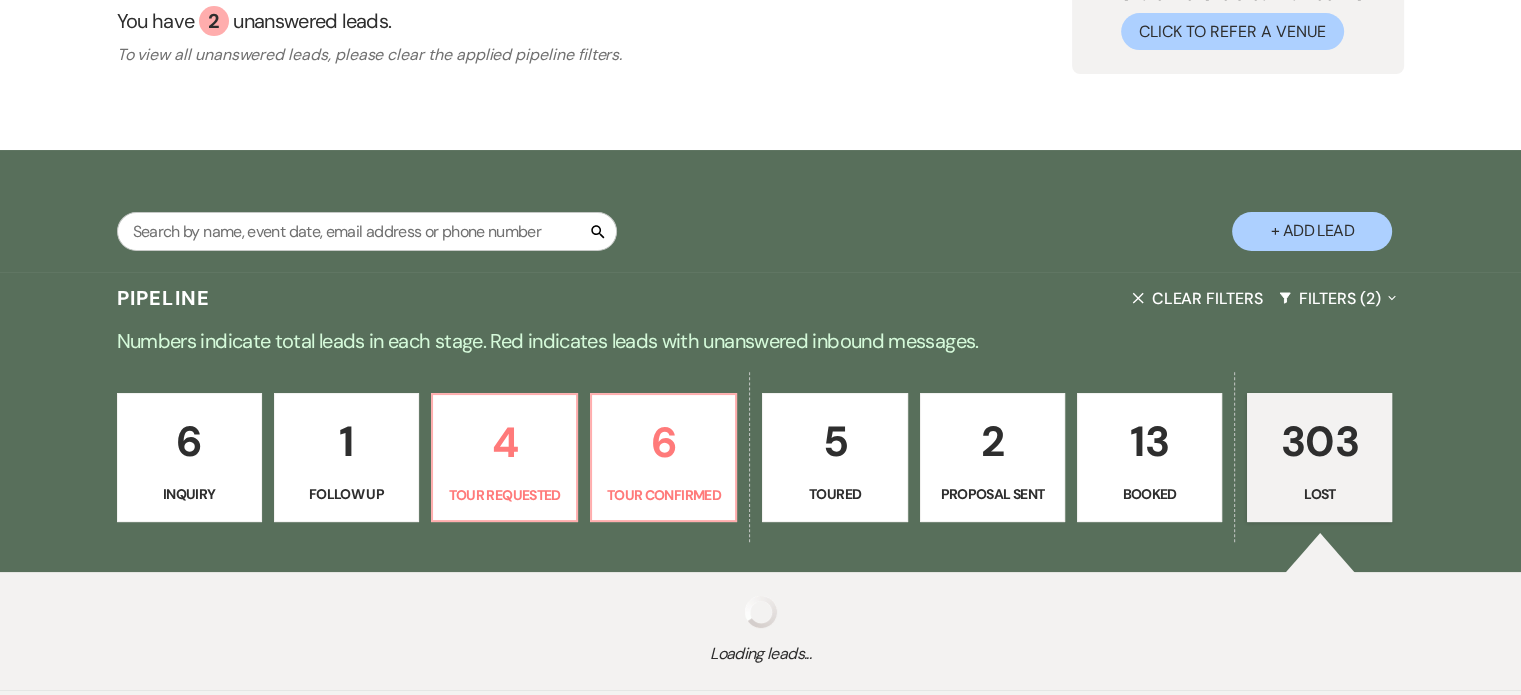 select on "8" 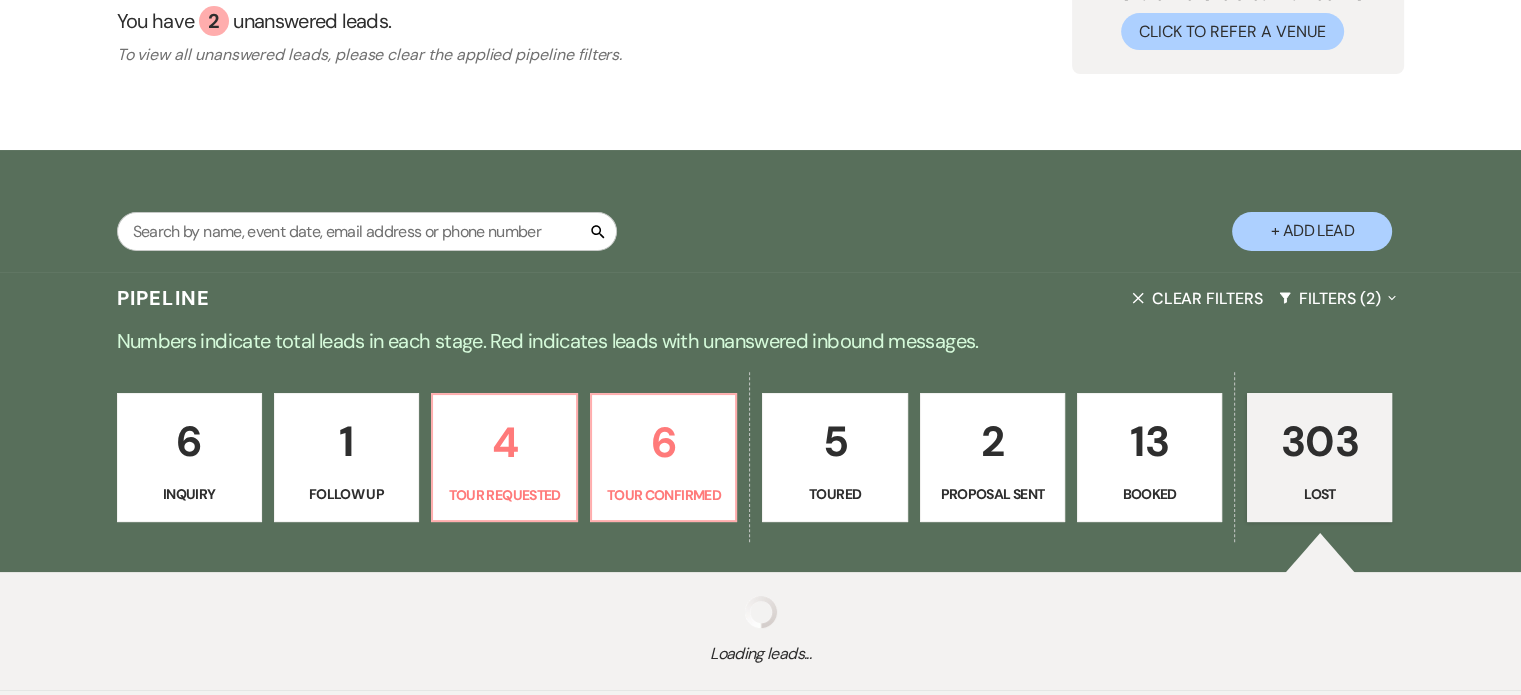 select on "5" 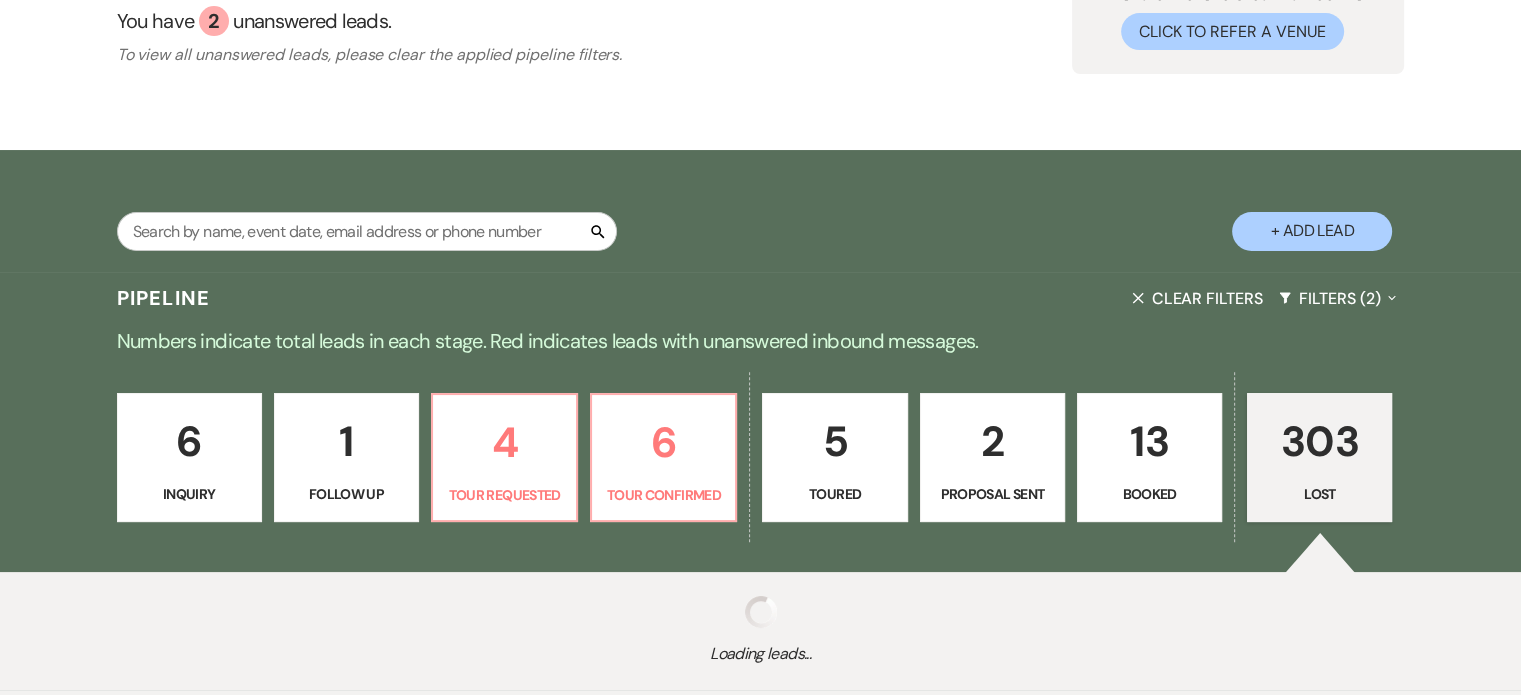 select on "8" 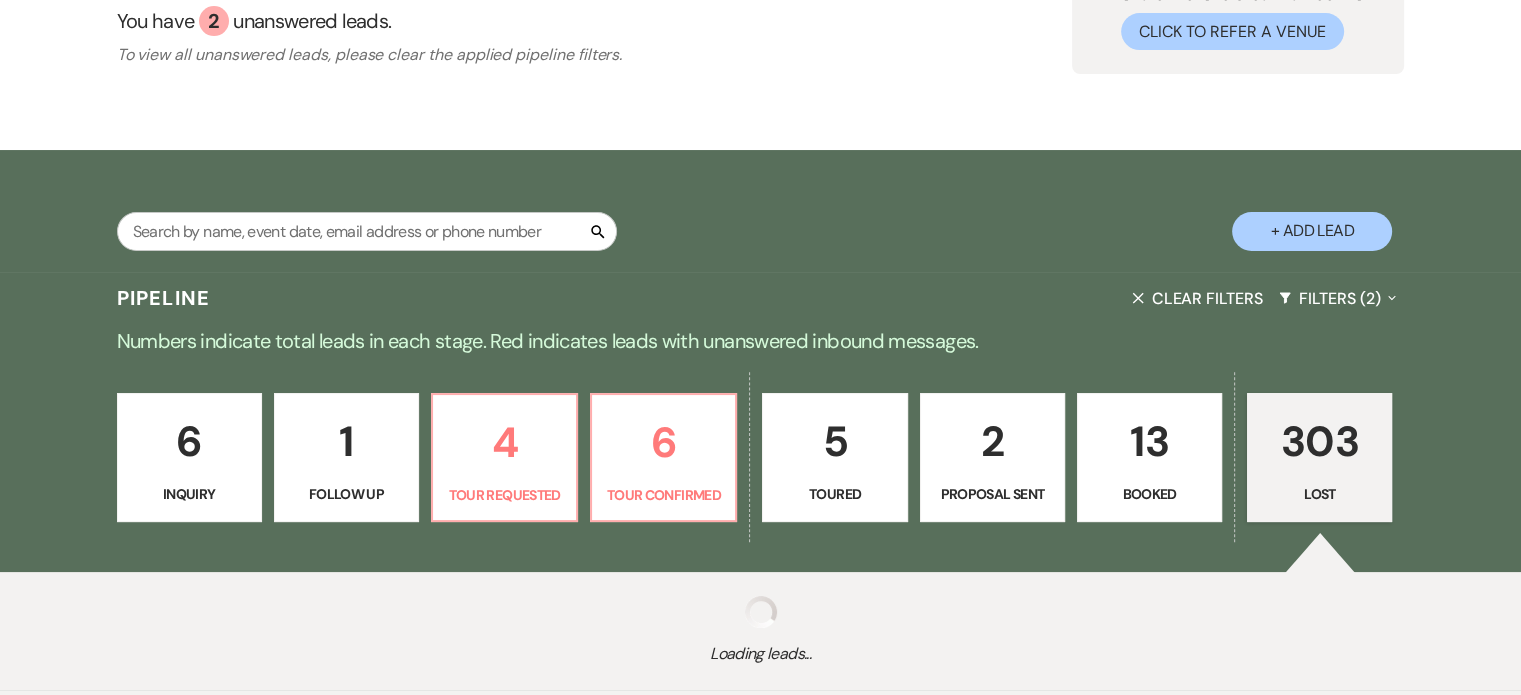 select on "5" 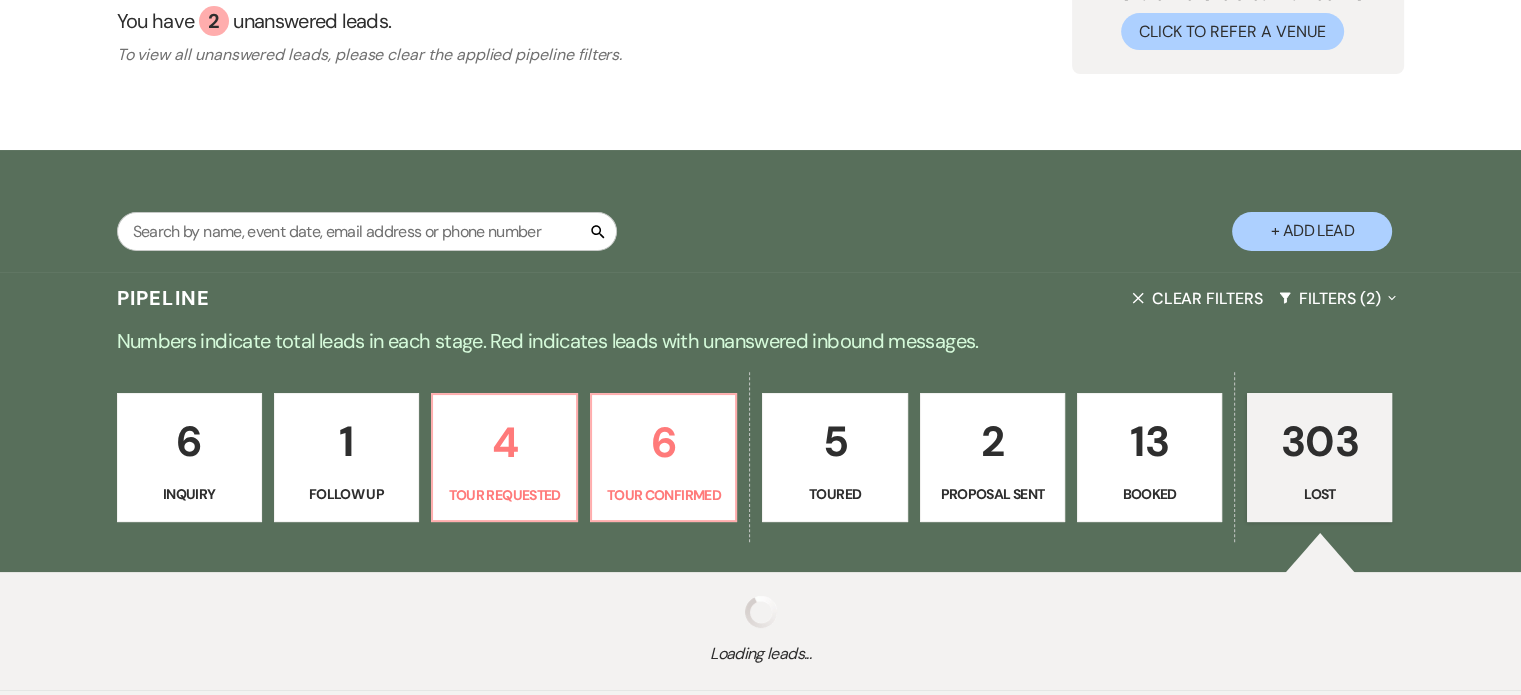 select on "8" 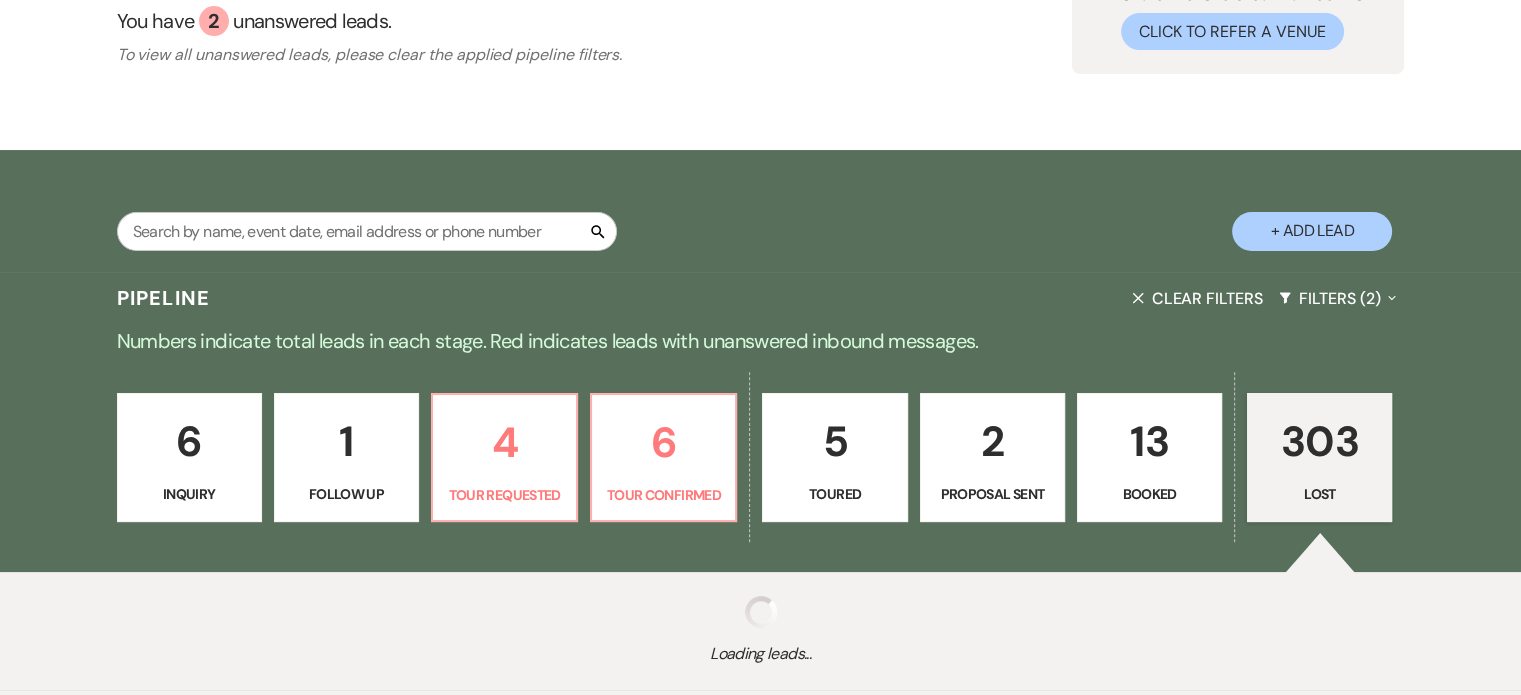 select on "5" 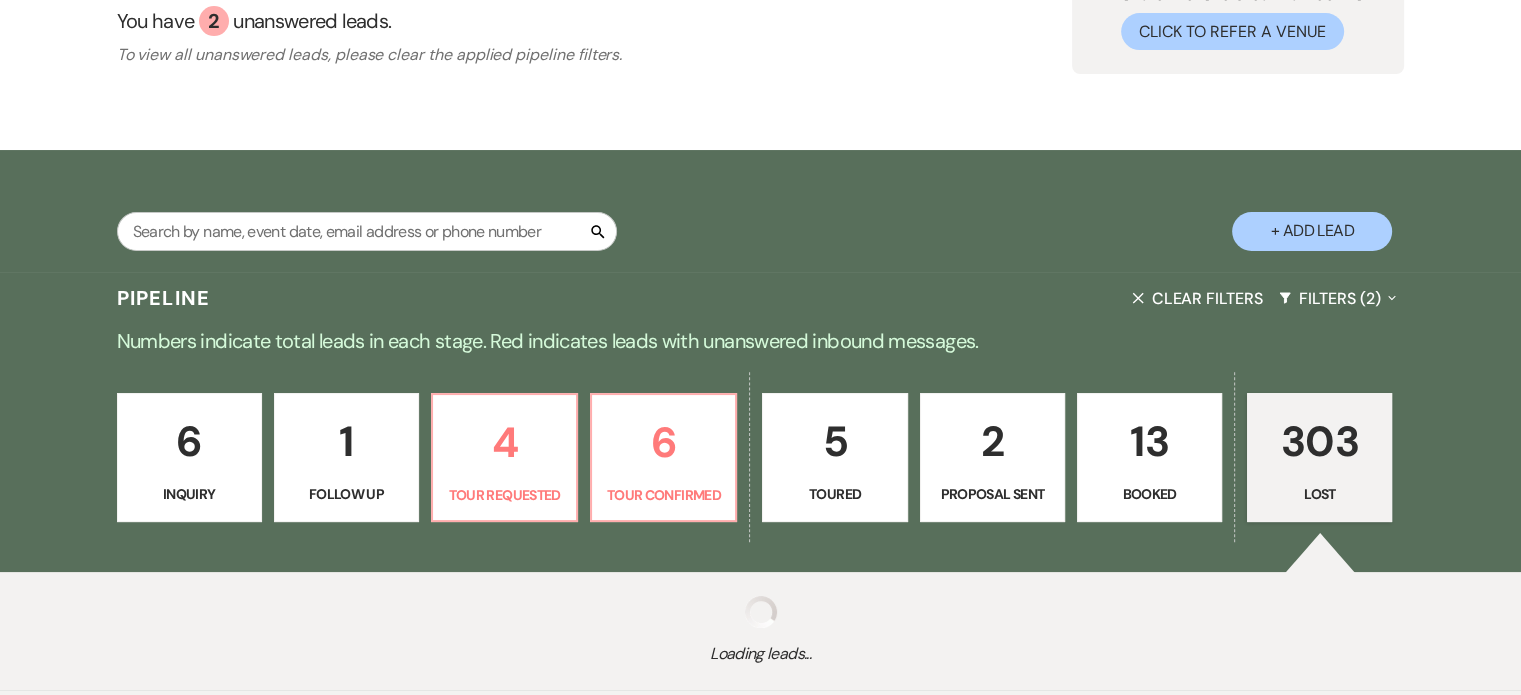 select on "8" 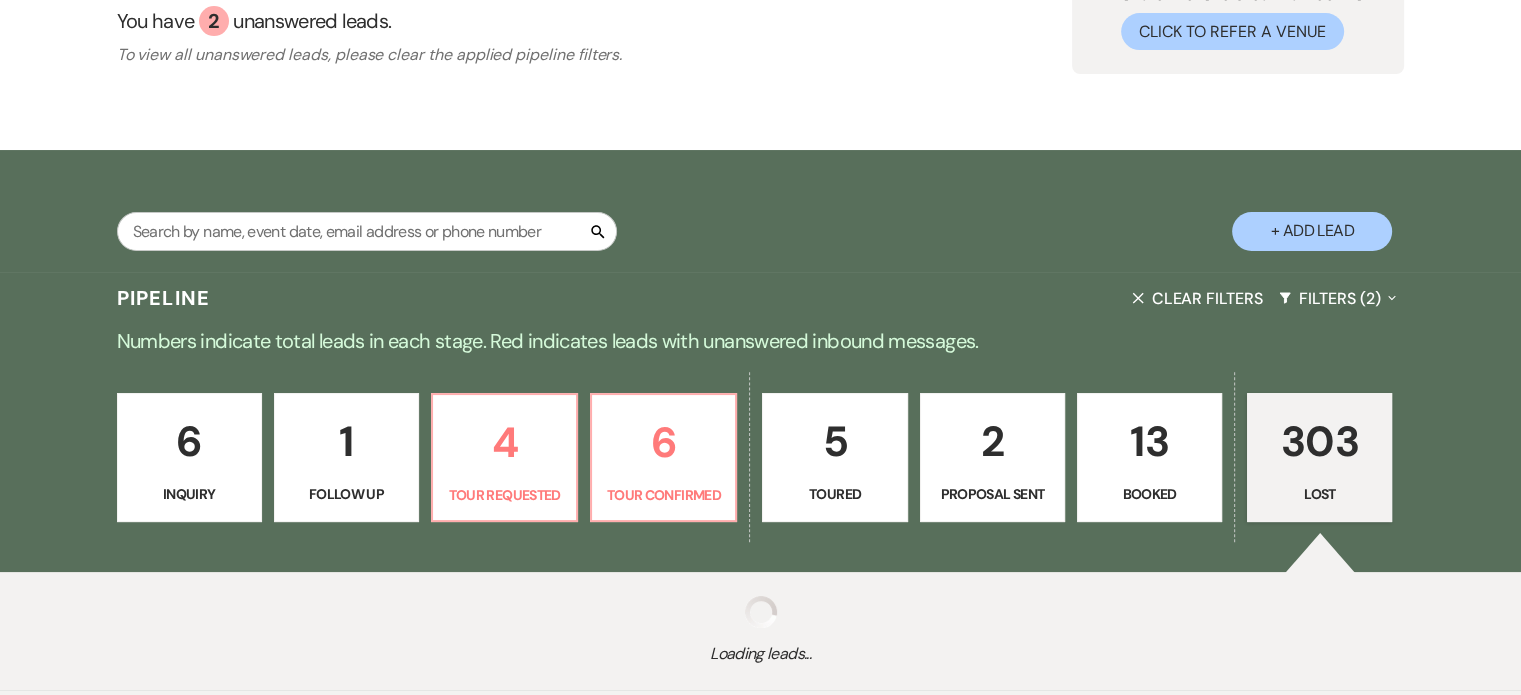 select on "8" 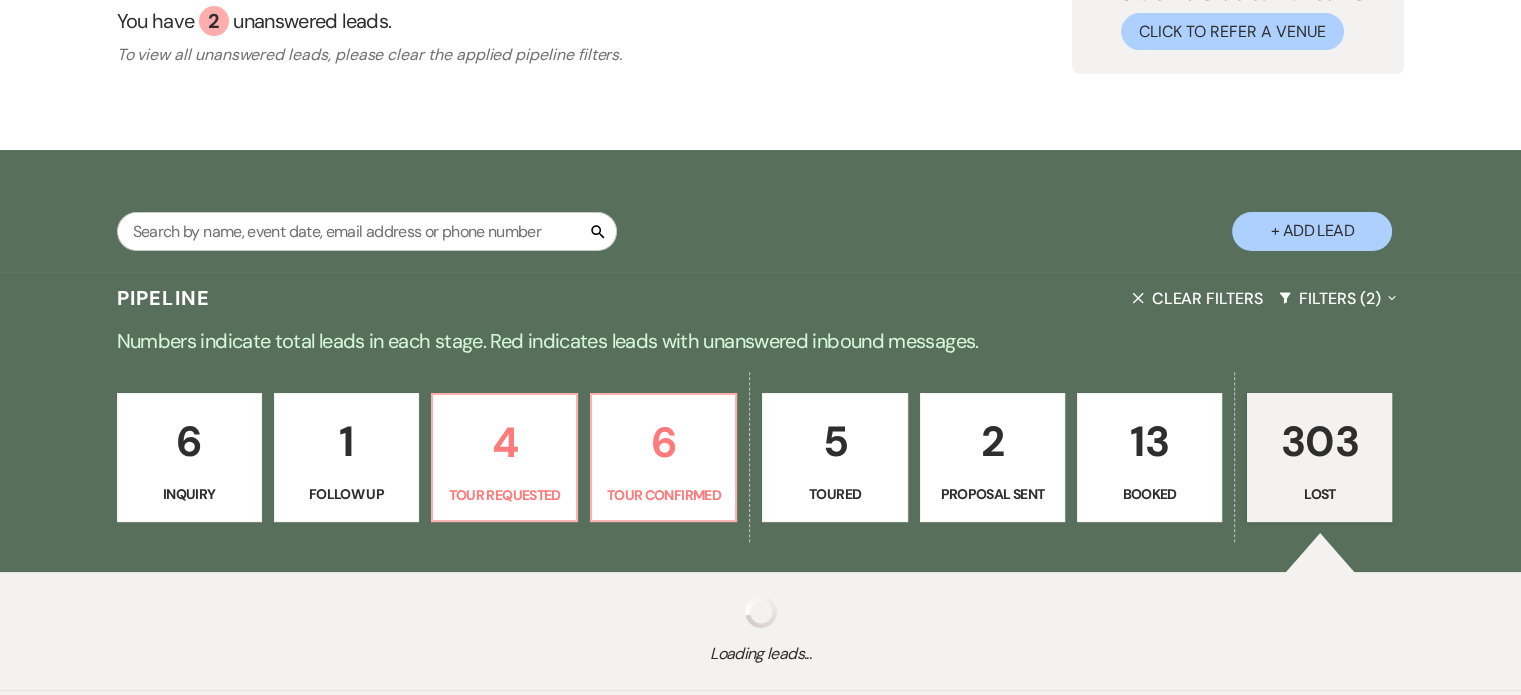 select on "8" 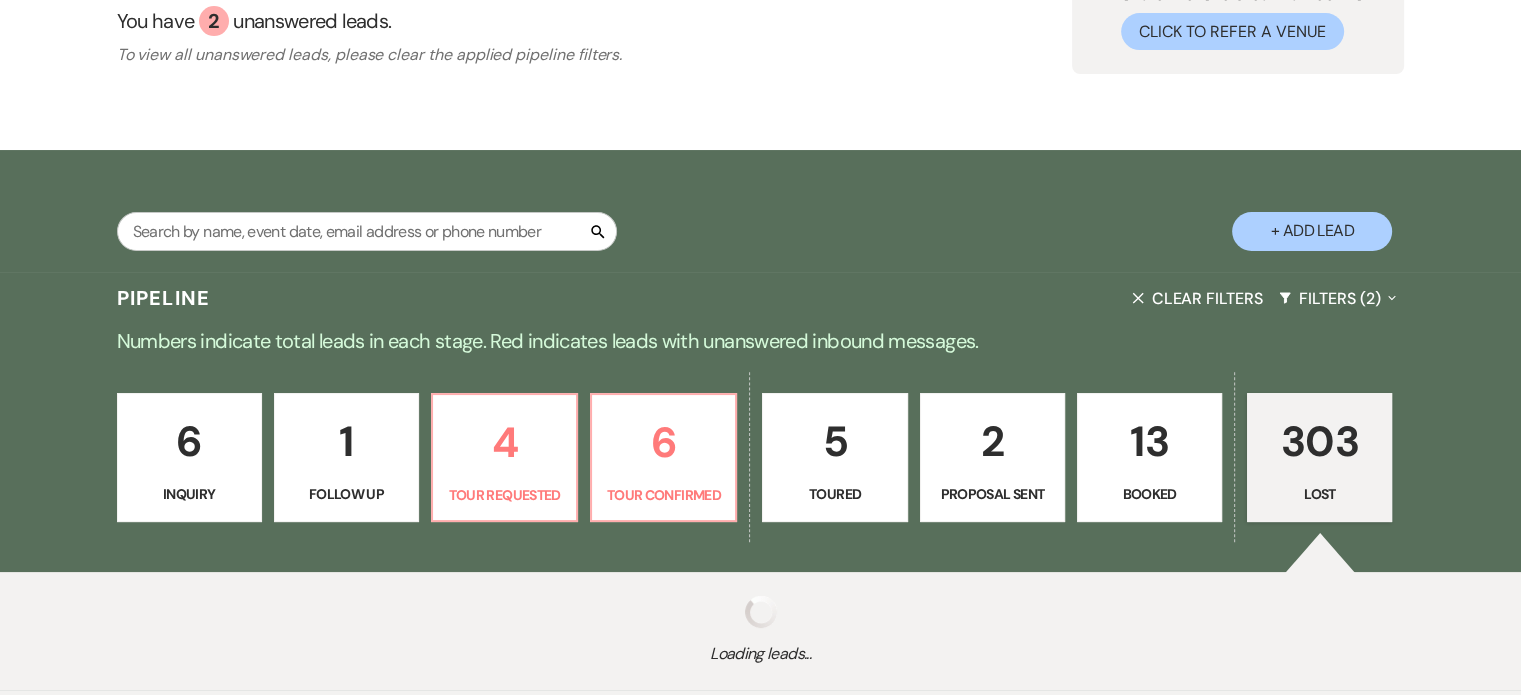 select on "10" 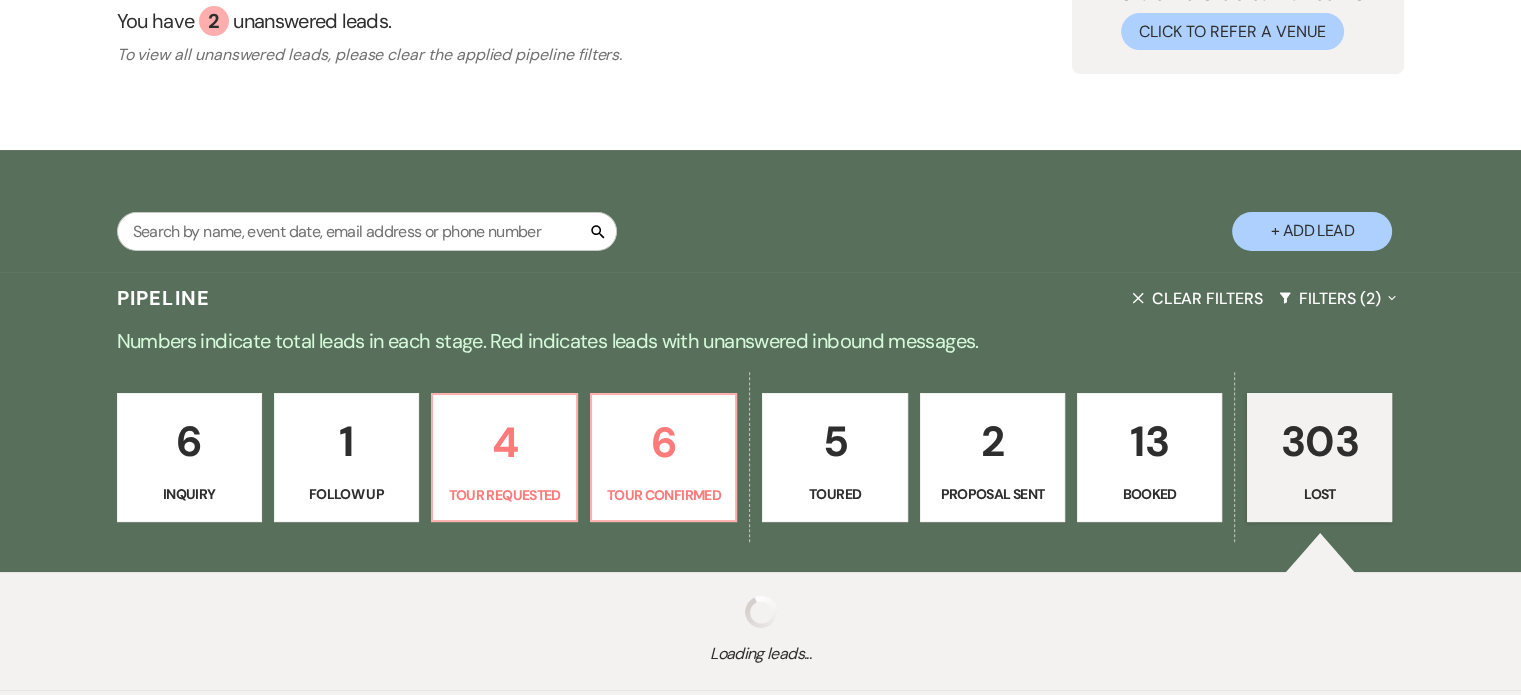 select on "8" 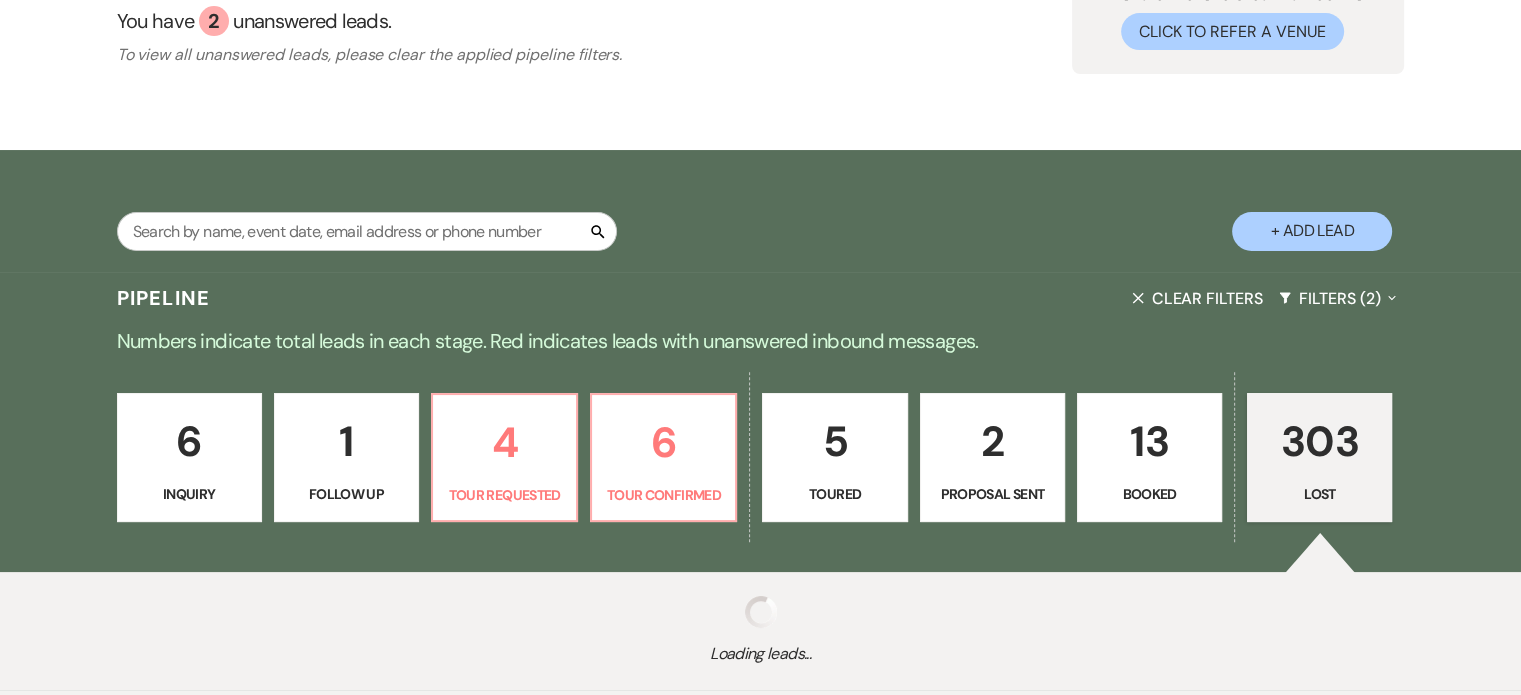 select on "5" 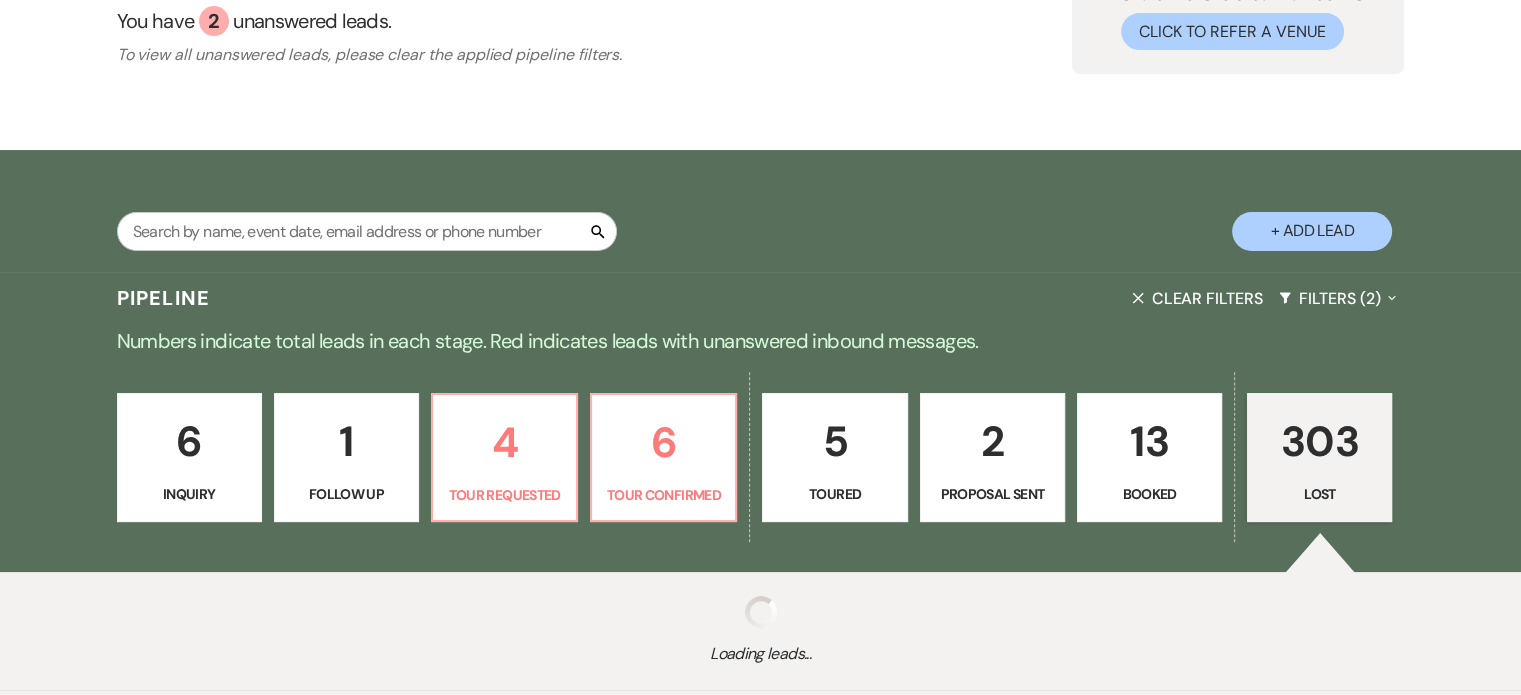 select on "8" 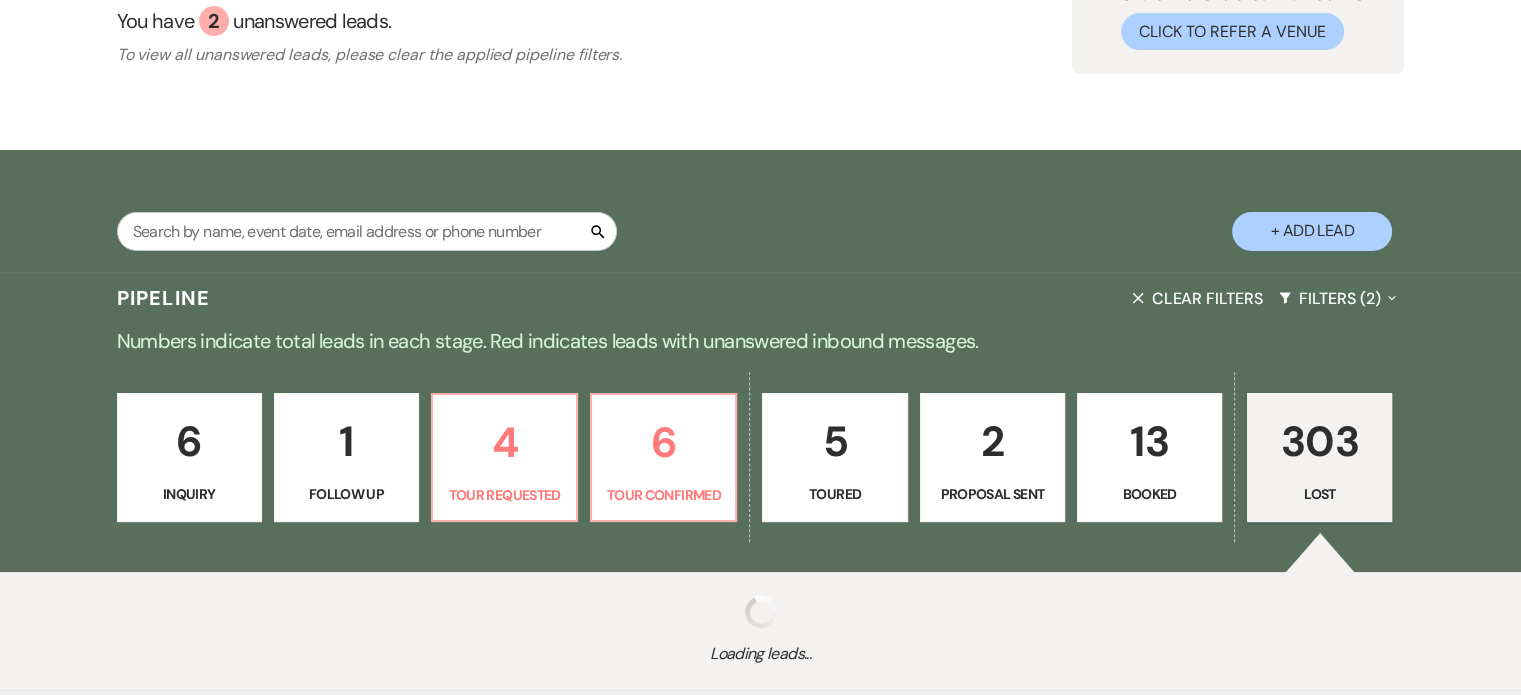 select on "5" 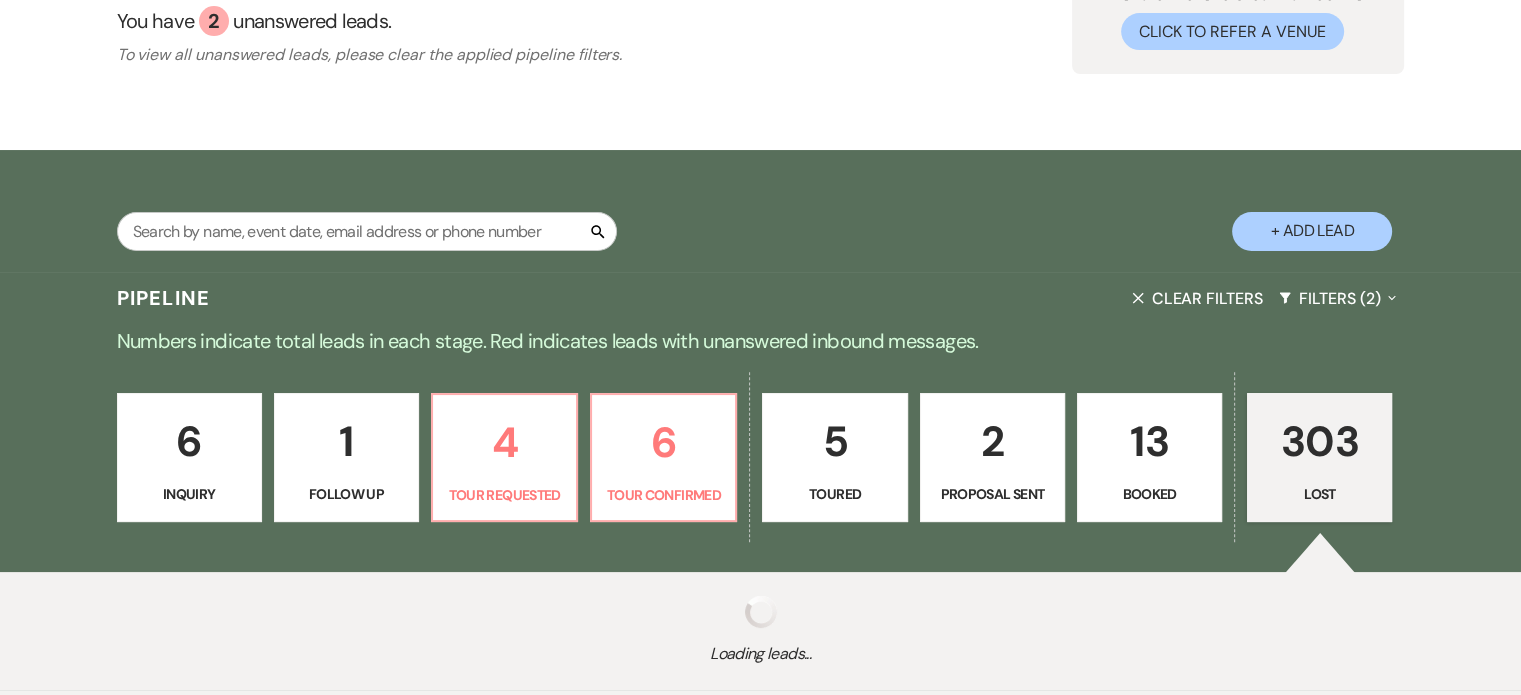 select on "8" 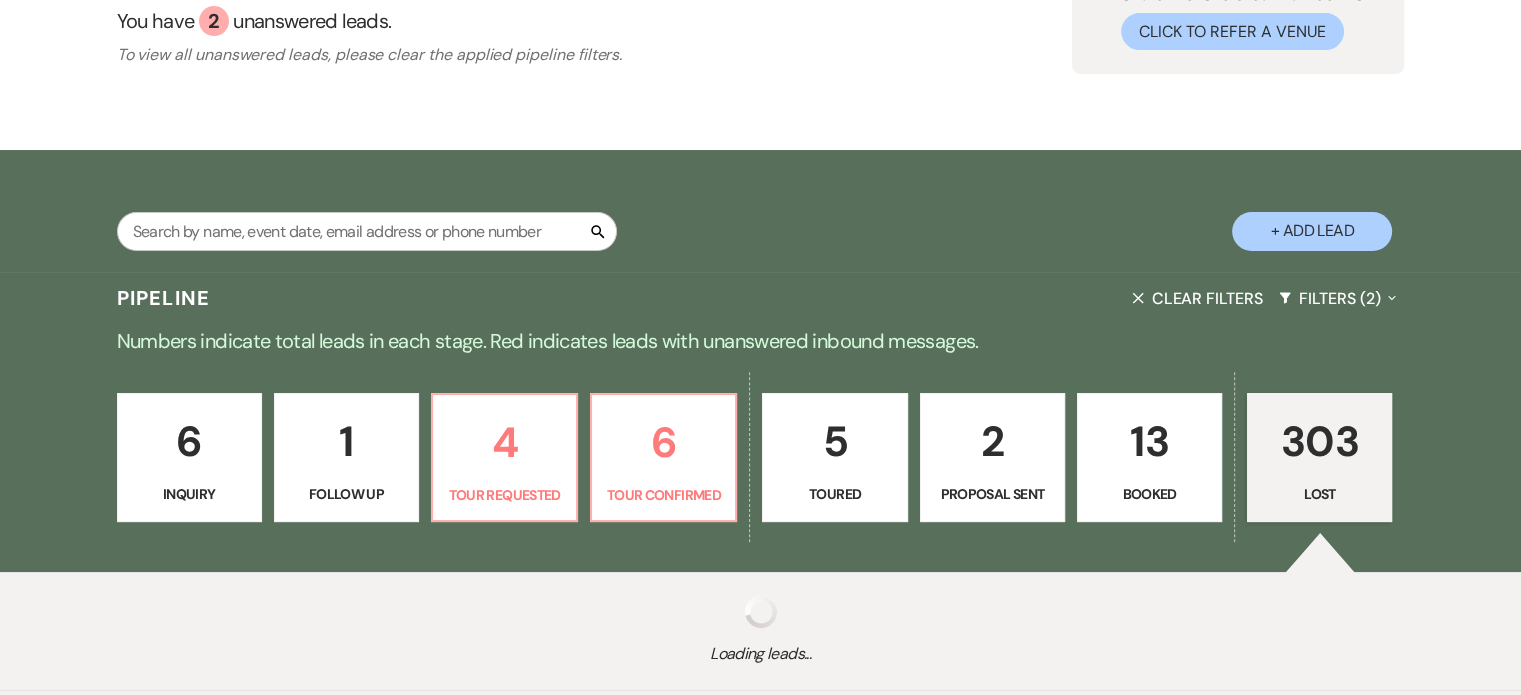 select on "8" 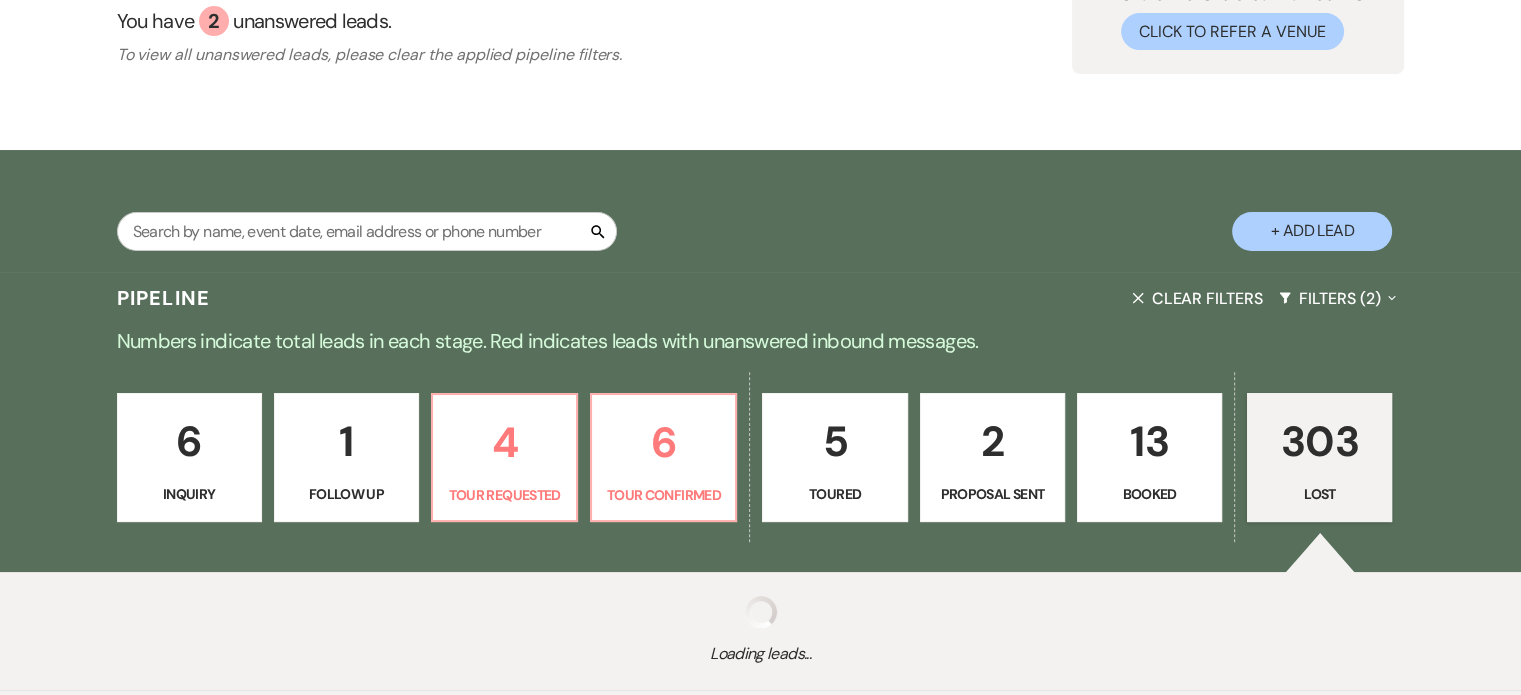 select on "8" 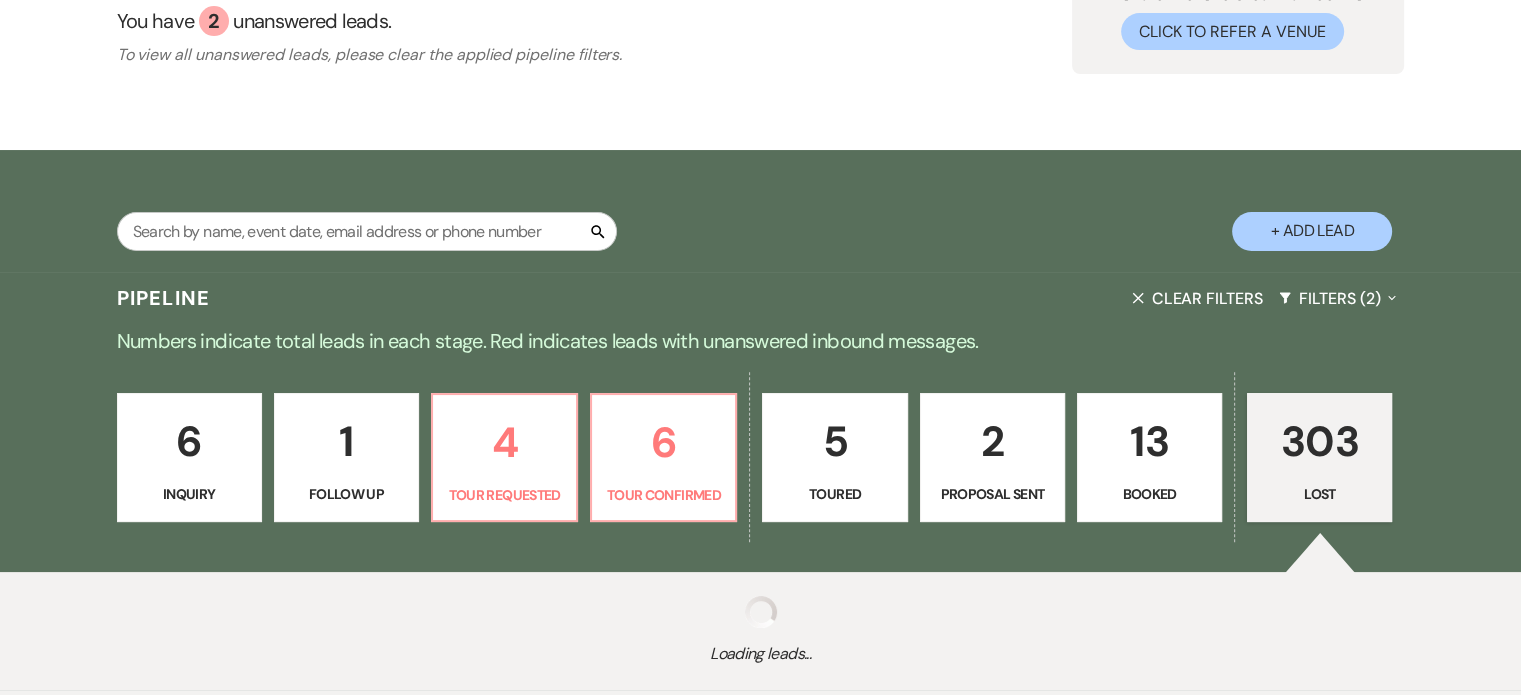 select on "8" 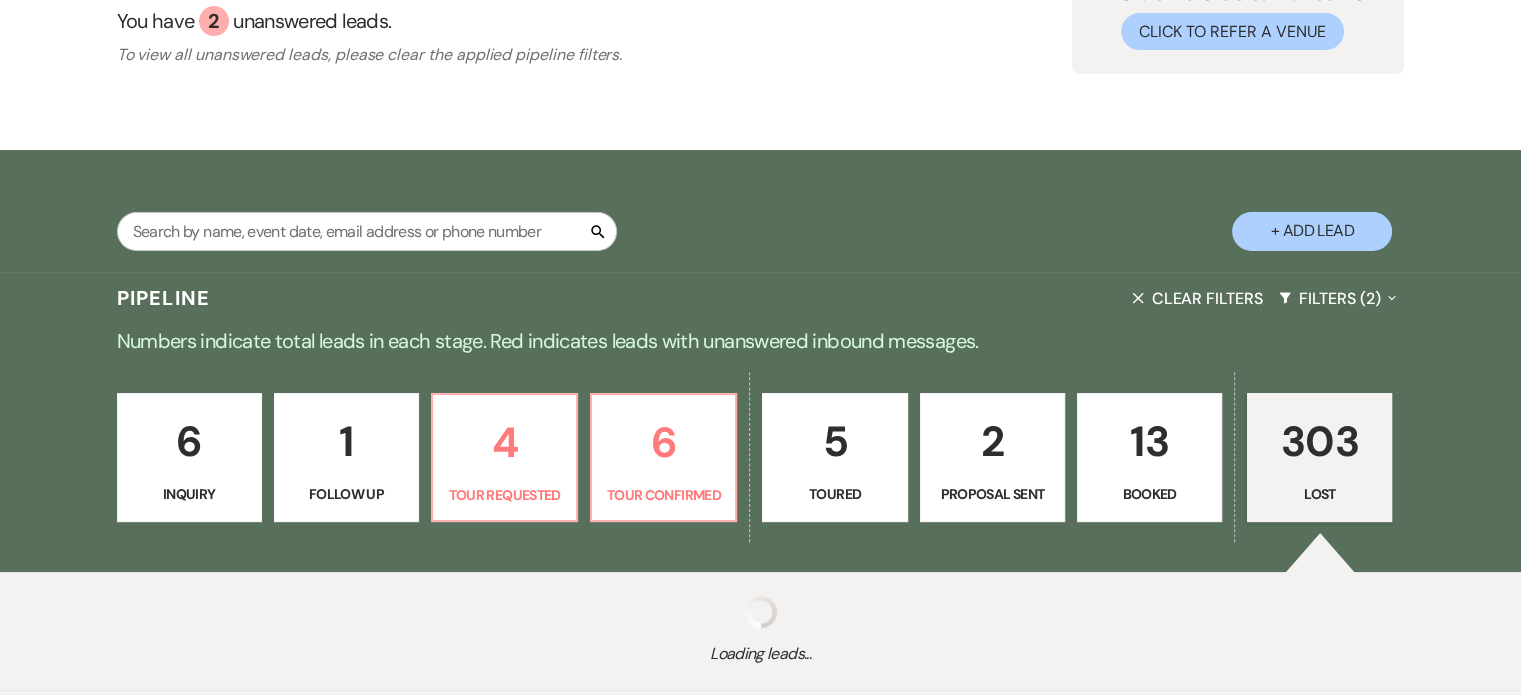 select on "8" 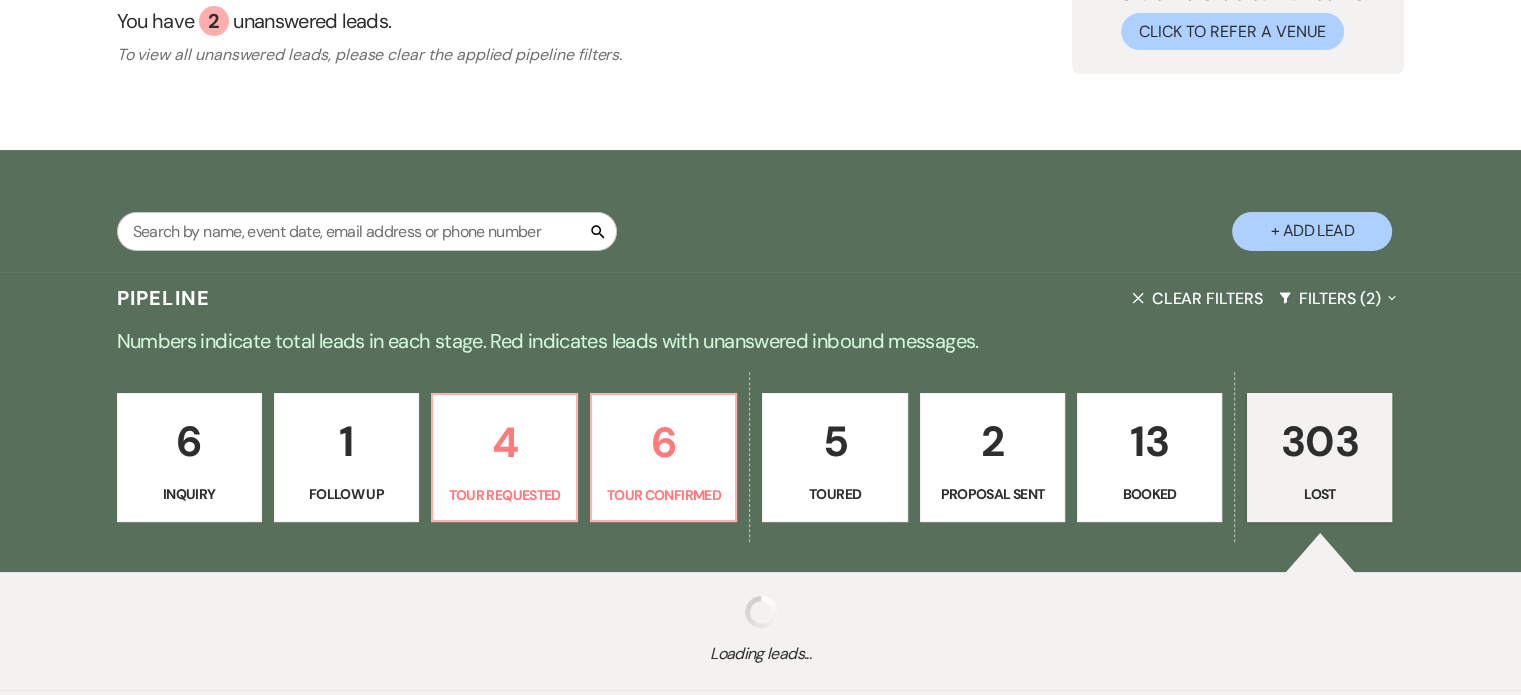 select on "8" 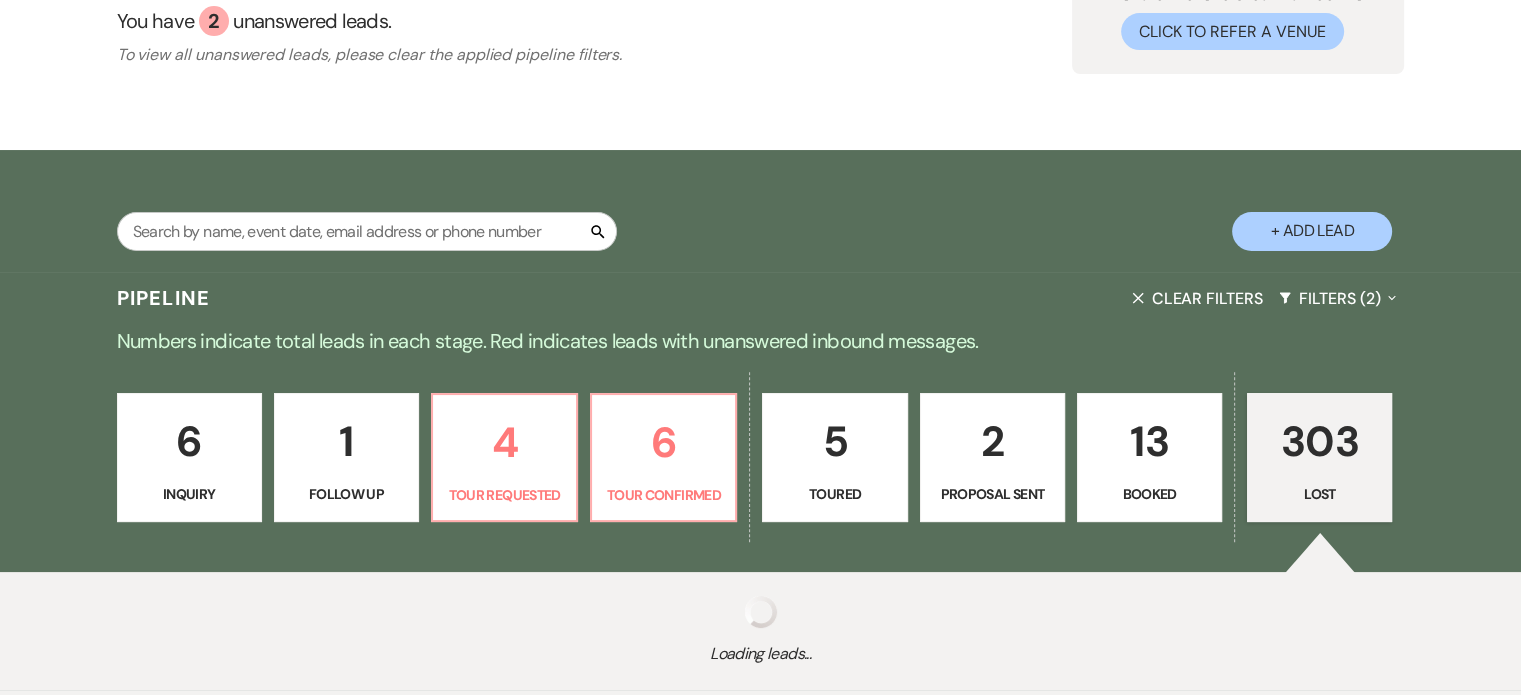 select on "8" 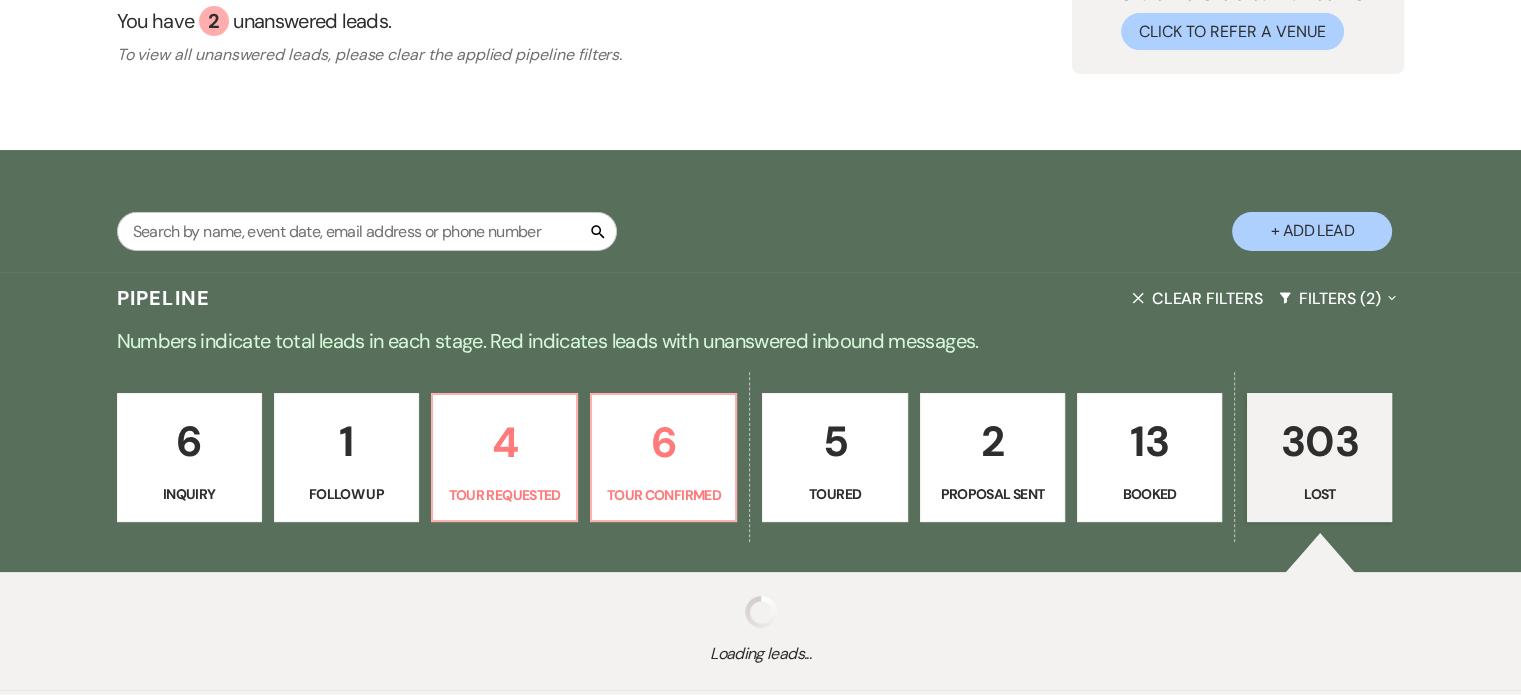 select on "8" 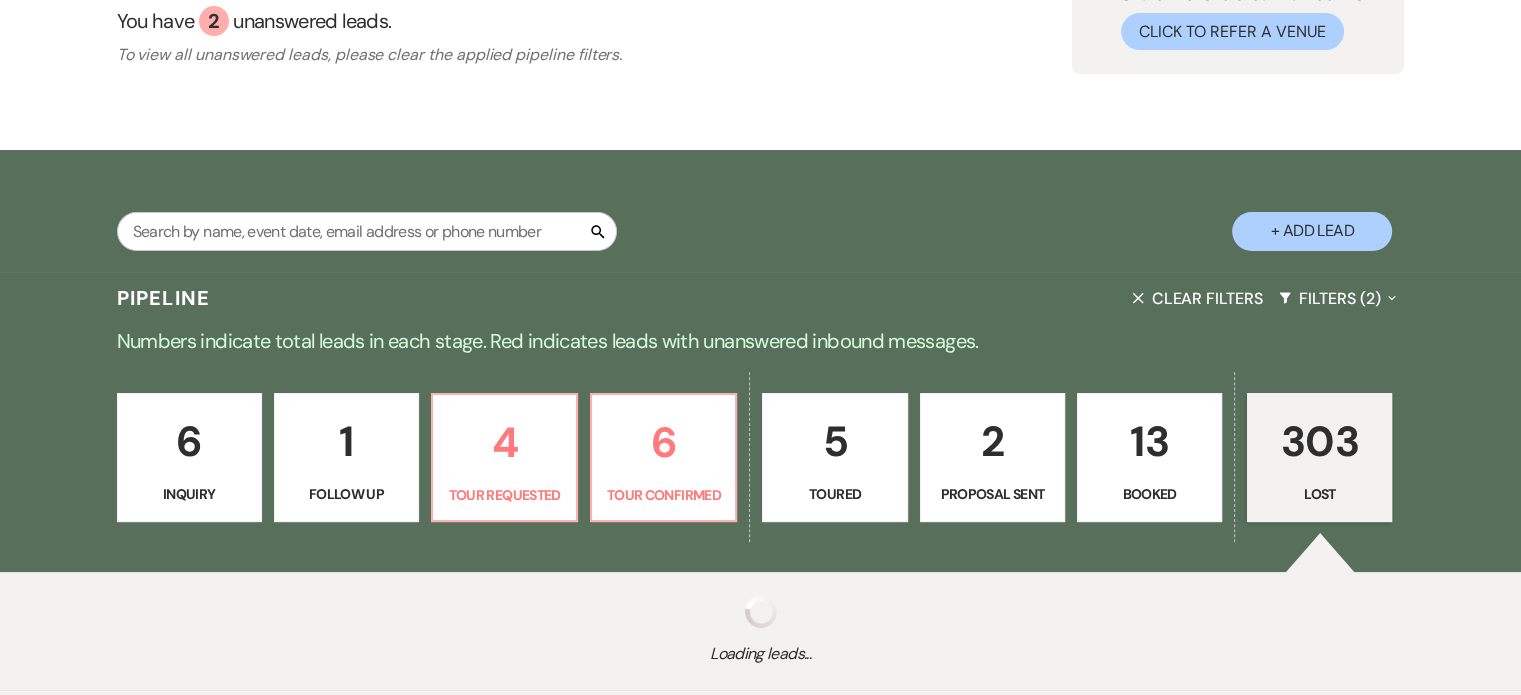 select on "5" 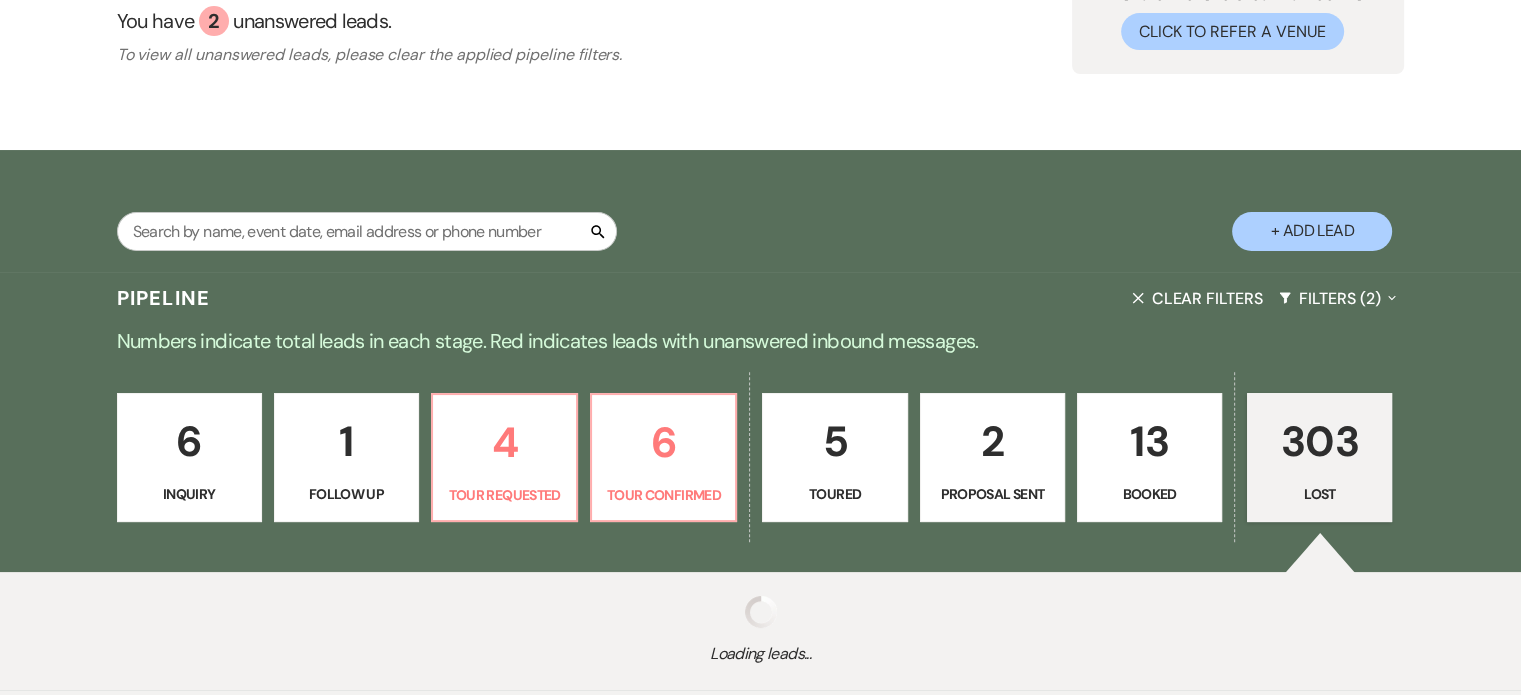 select on "8" 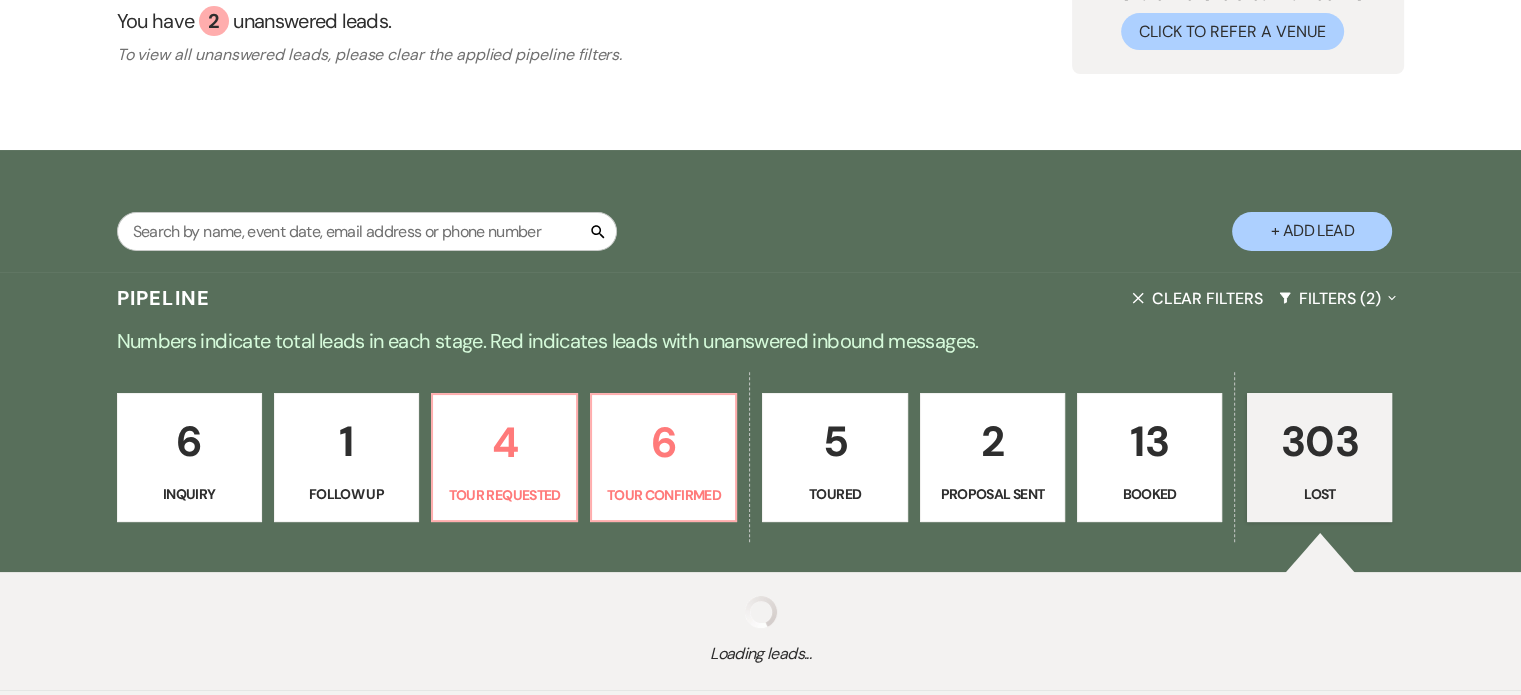 select on "8" 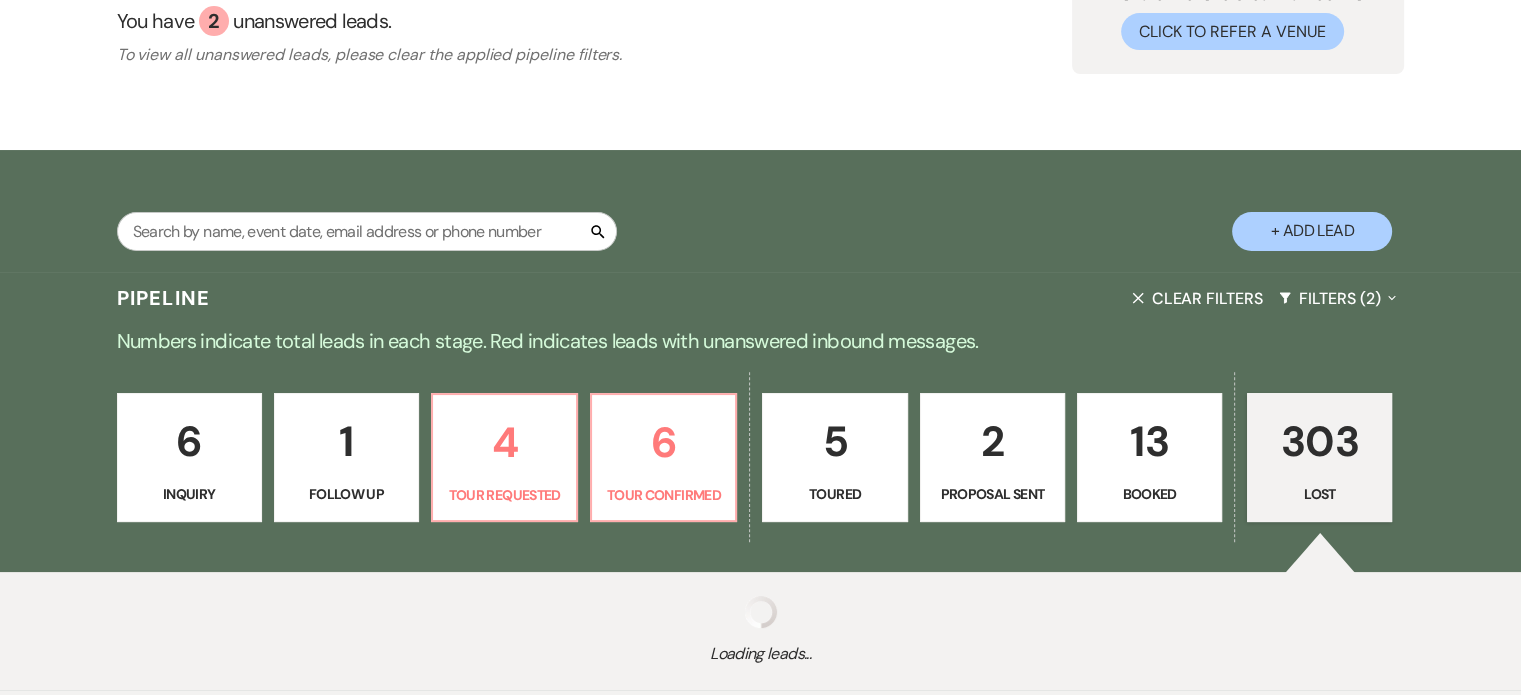 select on "8" 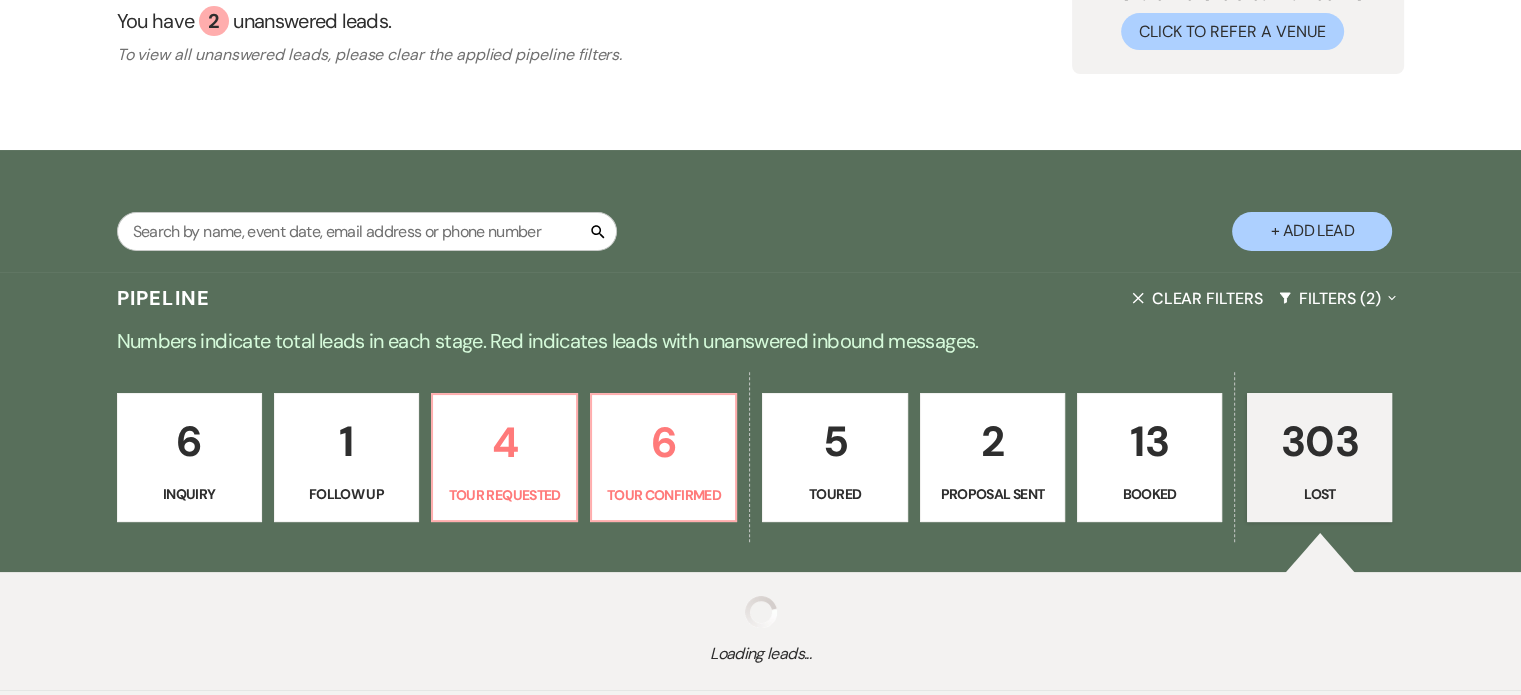 select on "8" 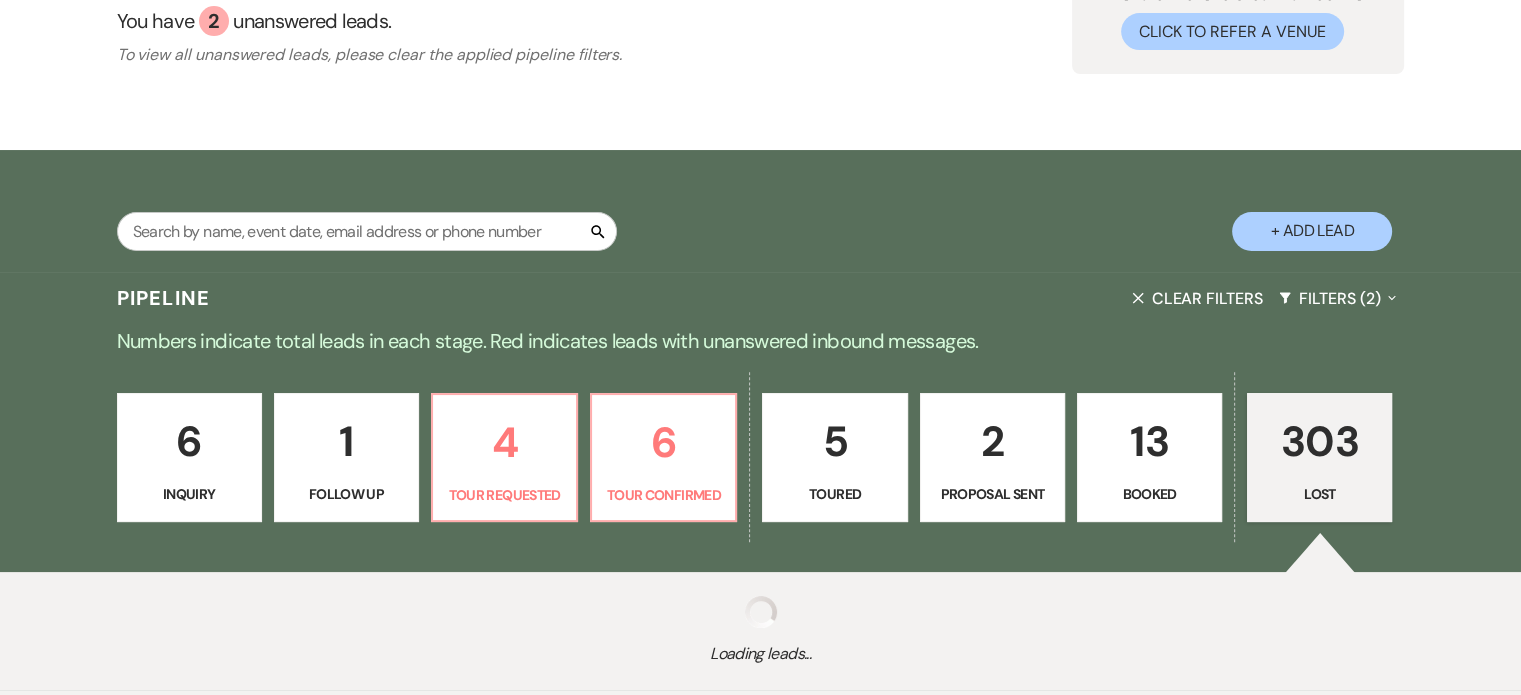 select on "8" 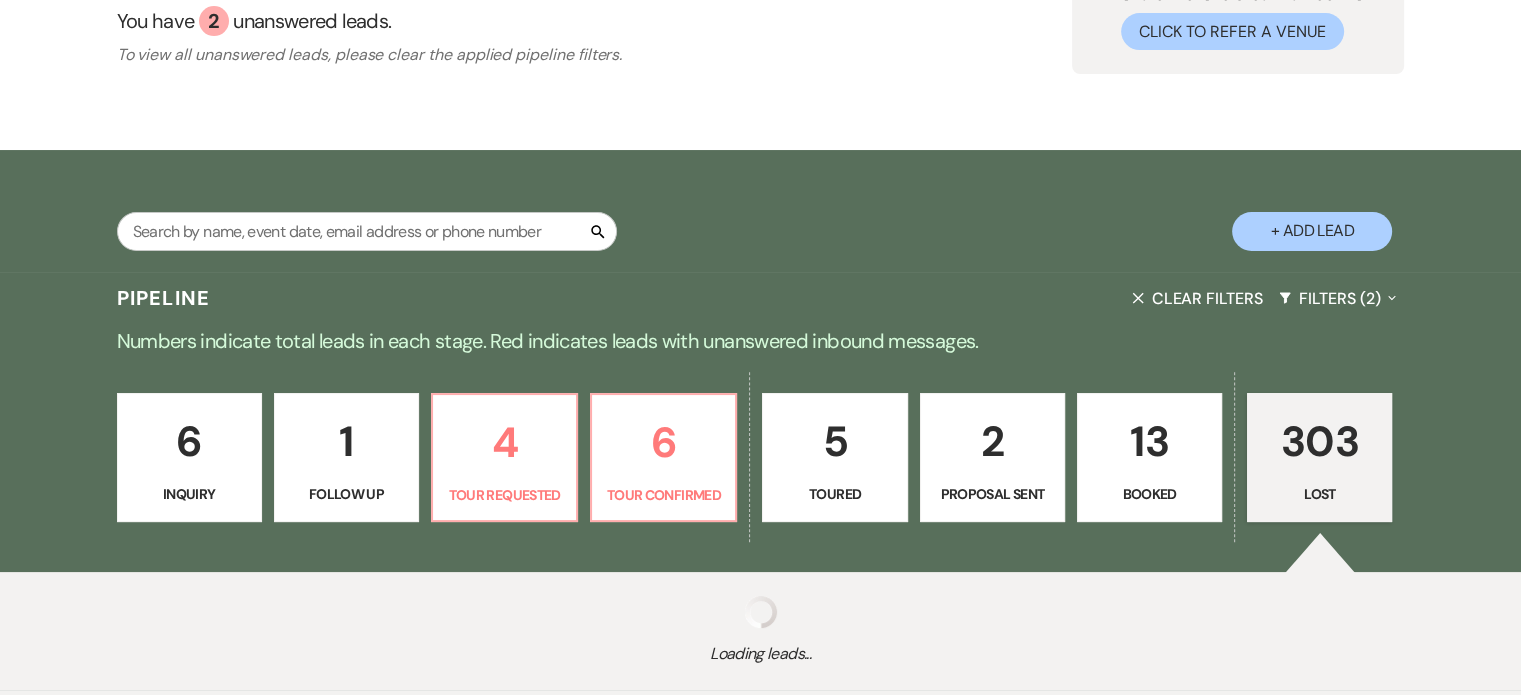 select on "8" 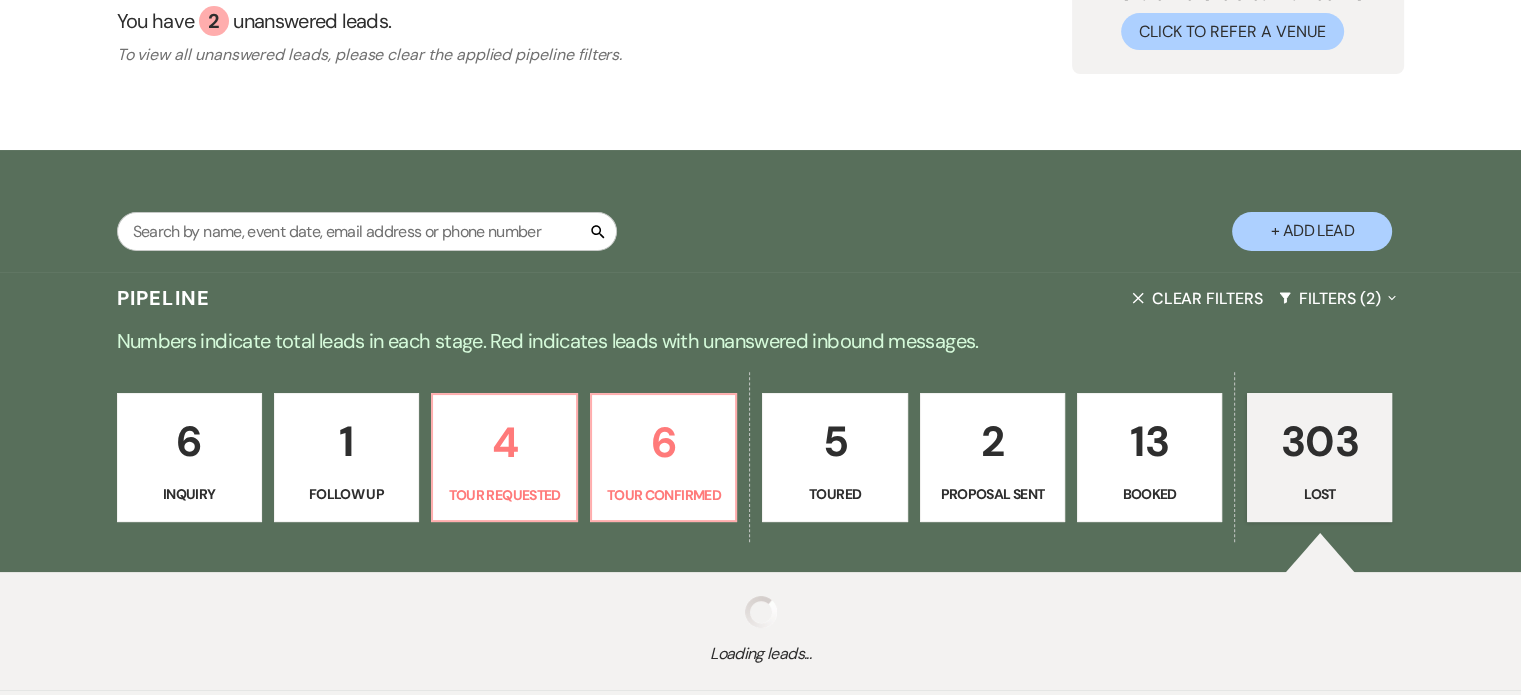 select on "5" 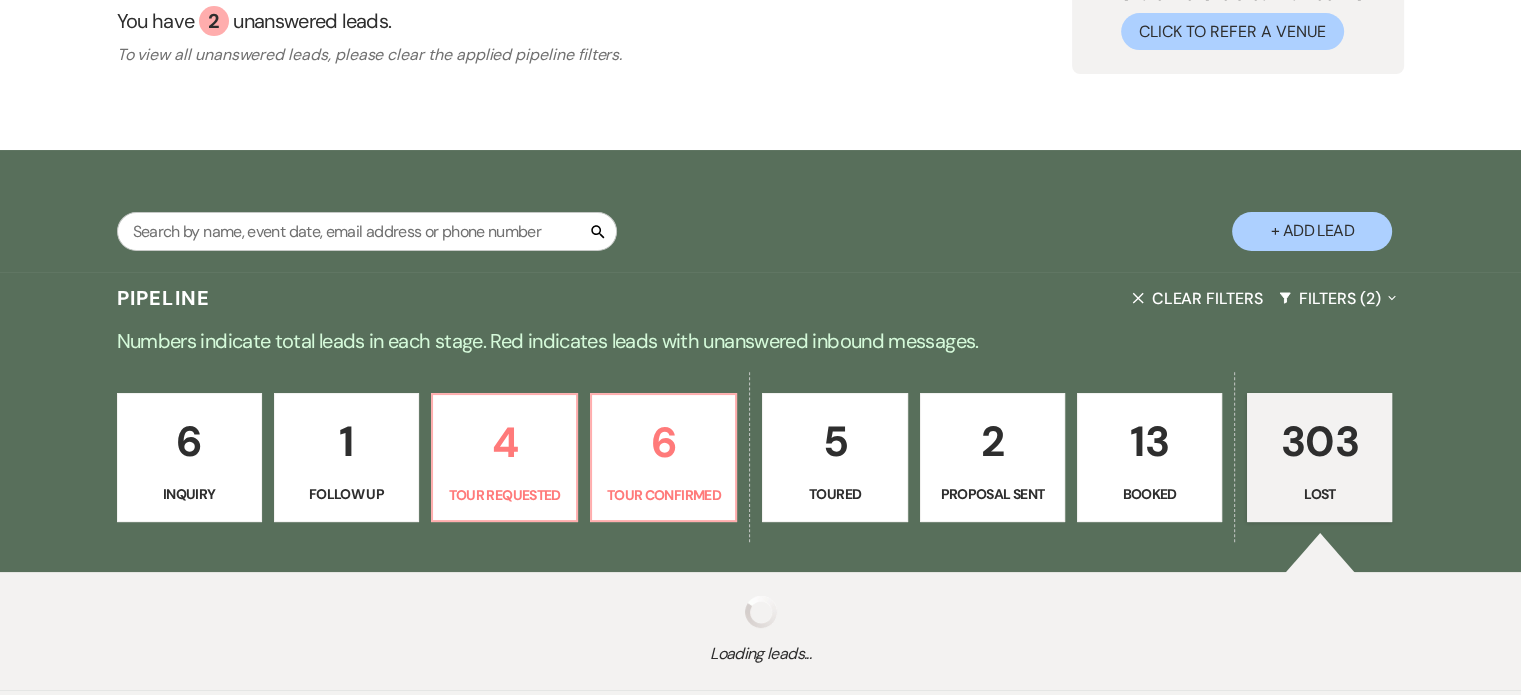 select on "8" 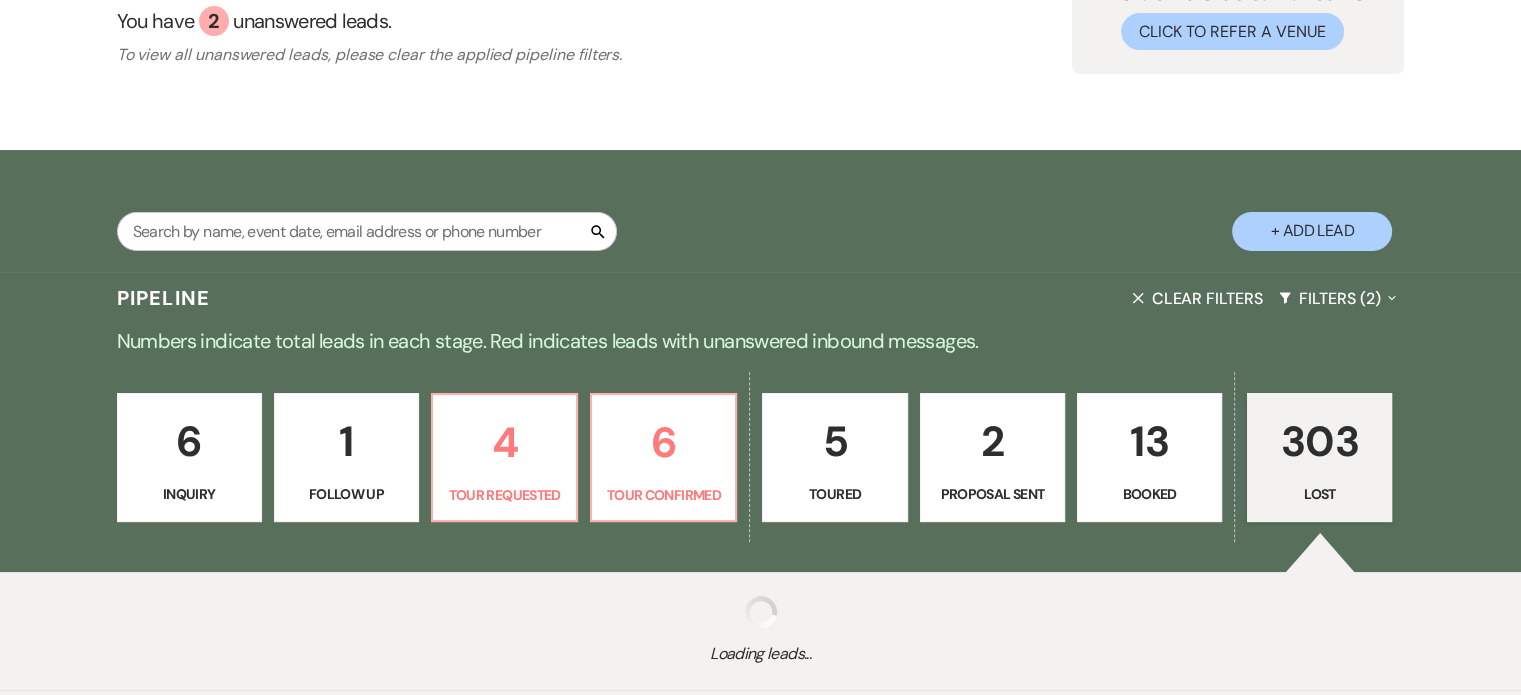 select on "5" 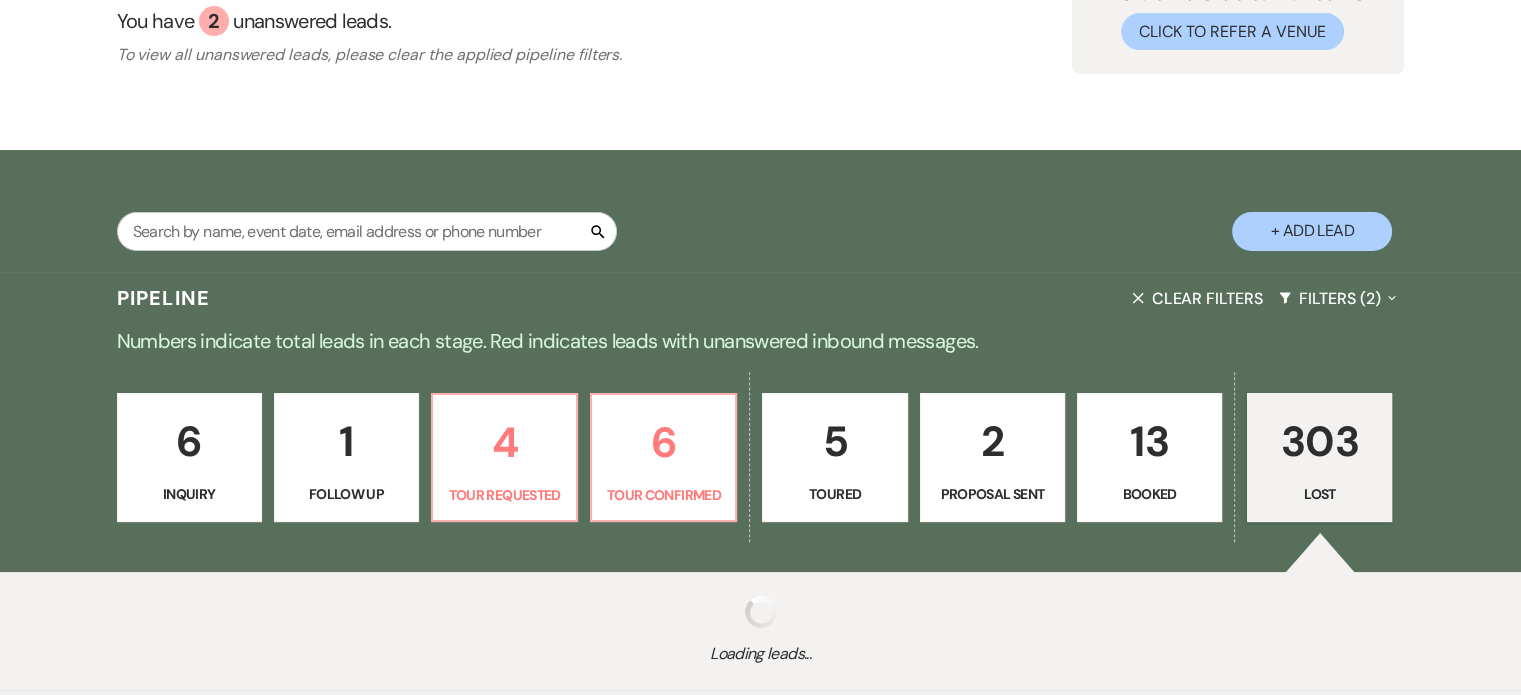 select on "8" 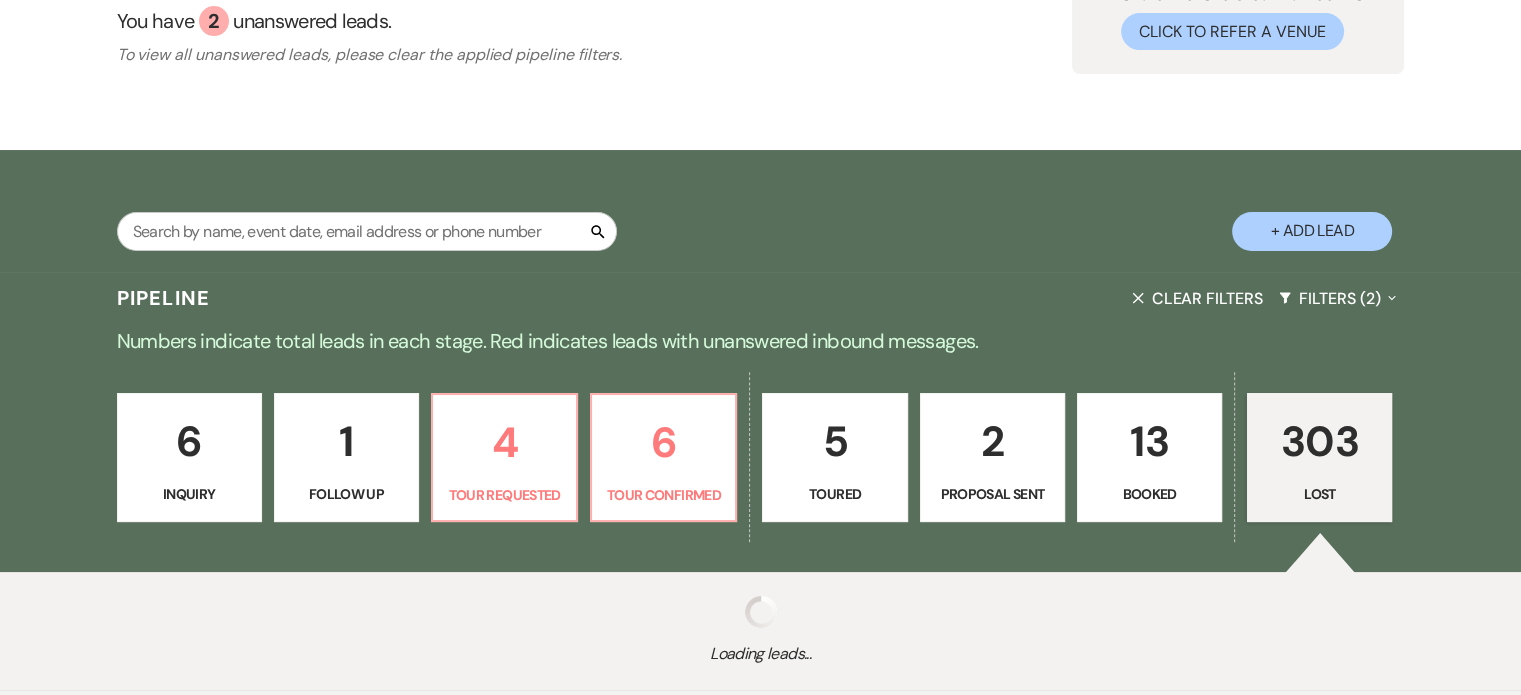 select on "8" 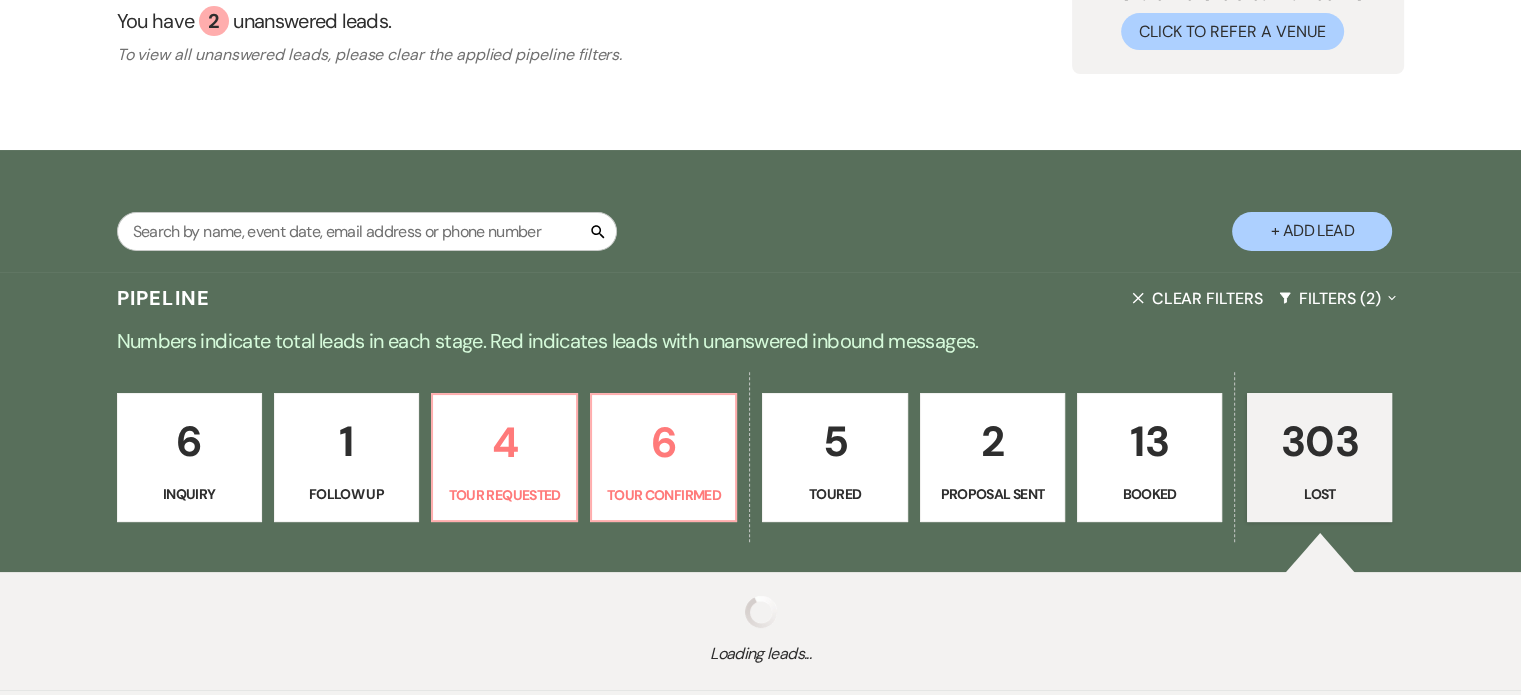 select on "8" 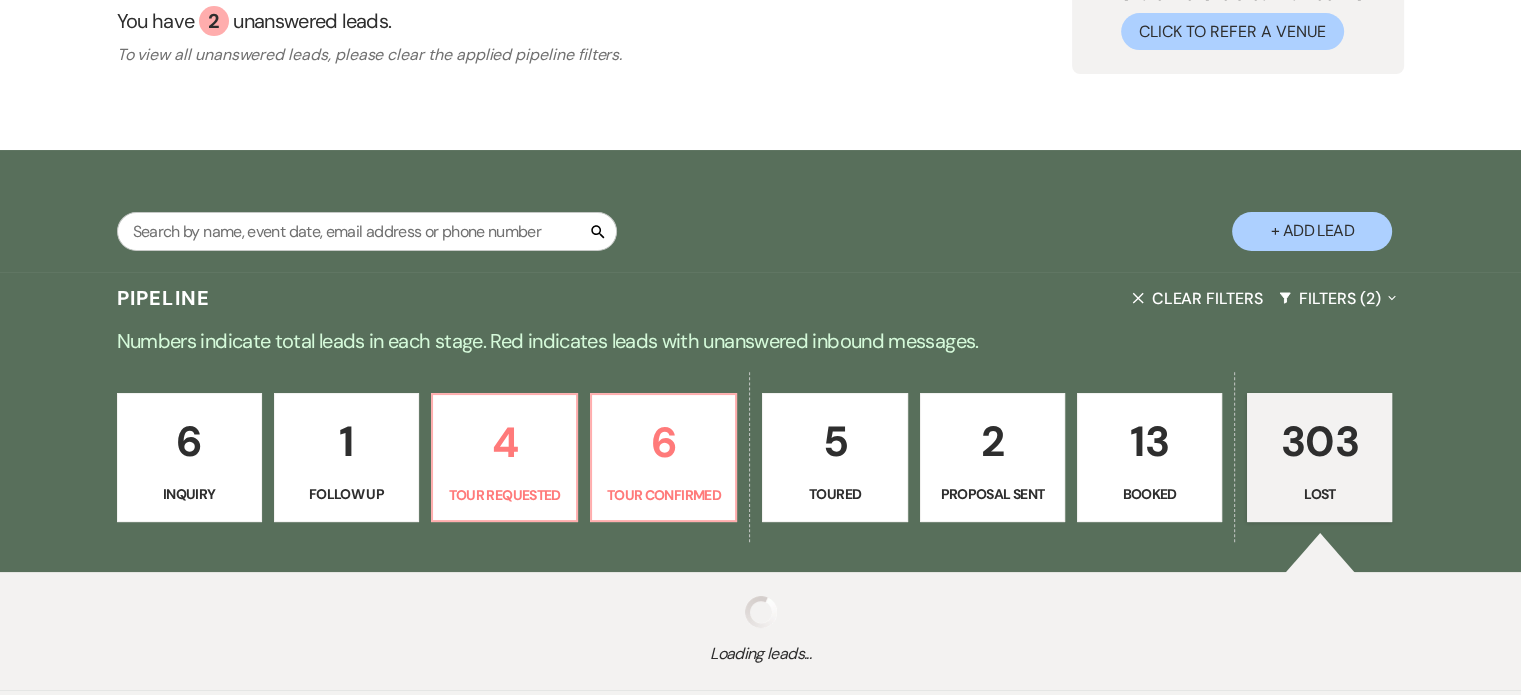 select on "8" 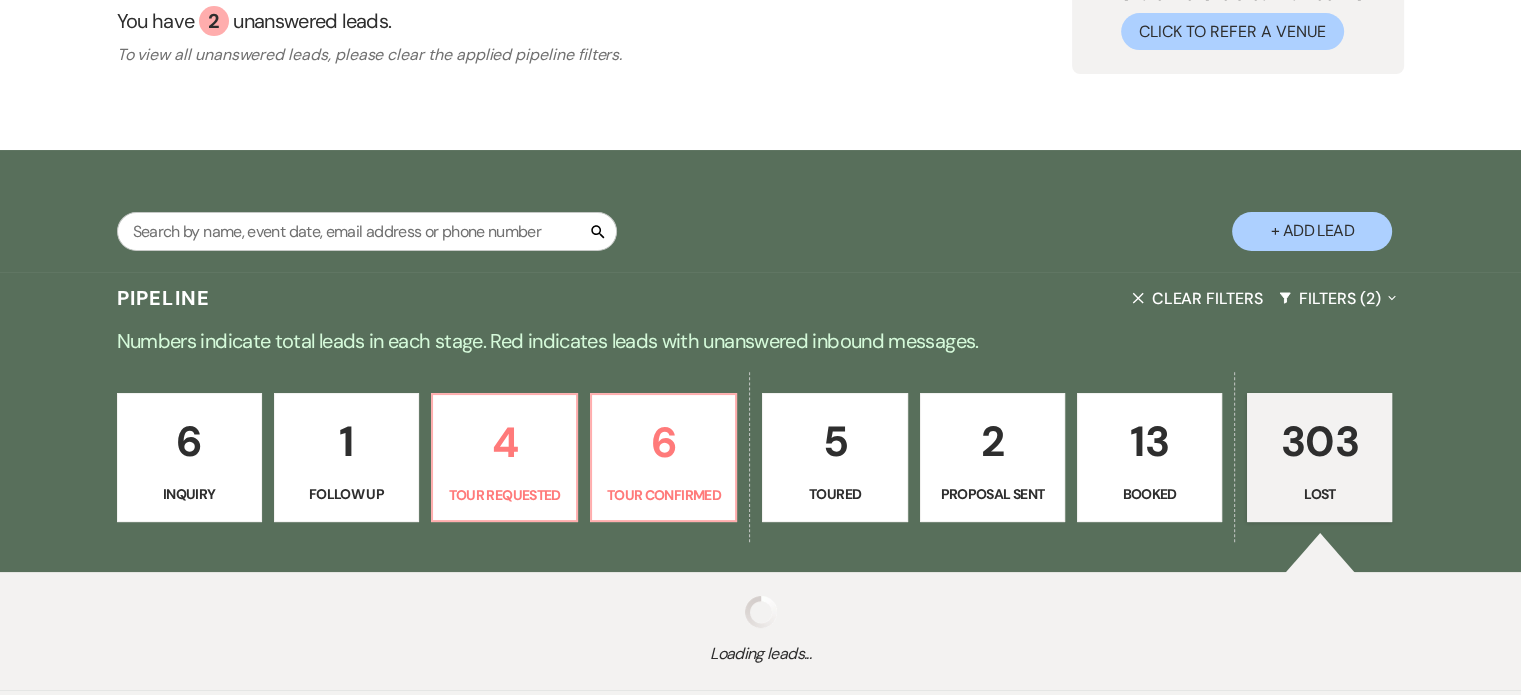 select on "5" 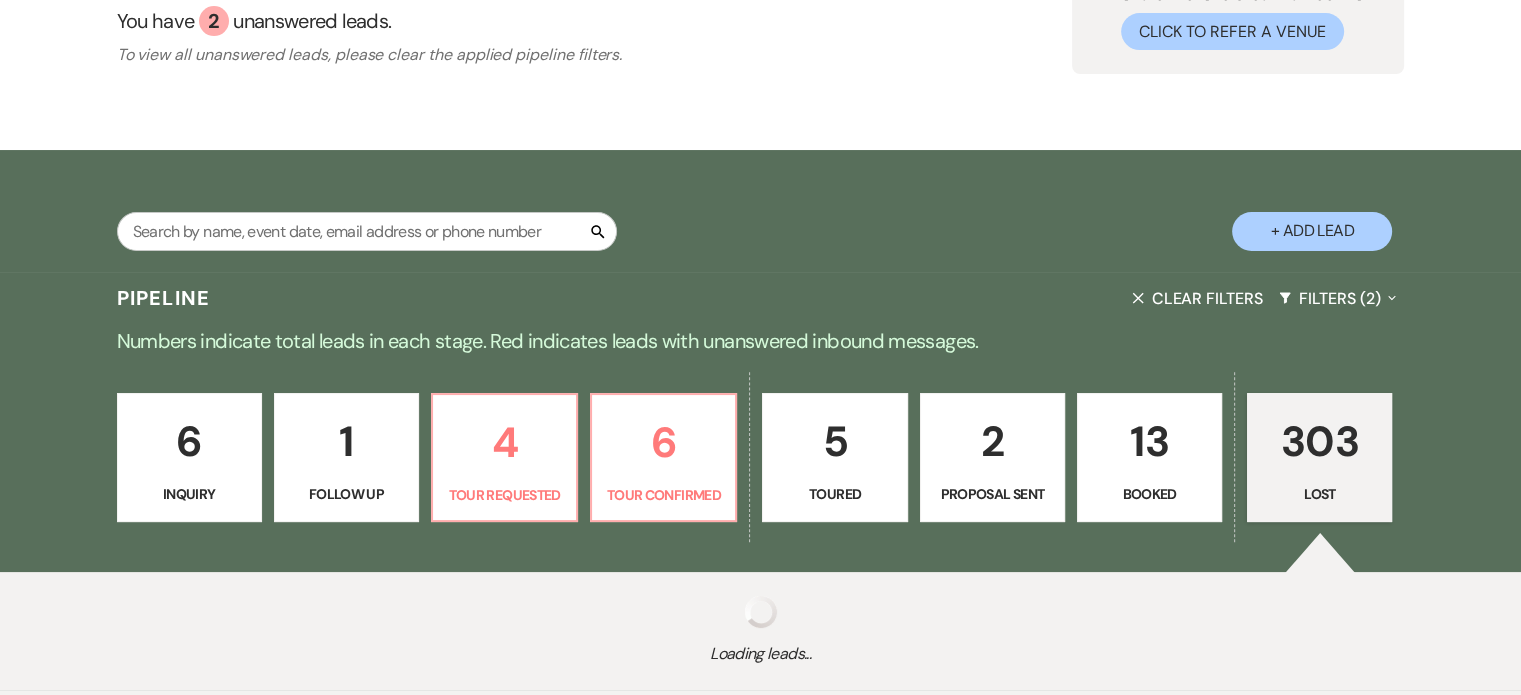 select on "8" 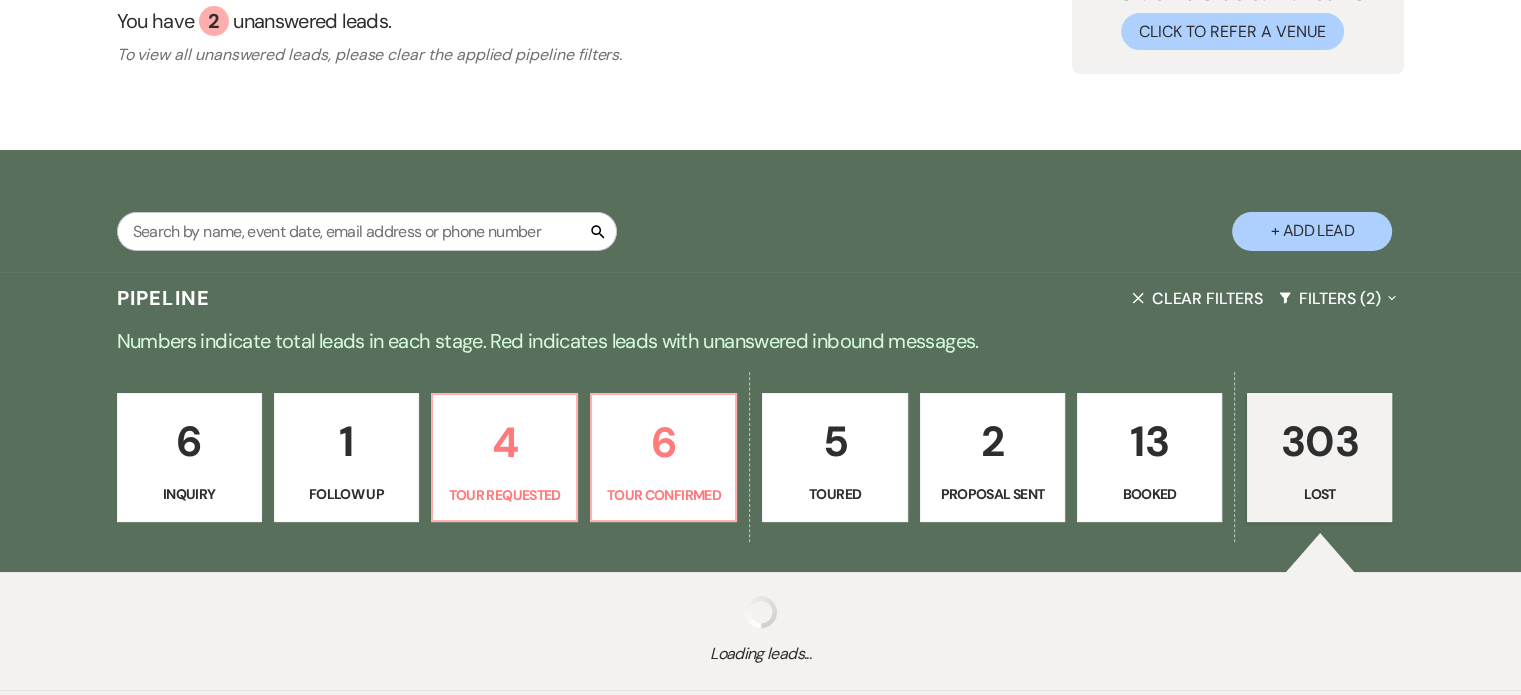 select on "5" 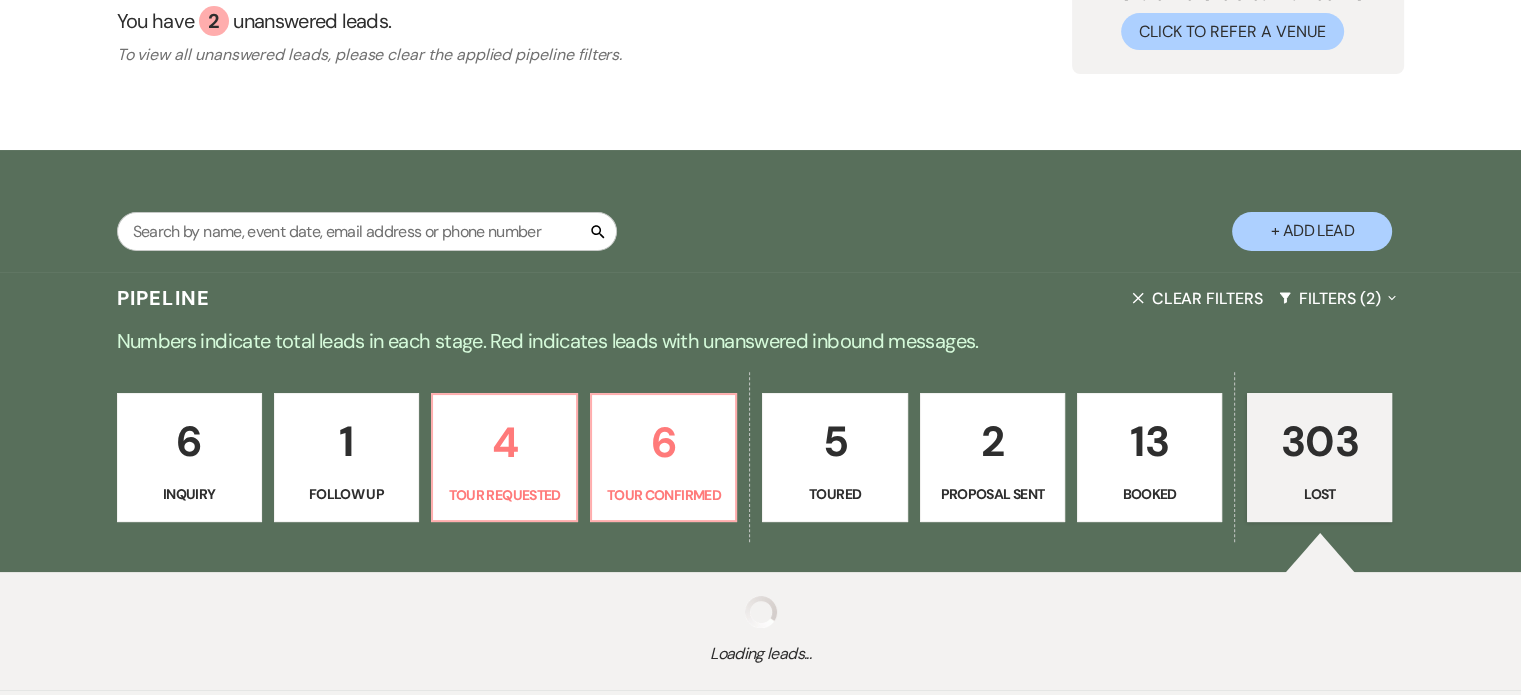 select on "8" 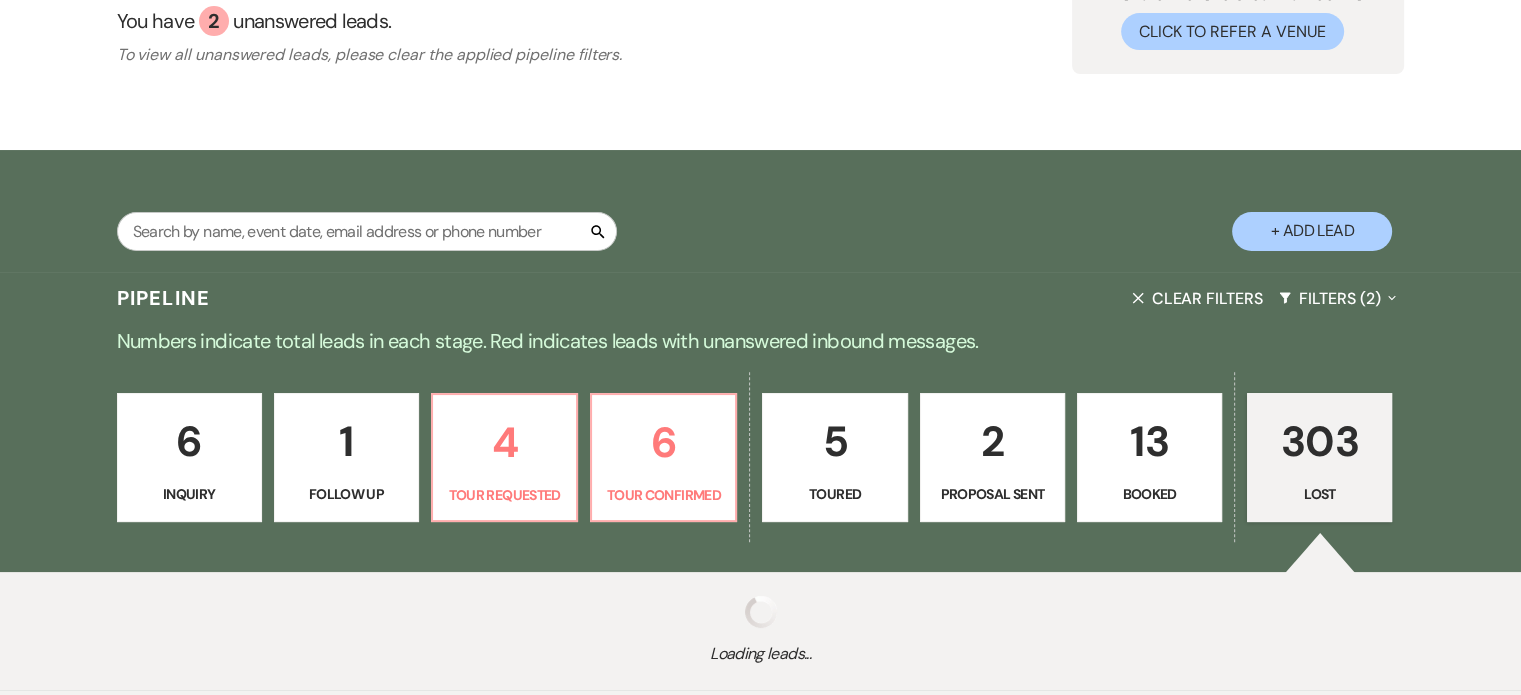 select on "5" 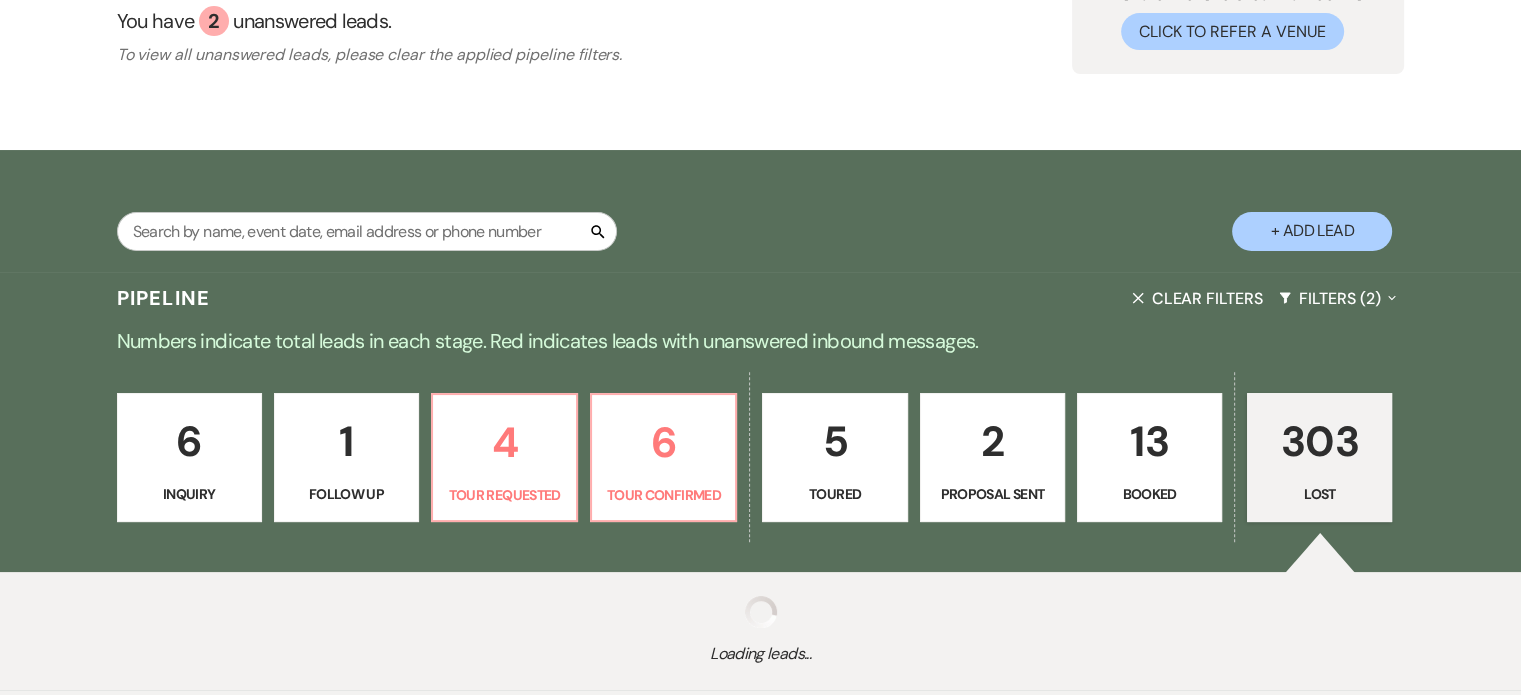 select on "8" 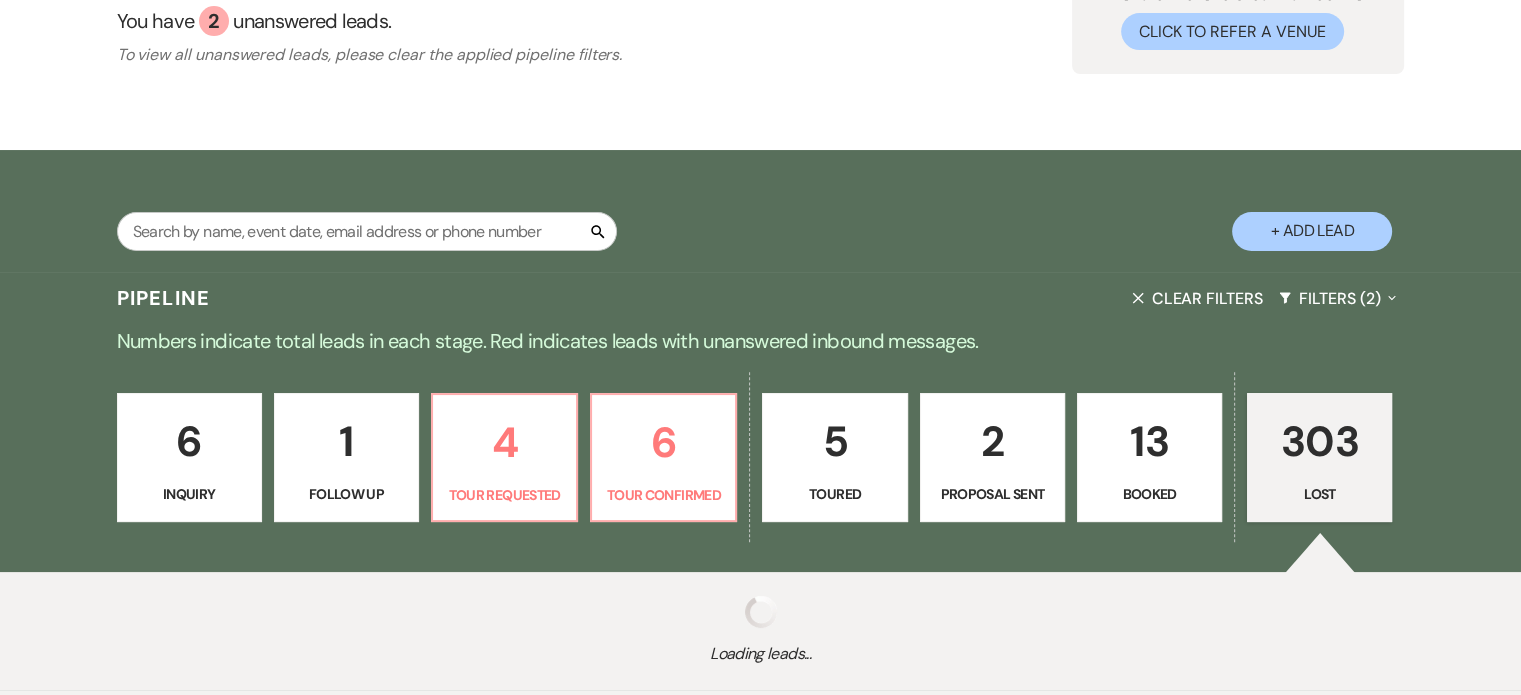 select on "5" 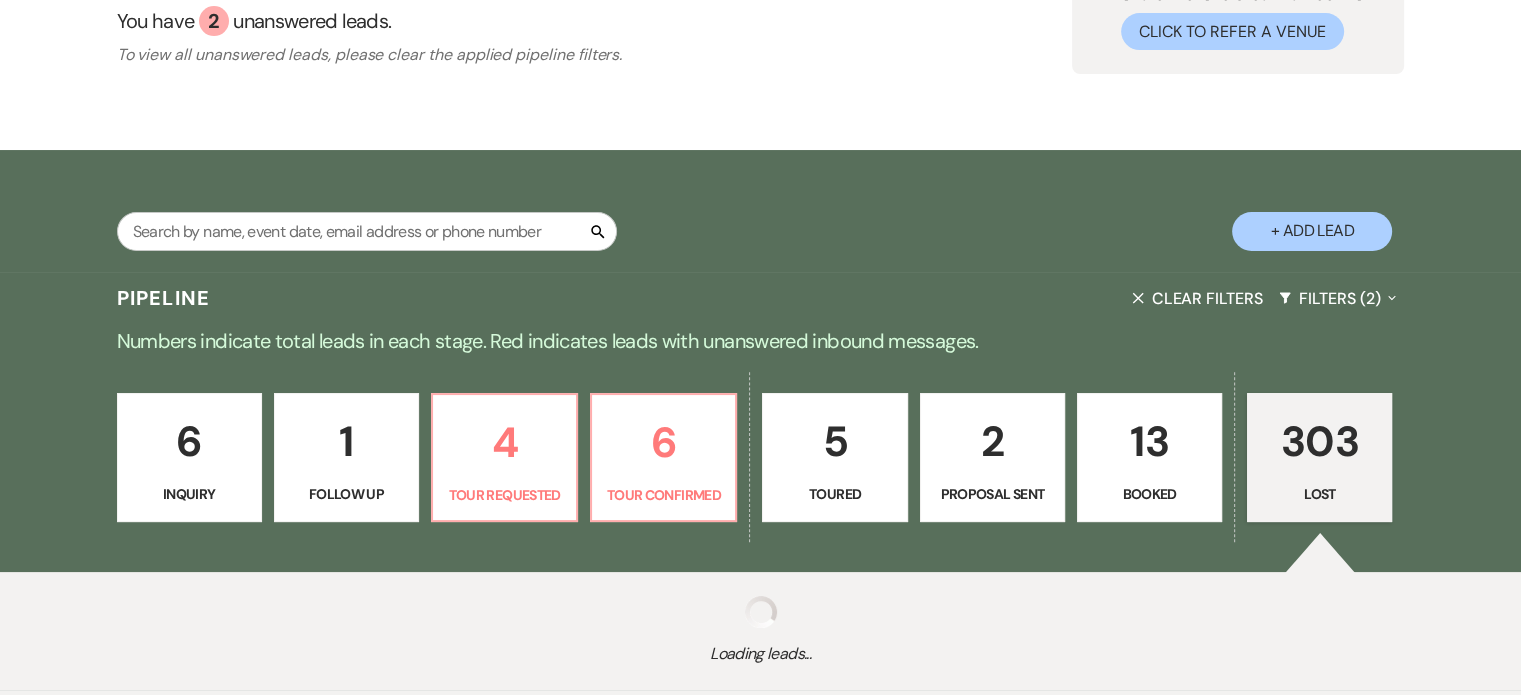 select on "5" 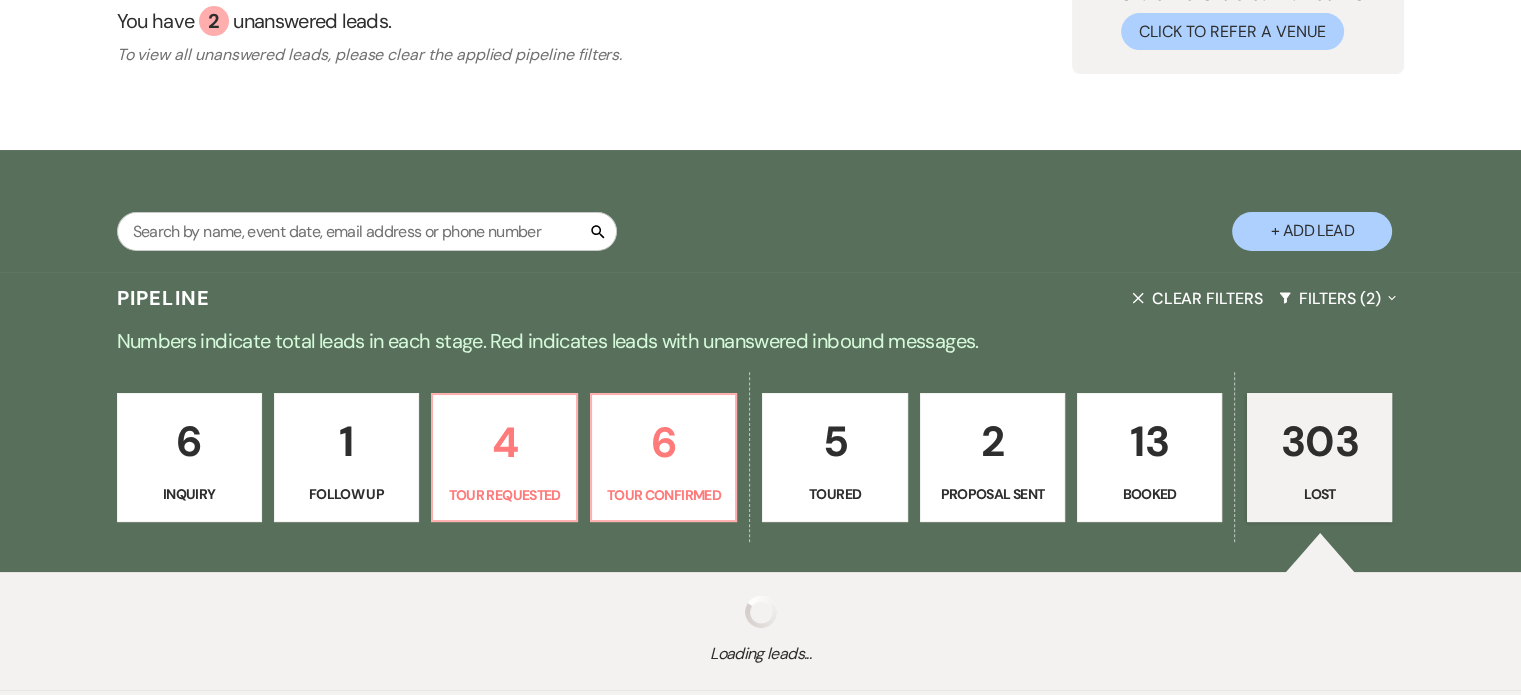 select on "8" 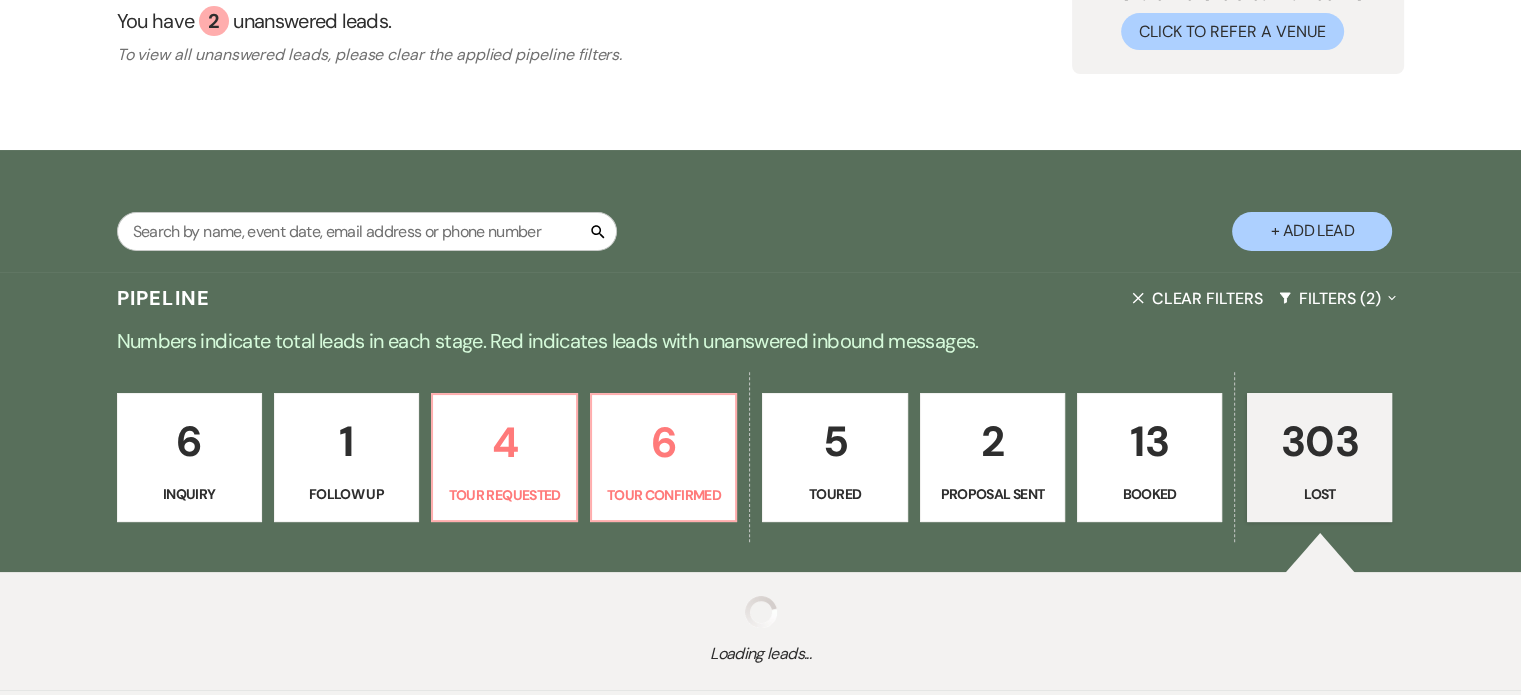 select on "5" 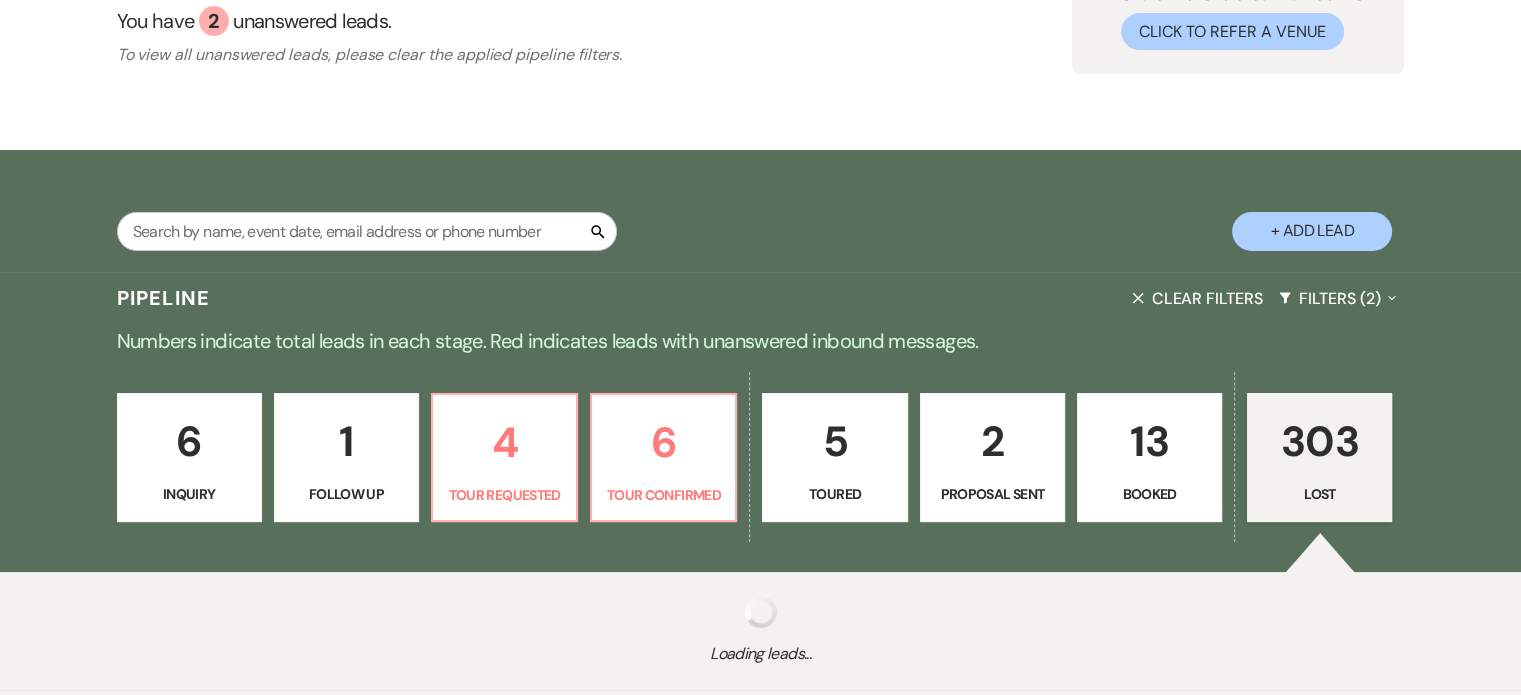 select on "8" 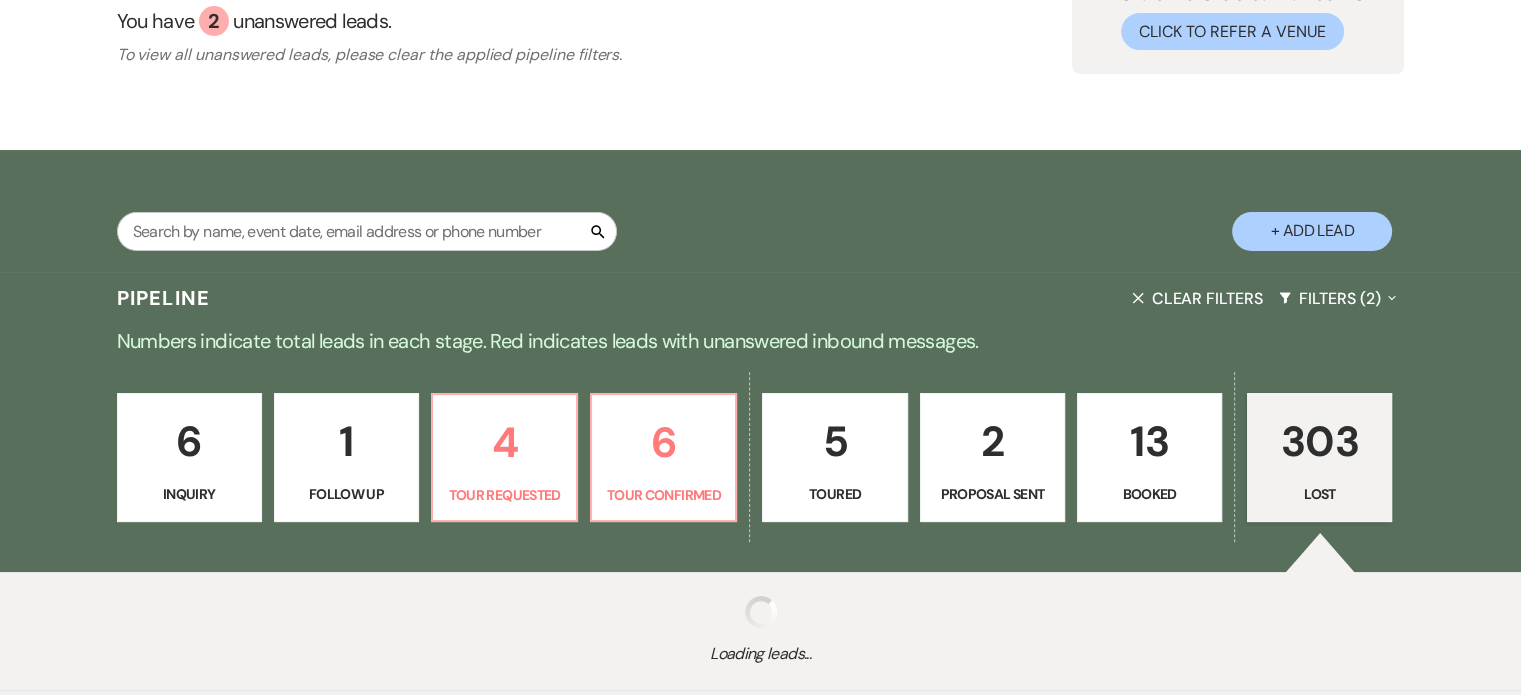 select on "5" 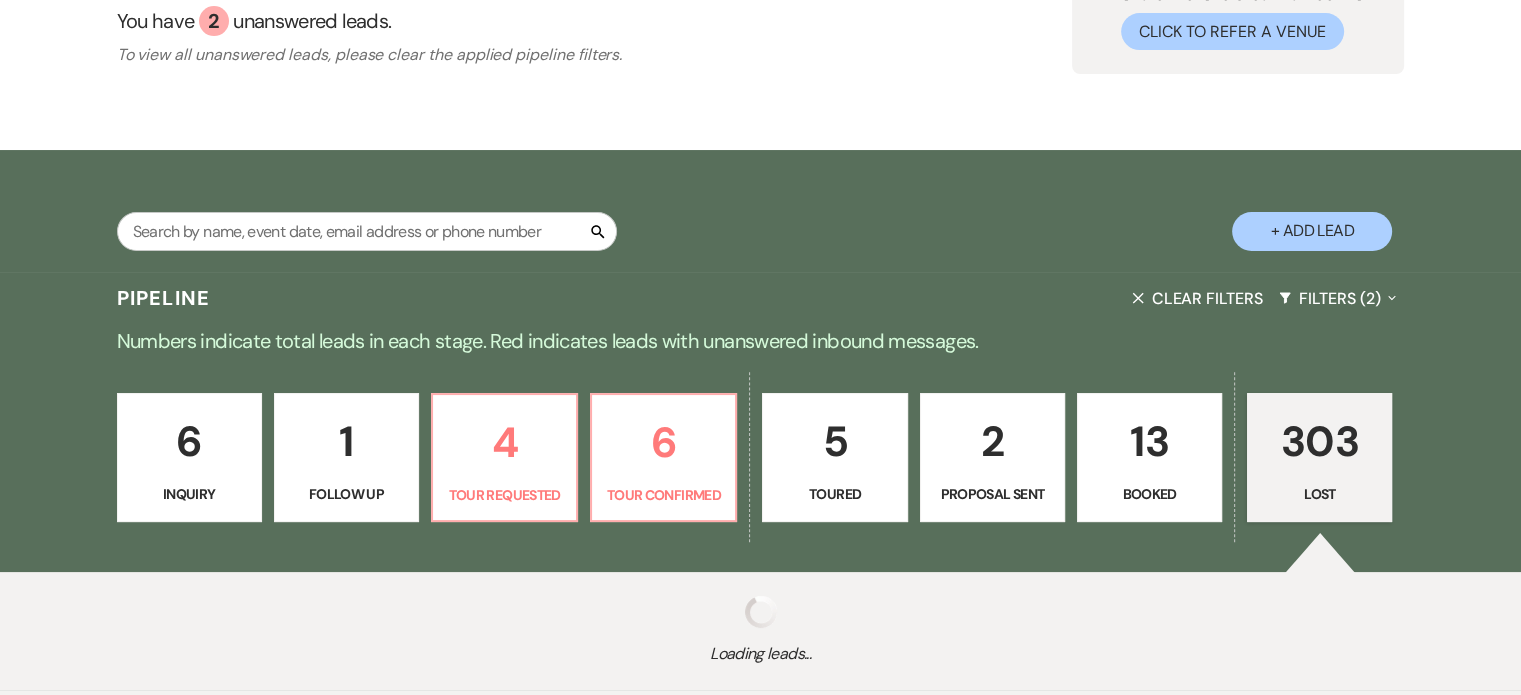 select on "8" 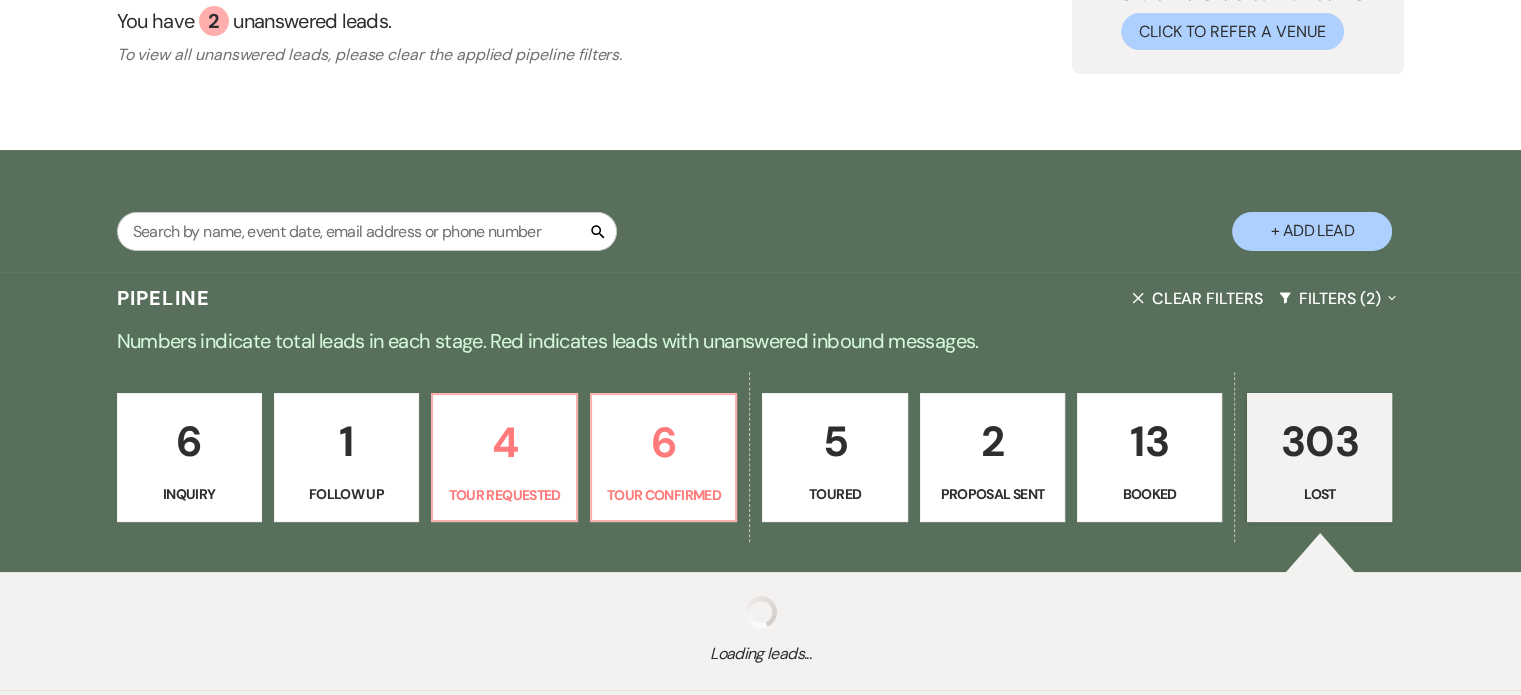 select on "8" 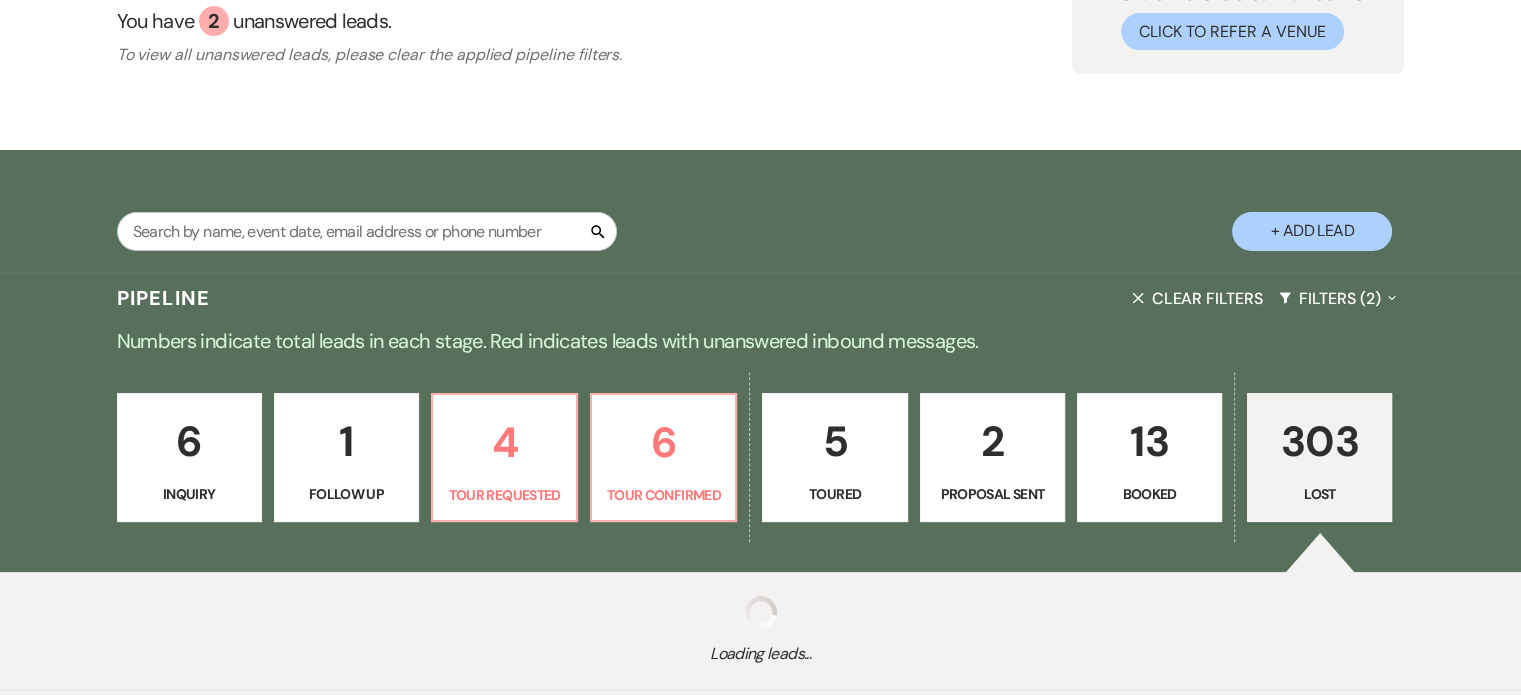 select on "8" 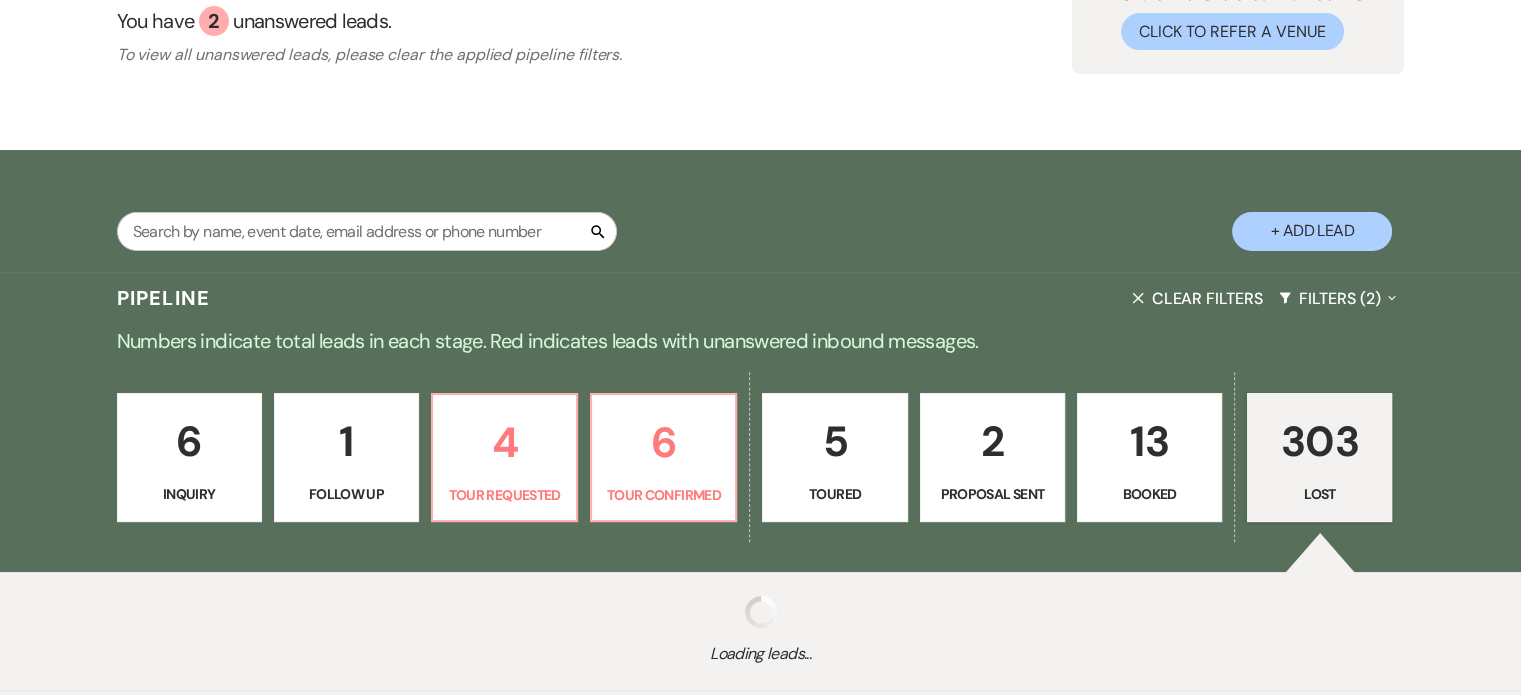 select on "7" 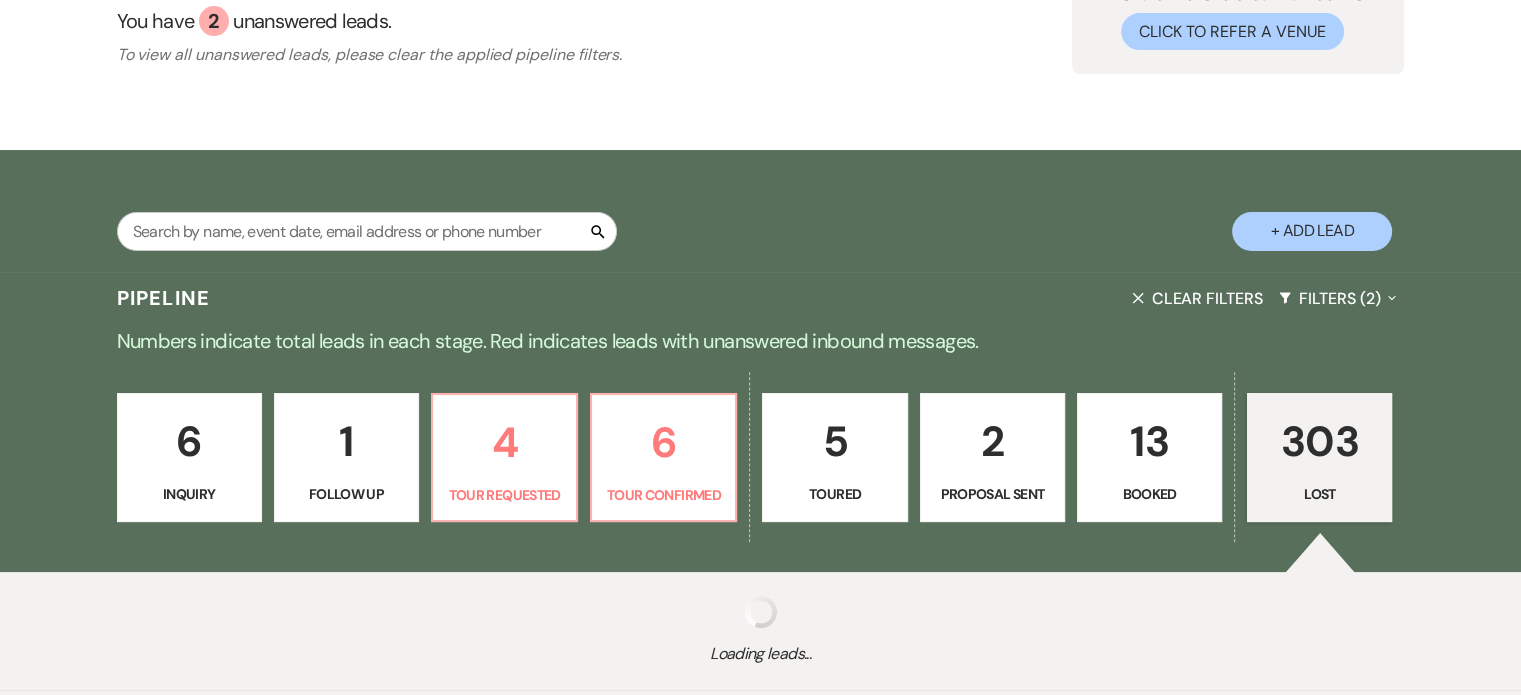 select on "8" 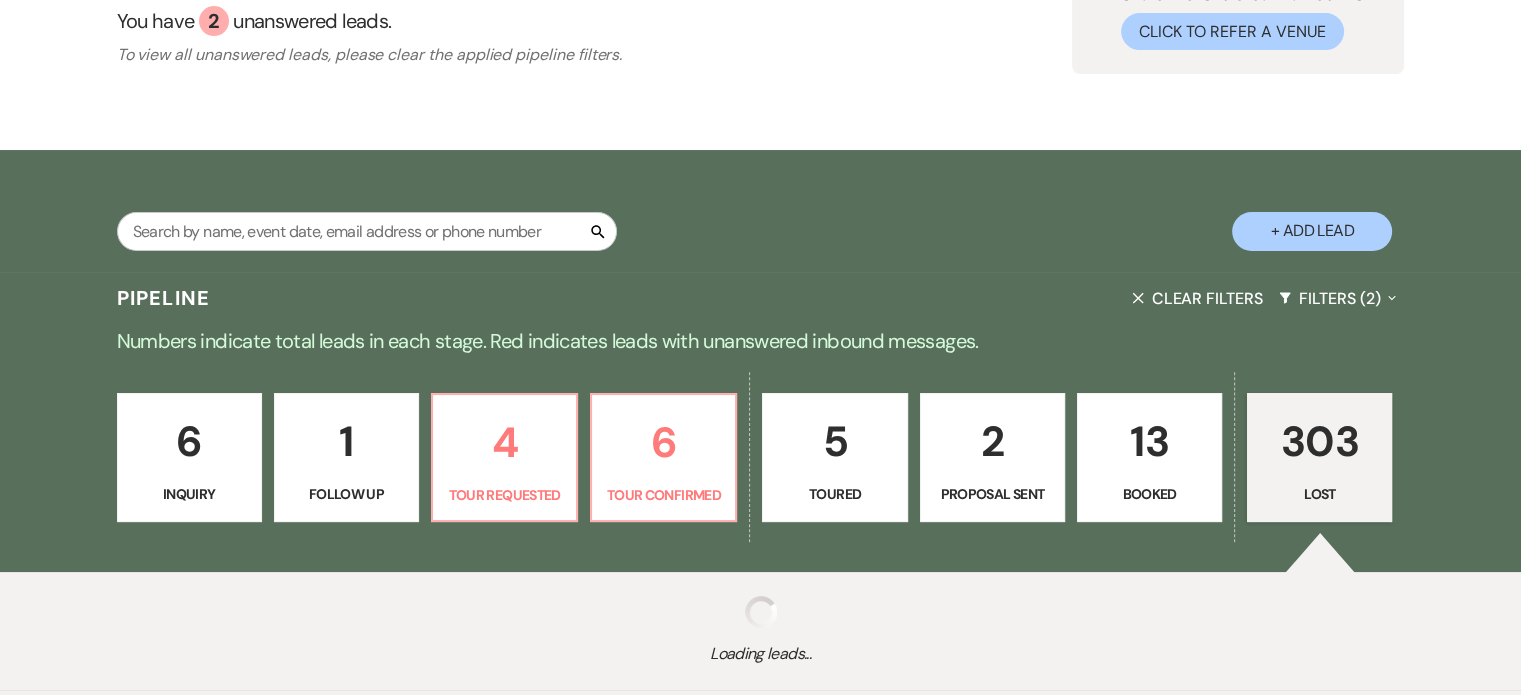 select on "8" 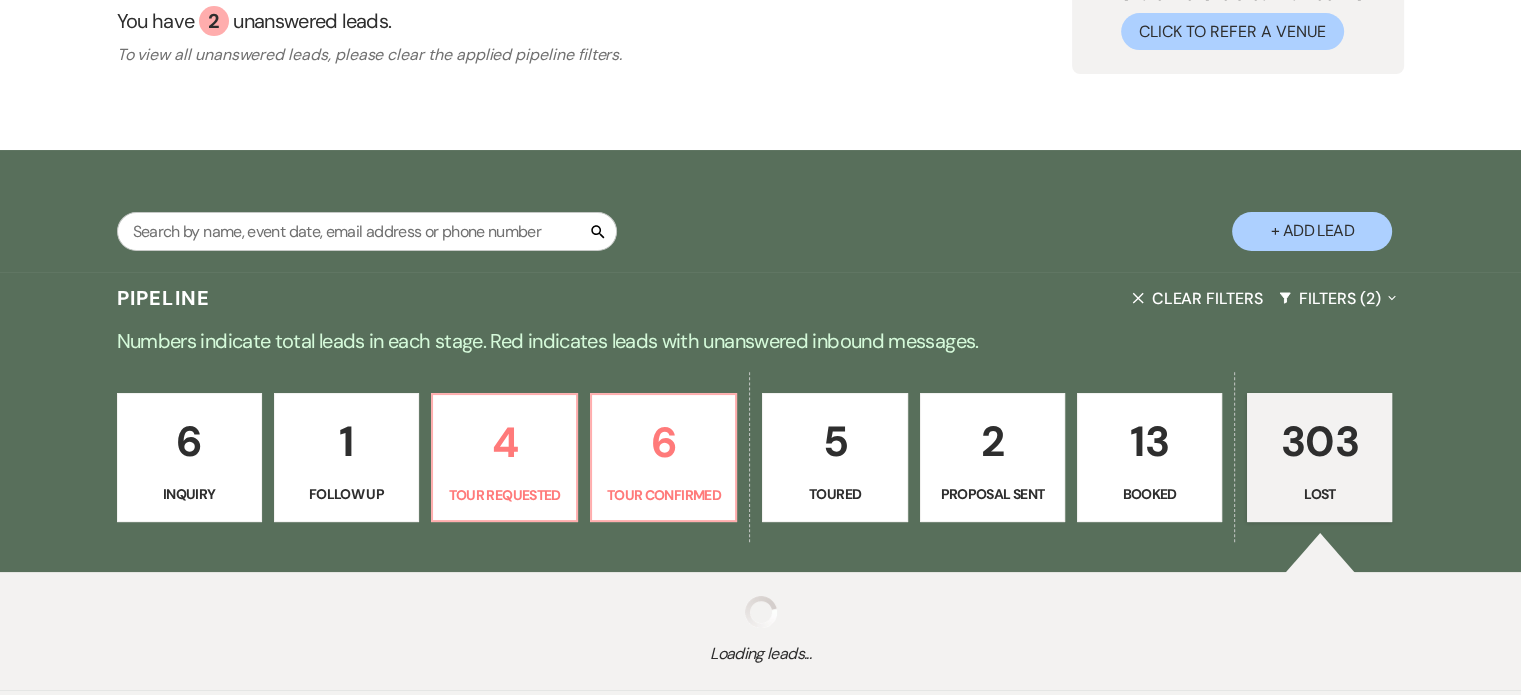 select on "5" 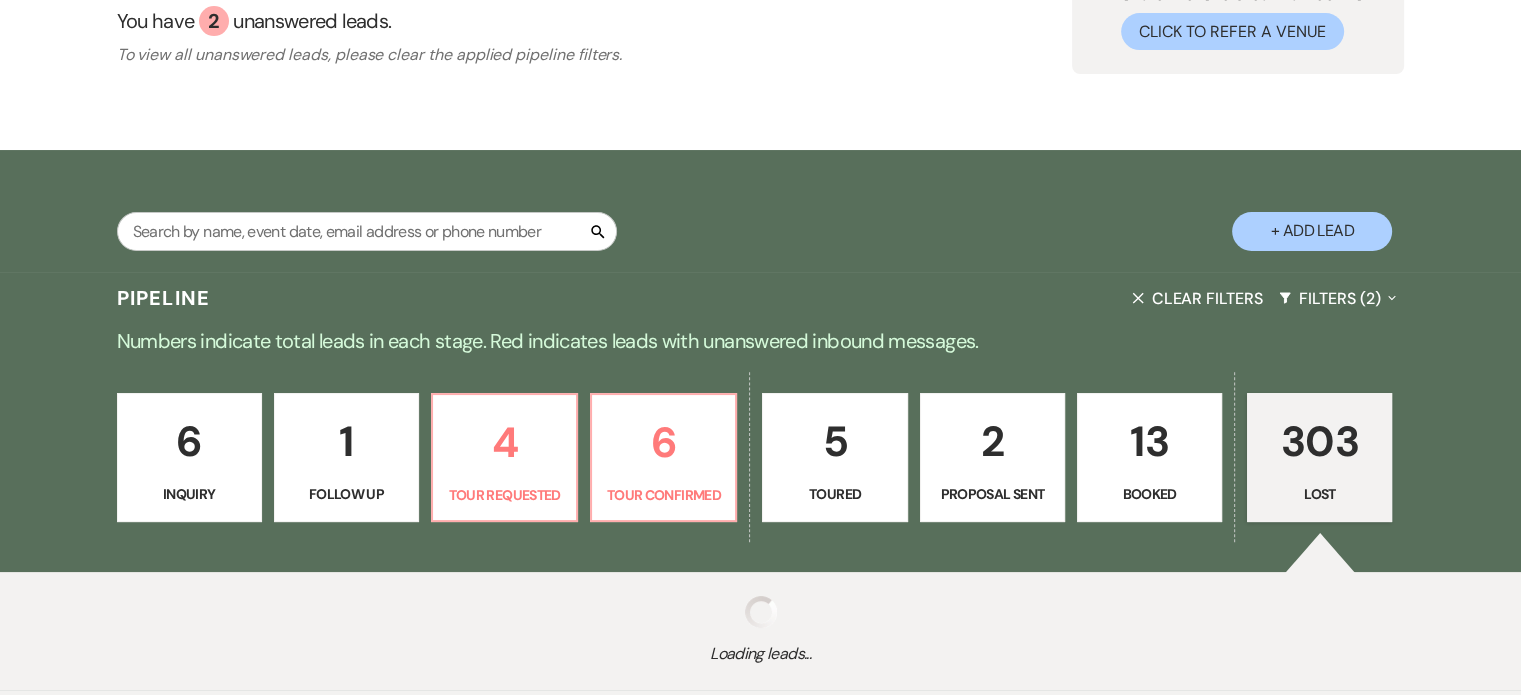 select on "8" 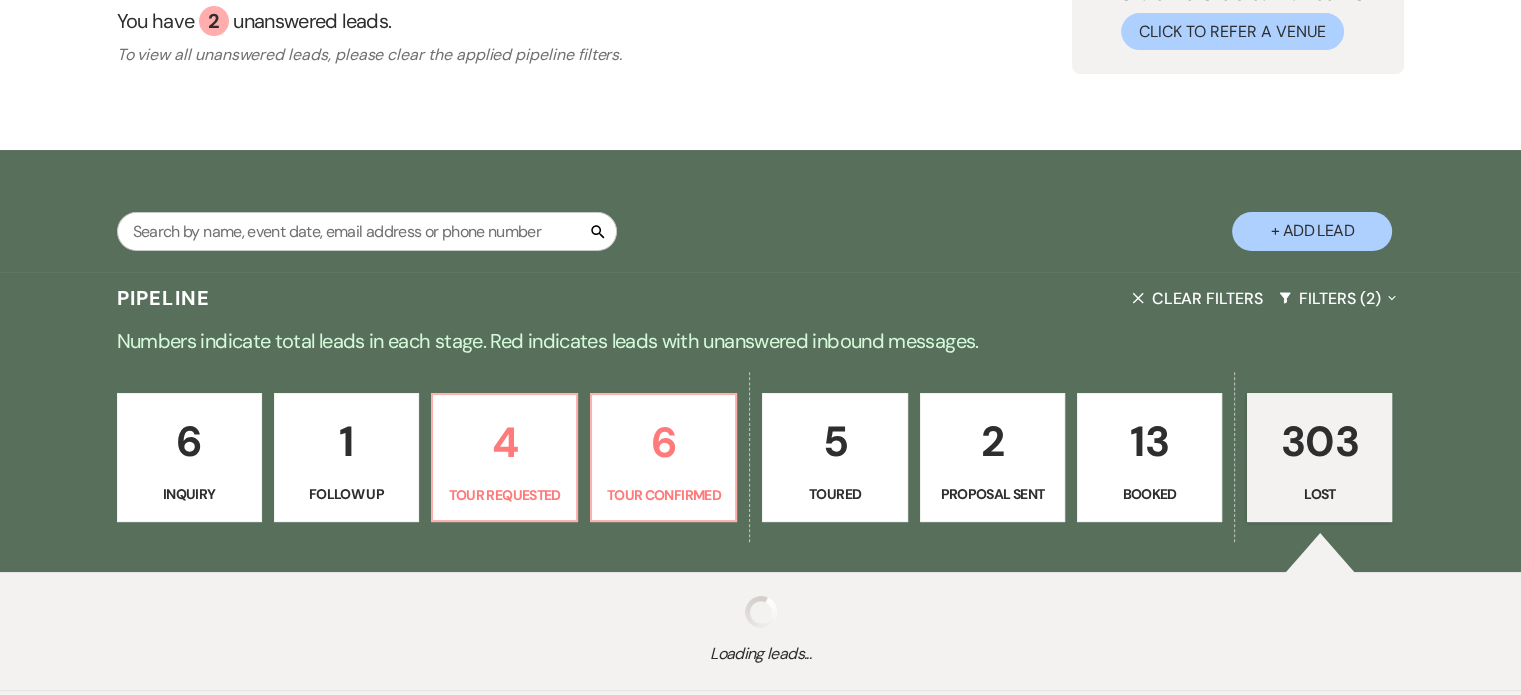 select on "5" 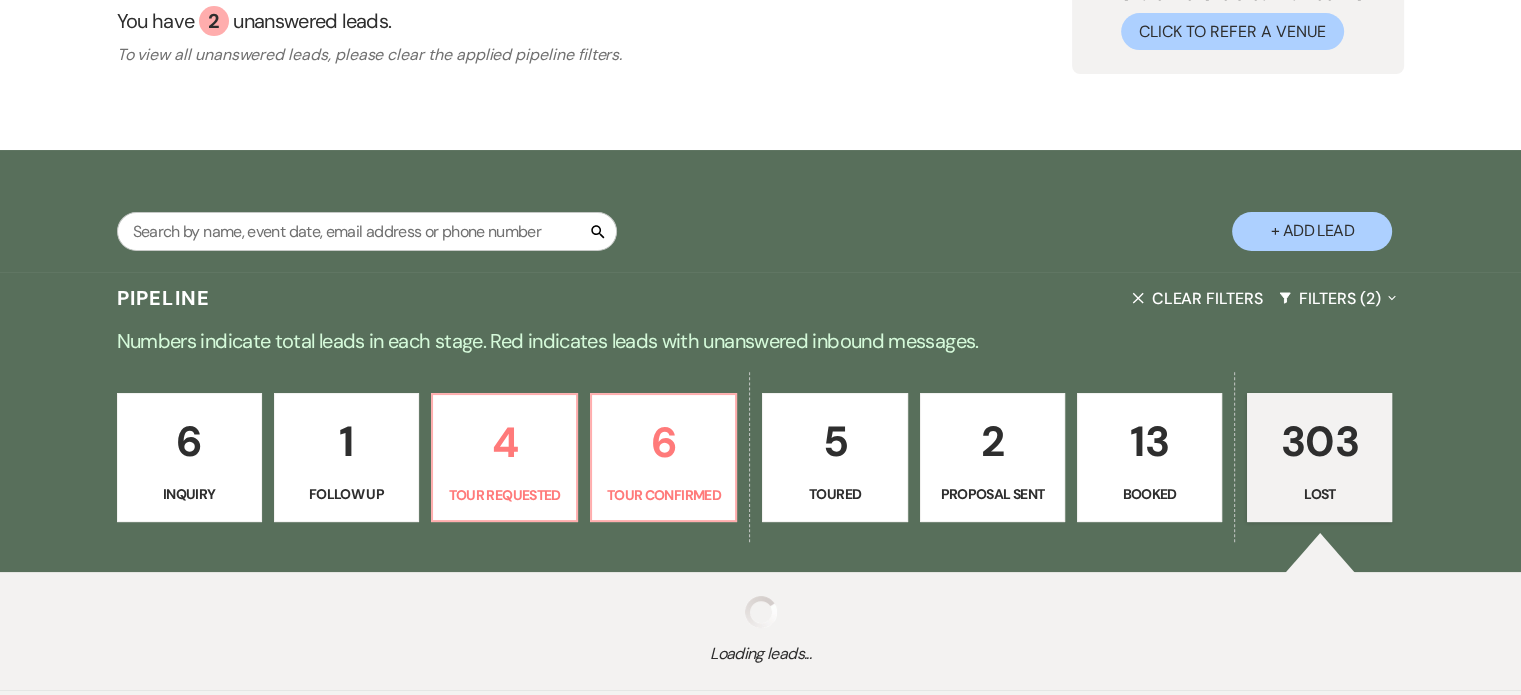 select on "8" 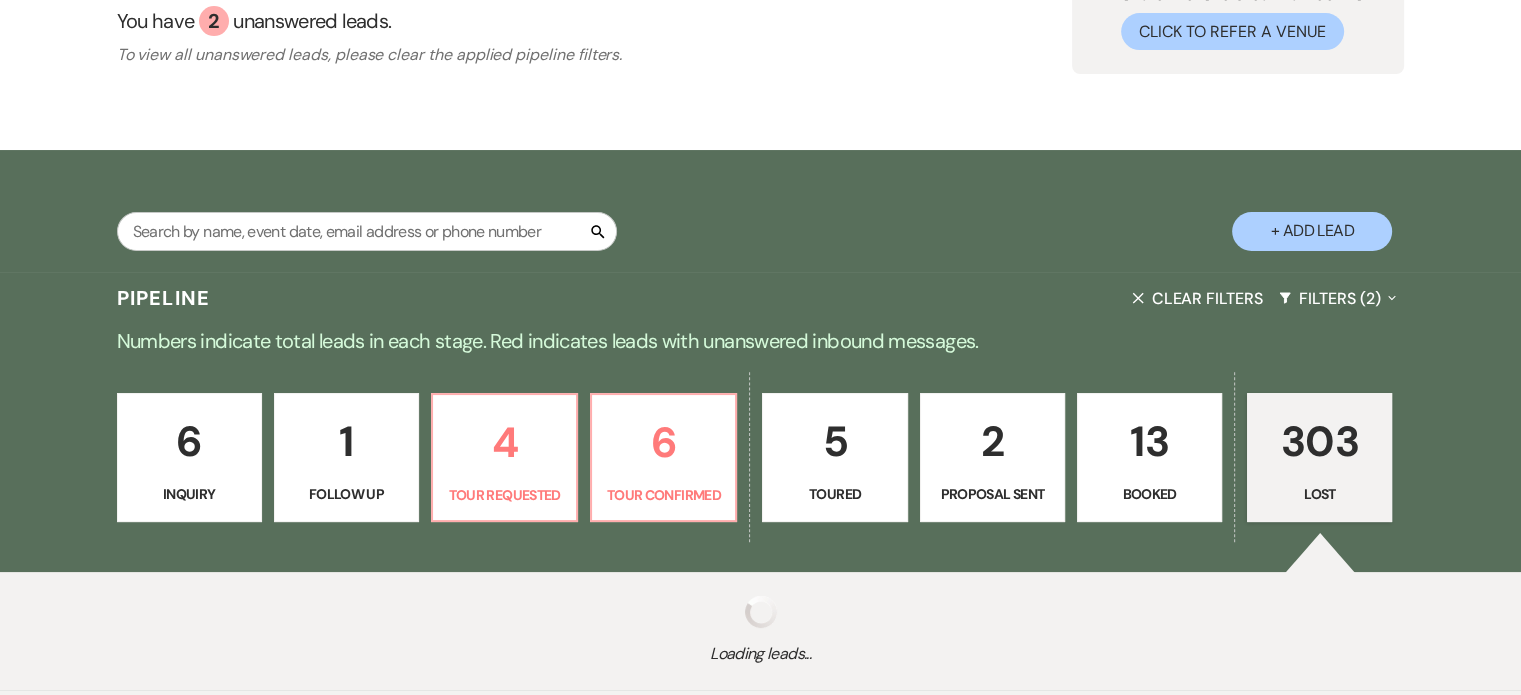 select on "7" 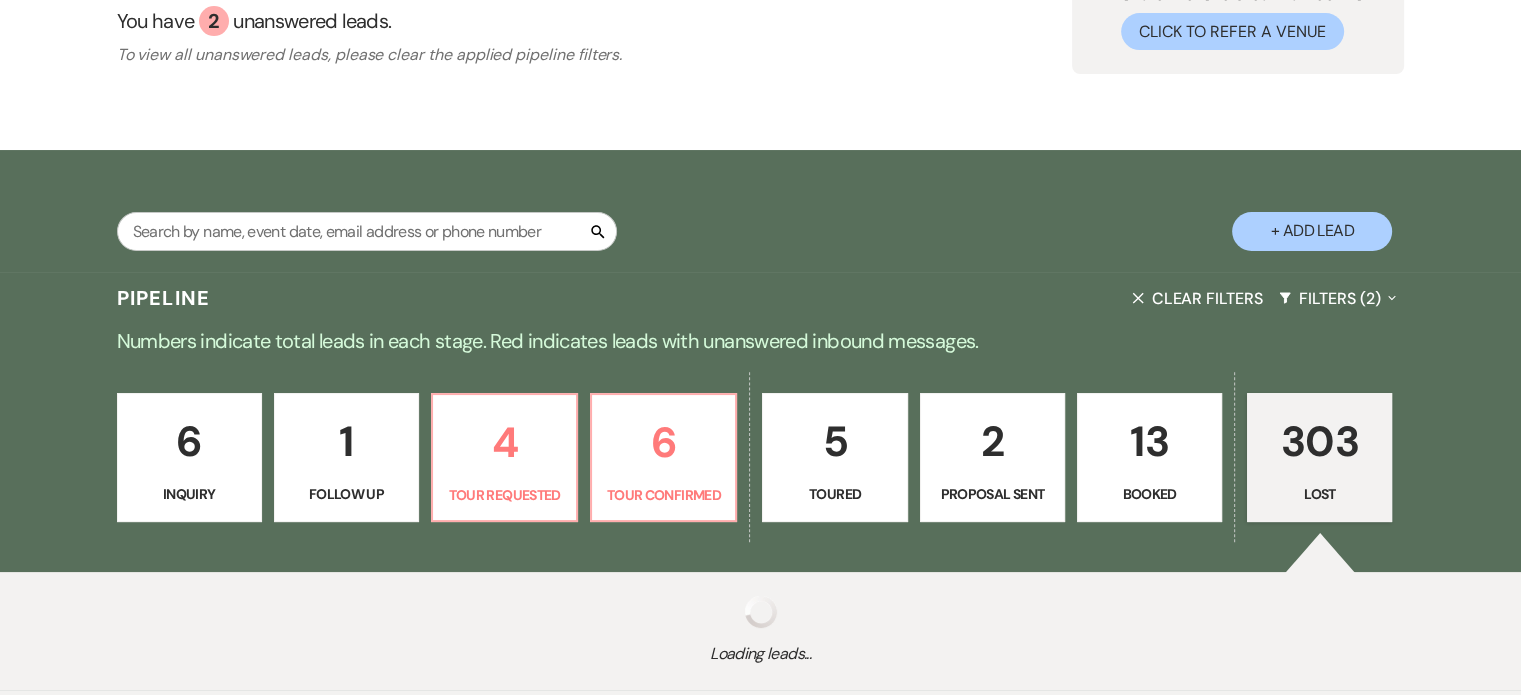 select on "8" 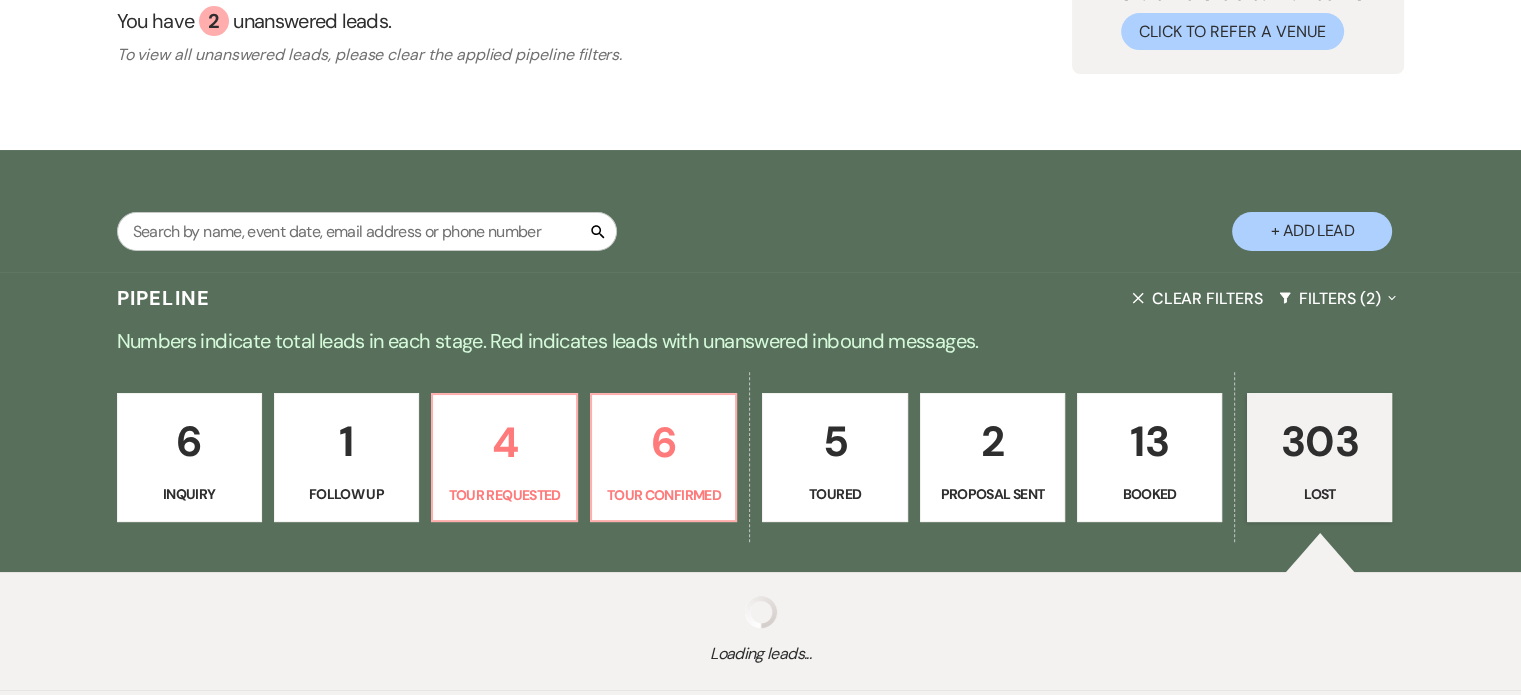 select on "5" 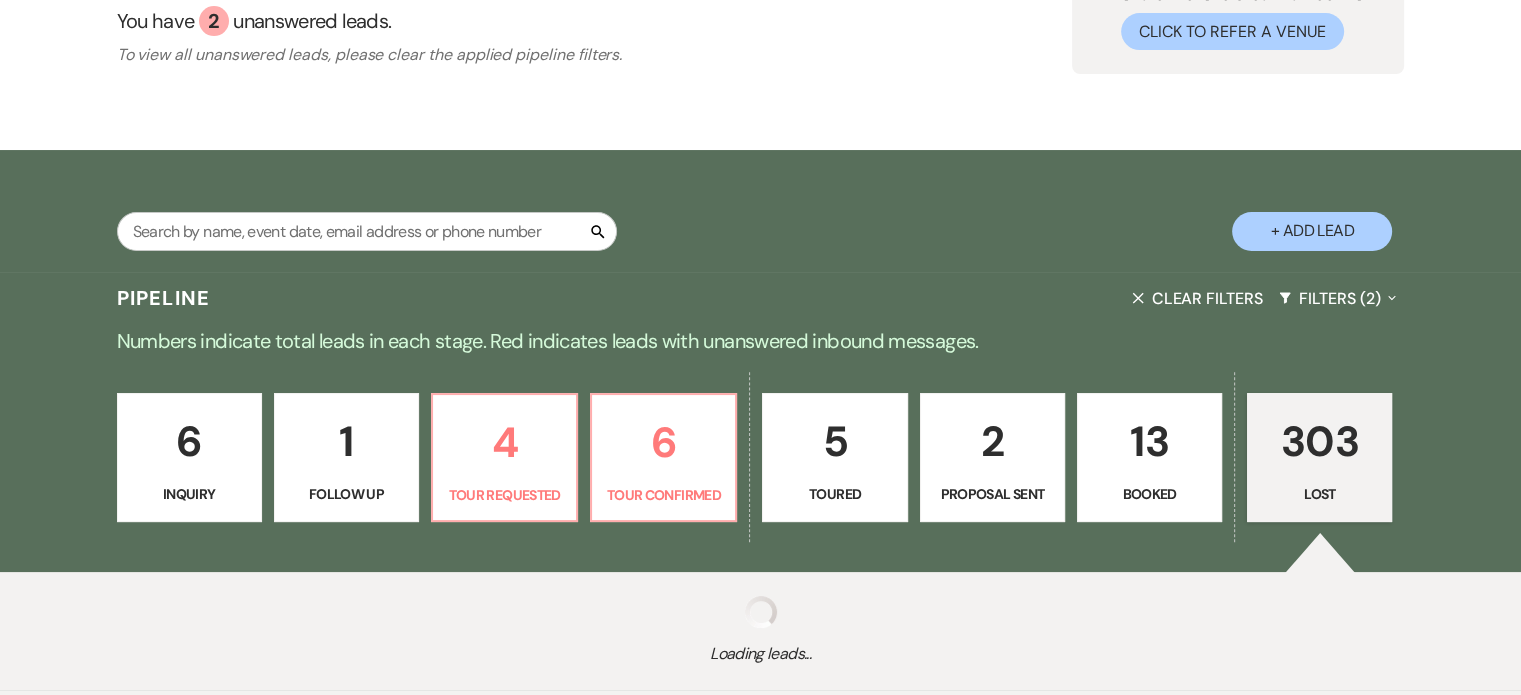 select on "8" 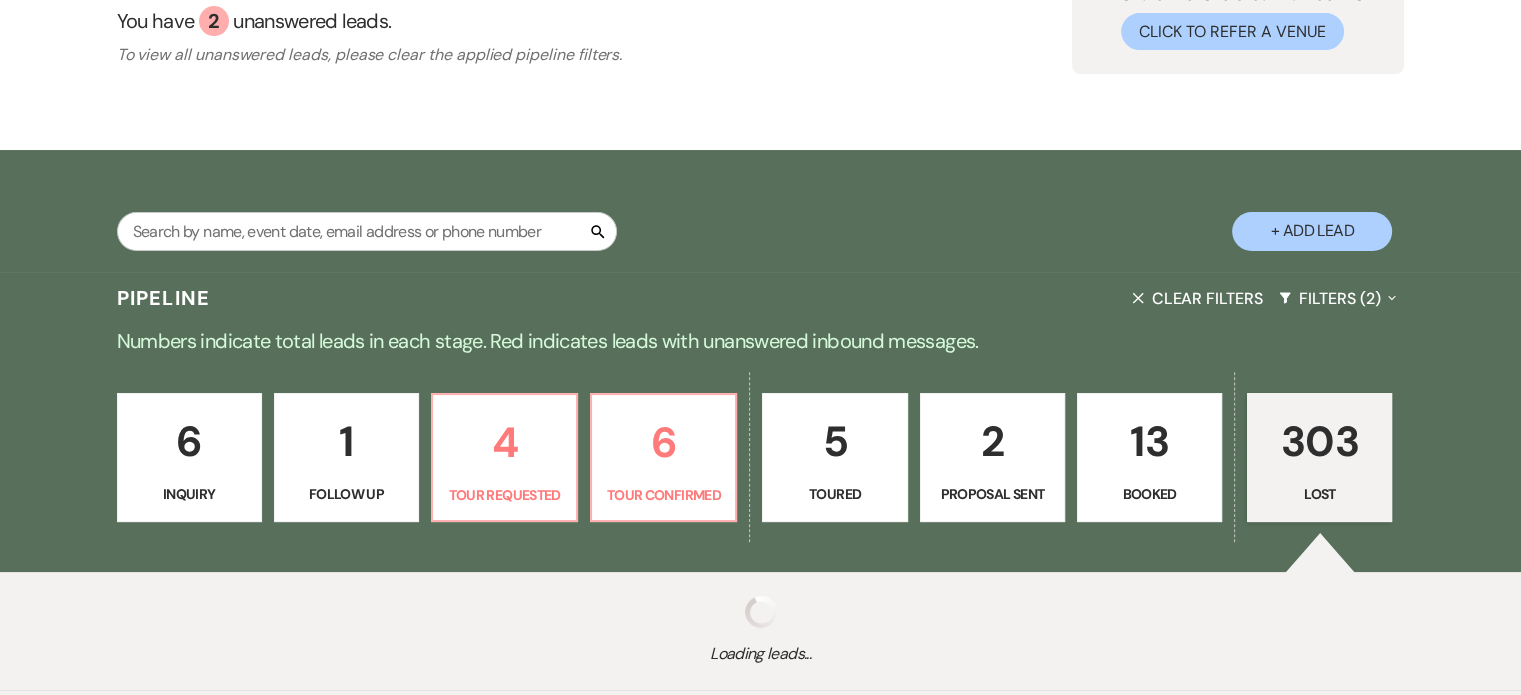 select on "5" 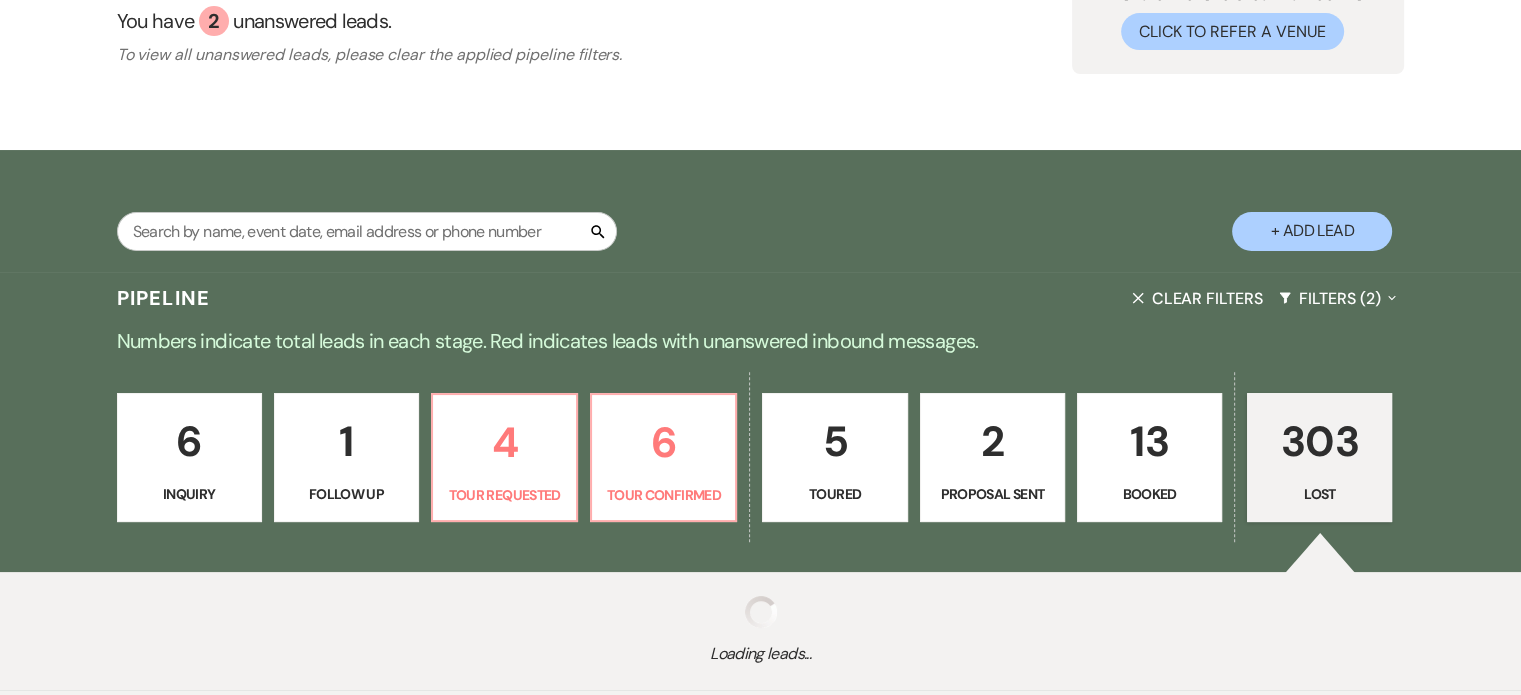 select on "8" 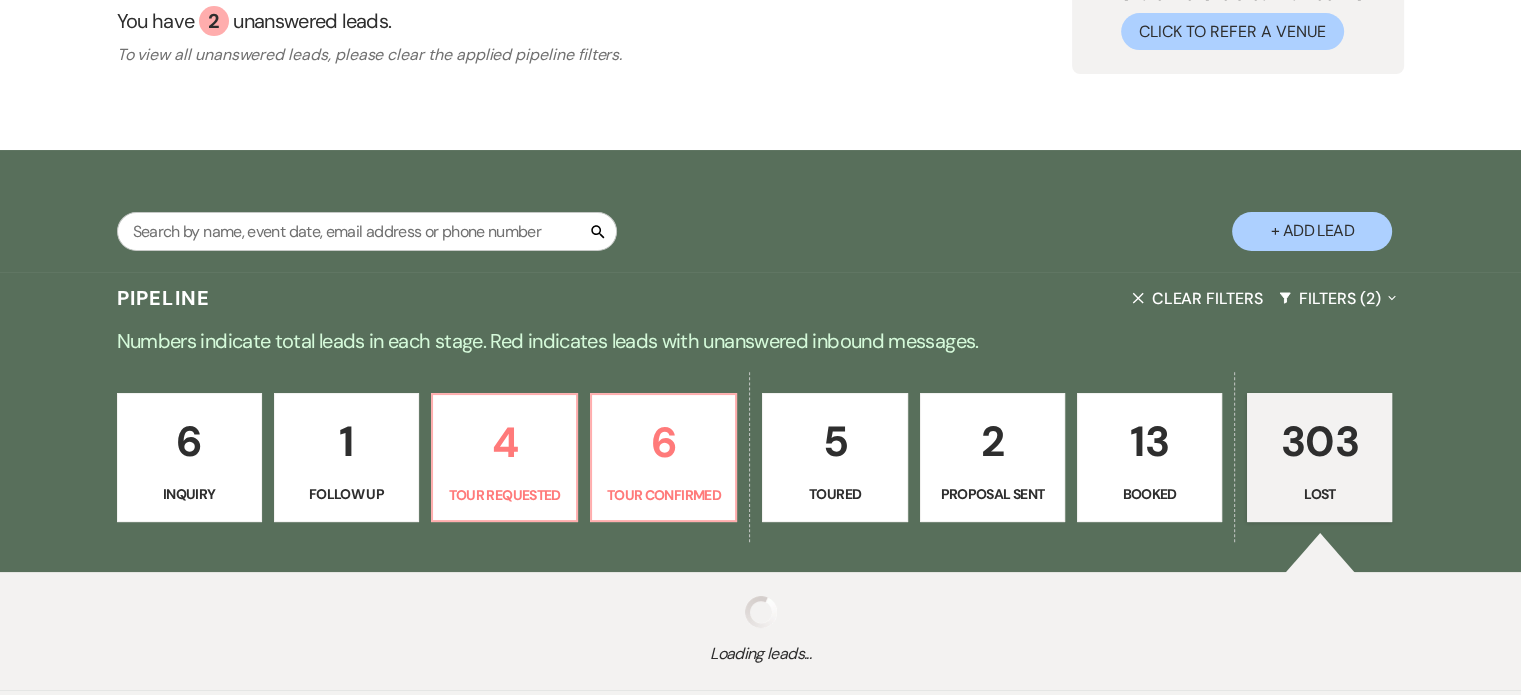 select on "10" 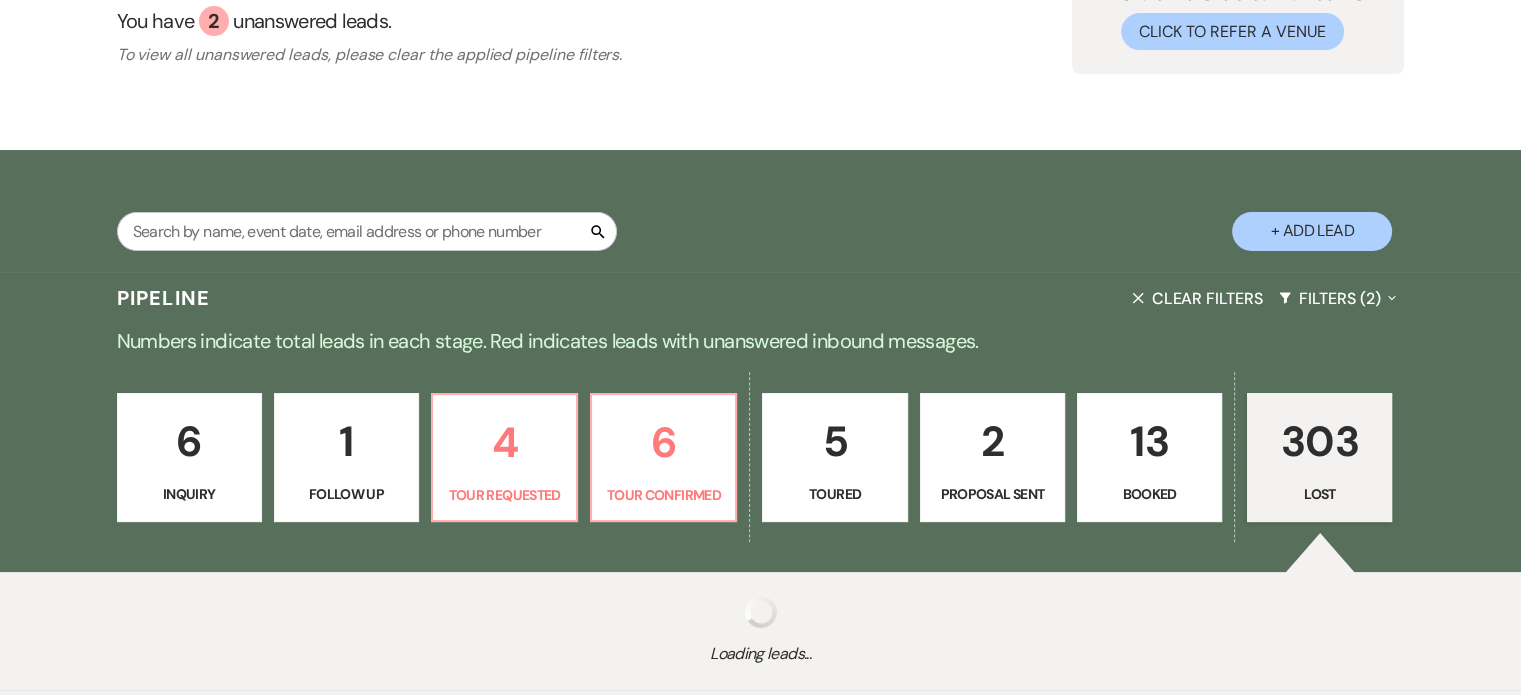select on "8" 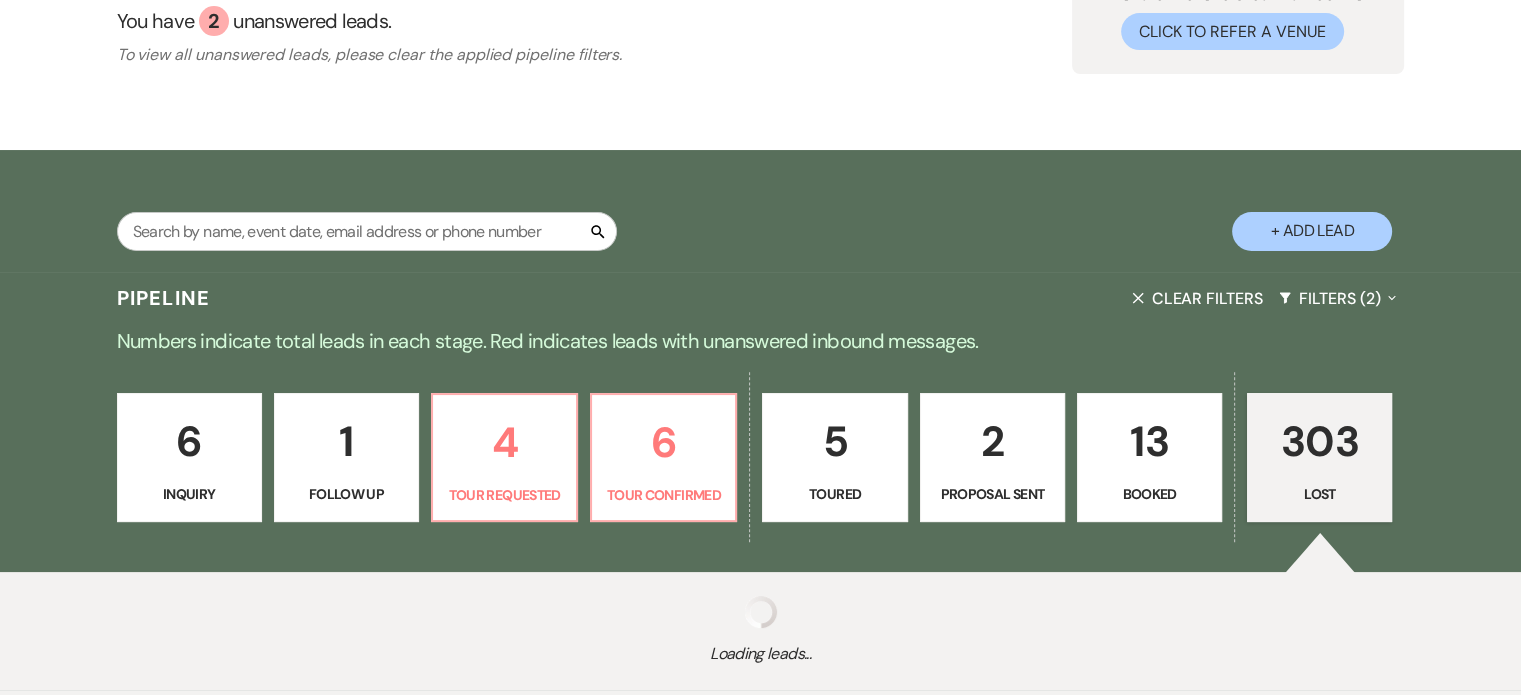 select on "5" 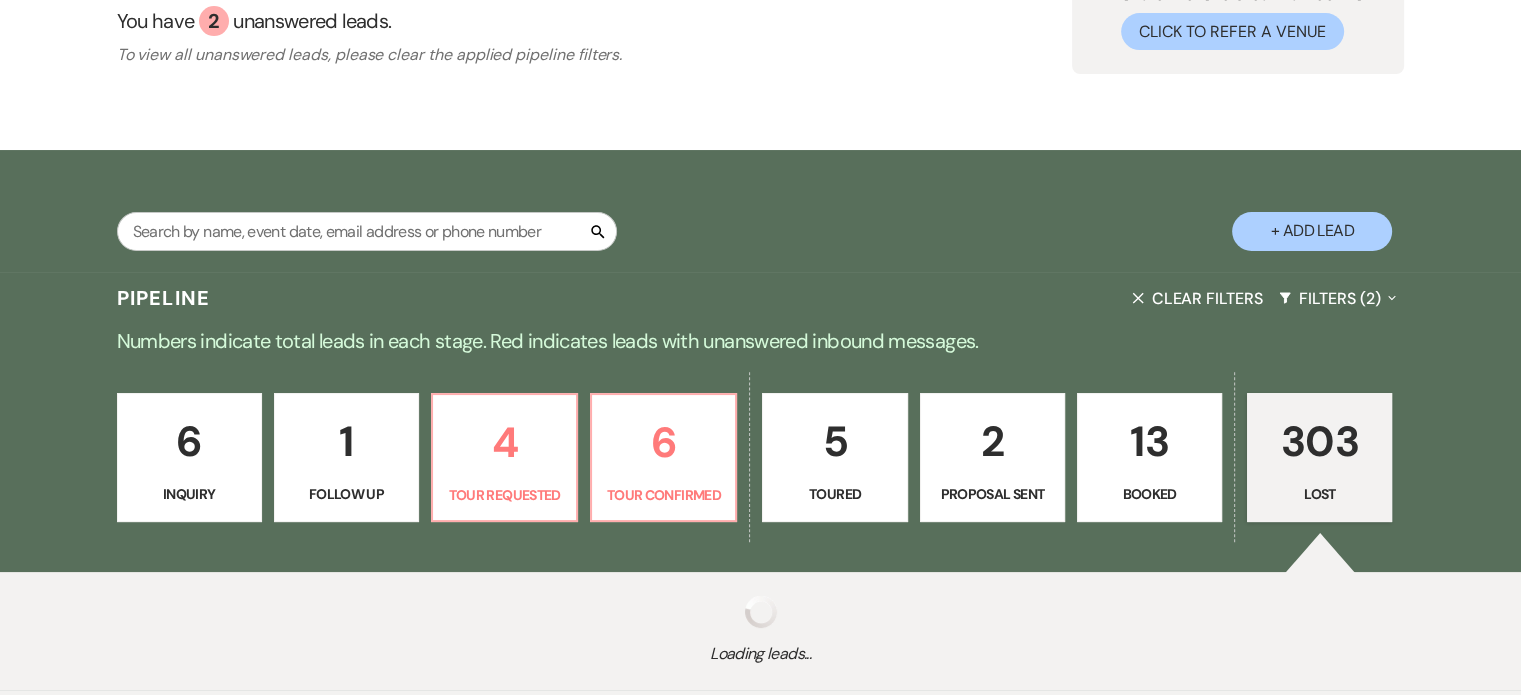 select on "8" 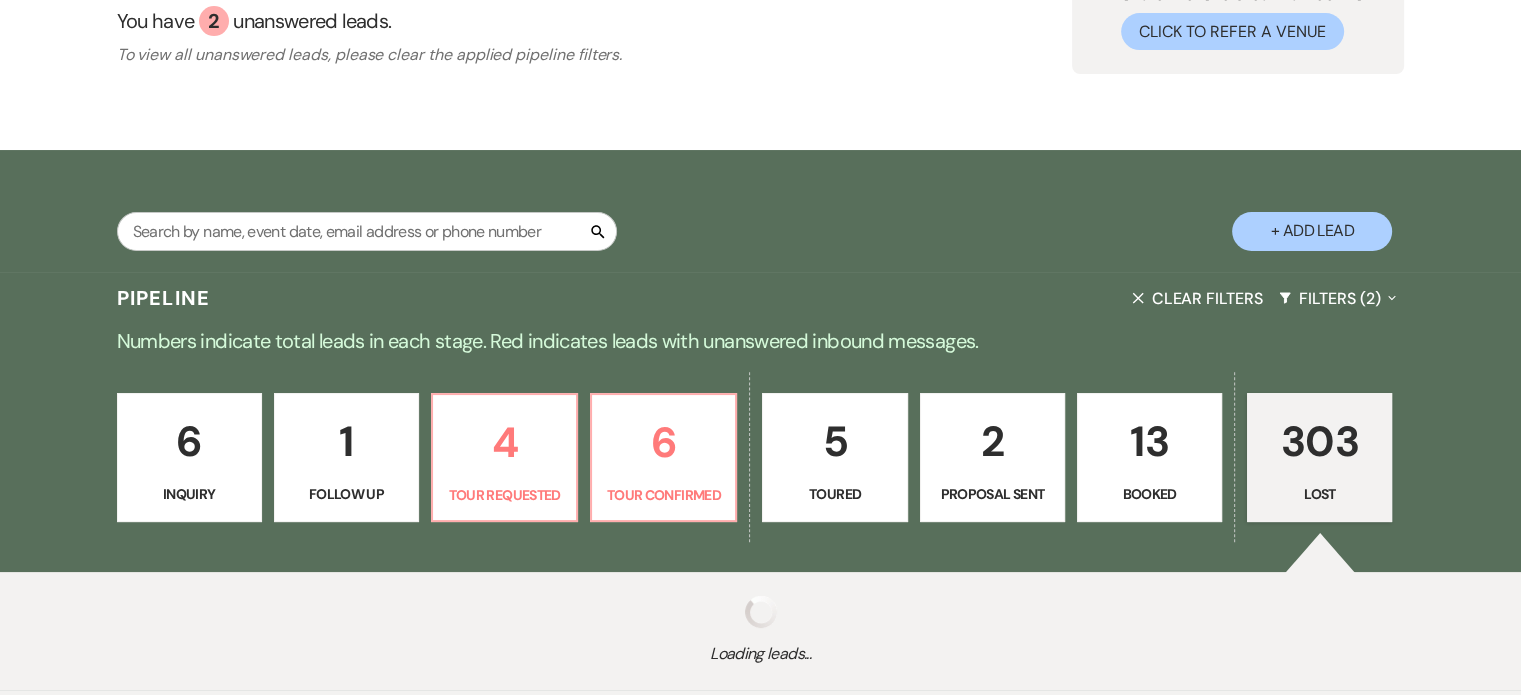 select on "5" 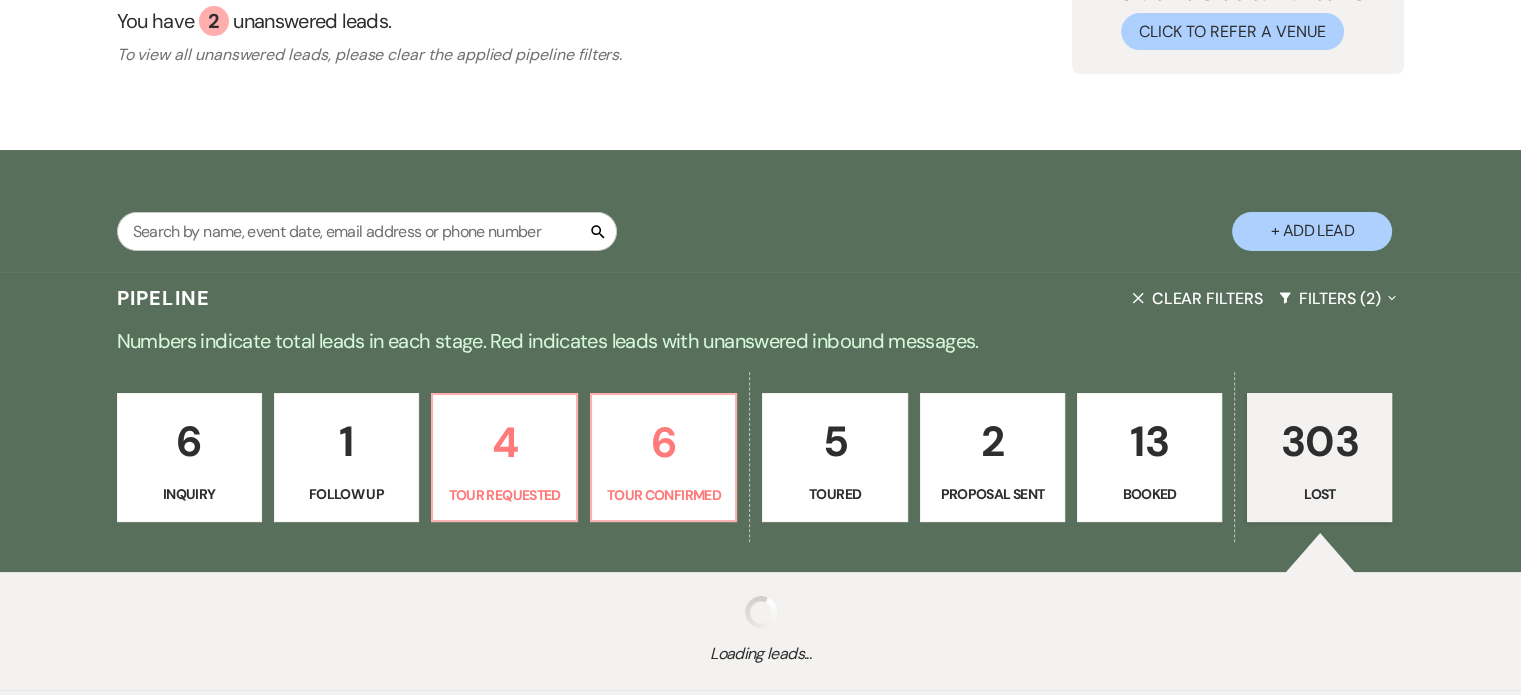 select on "8" 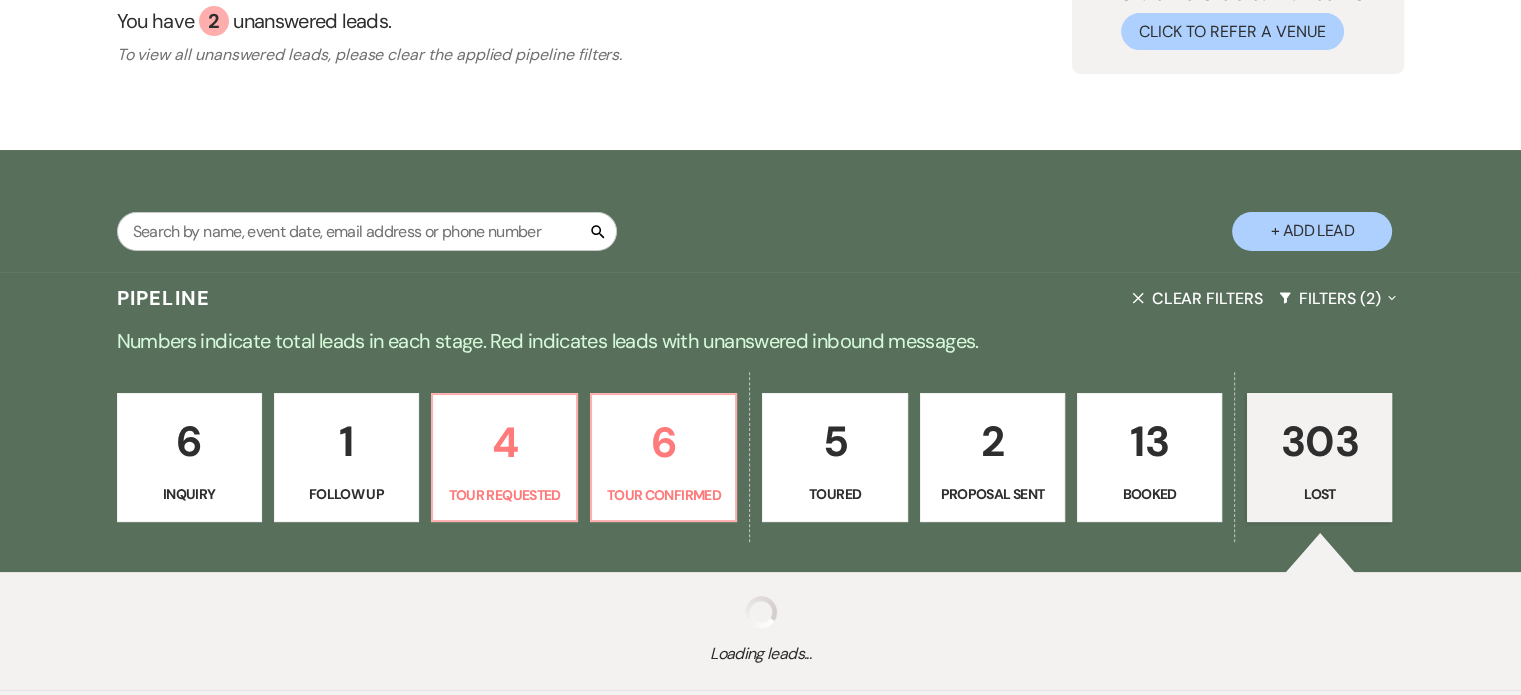 select on "7" 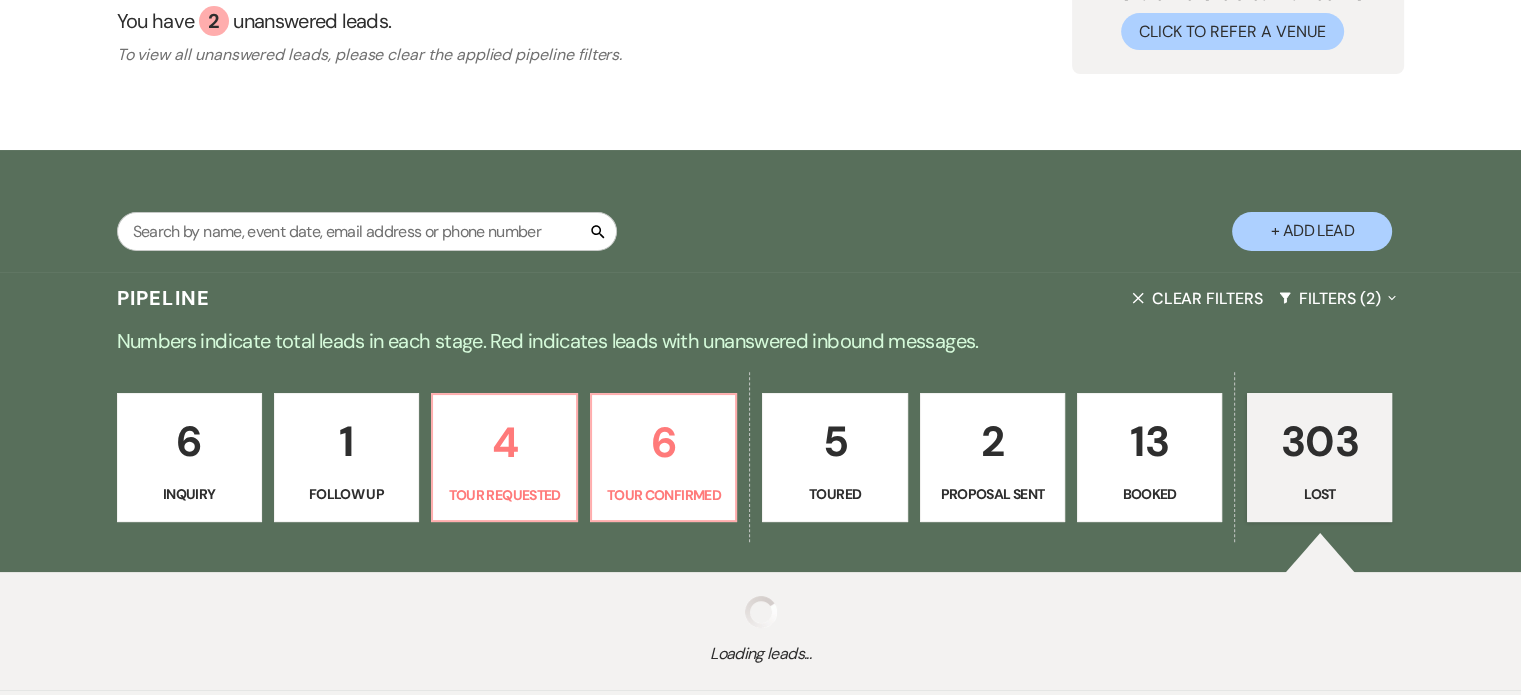 select on "8" 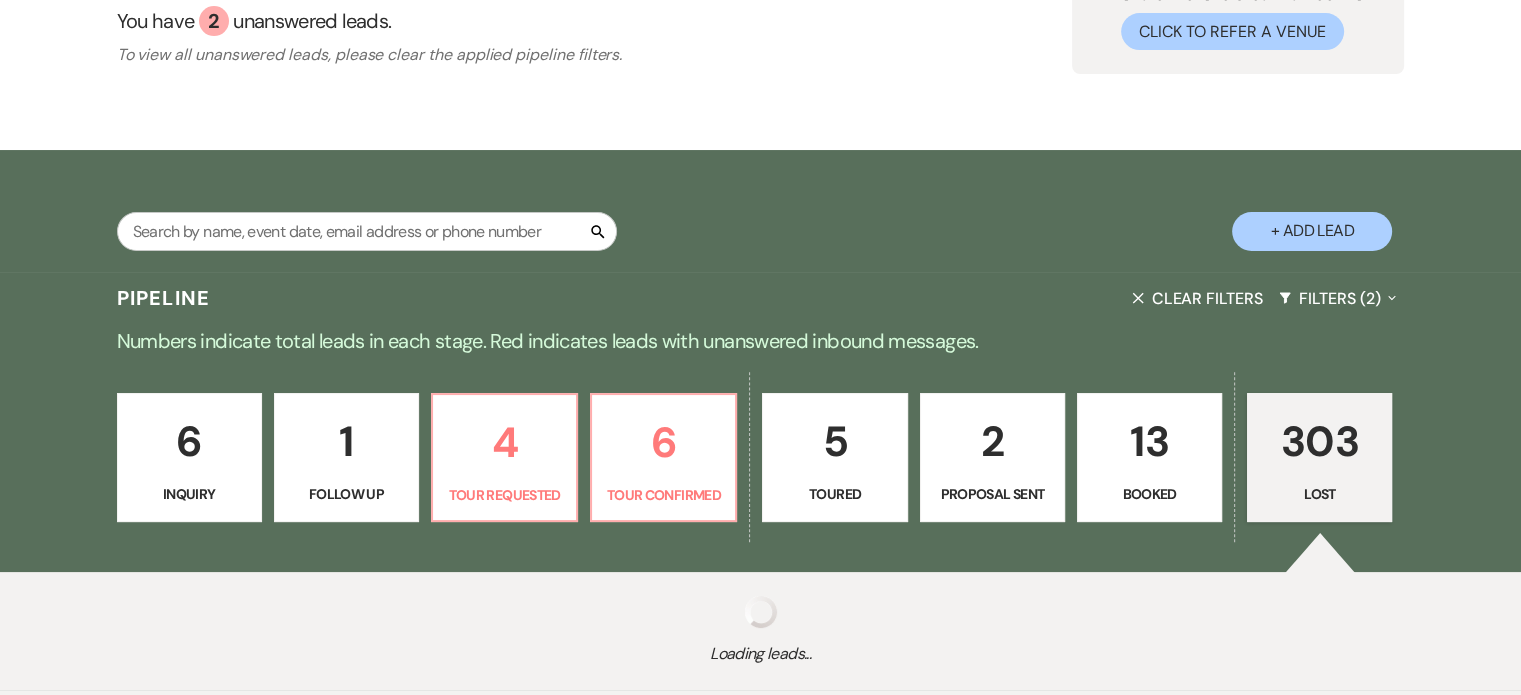 select on "5" 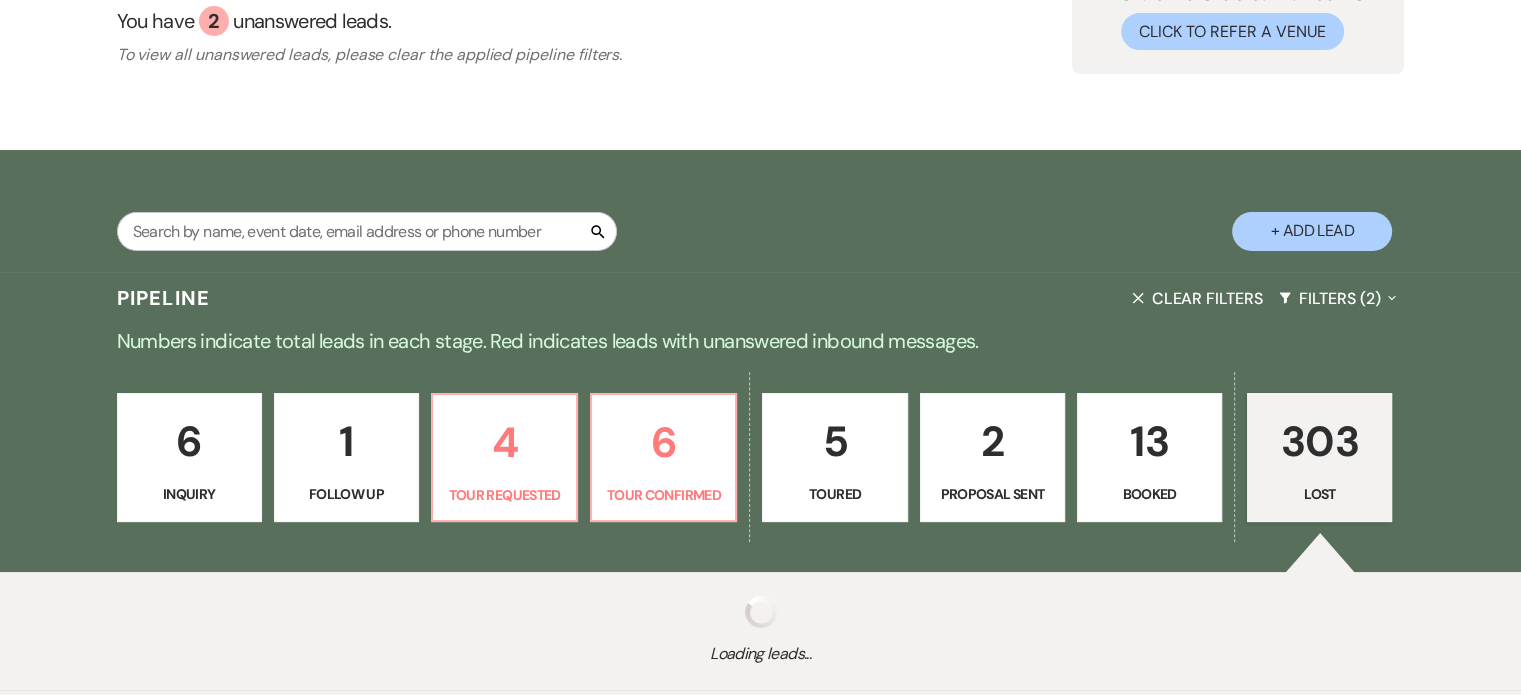 select on "8" 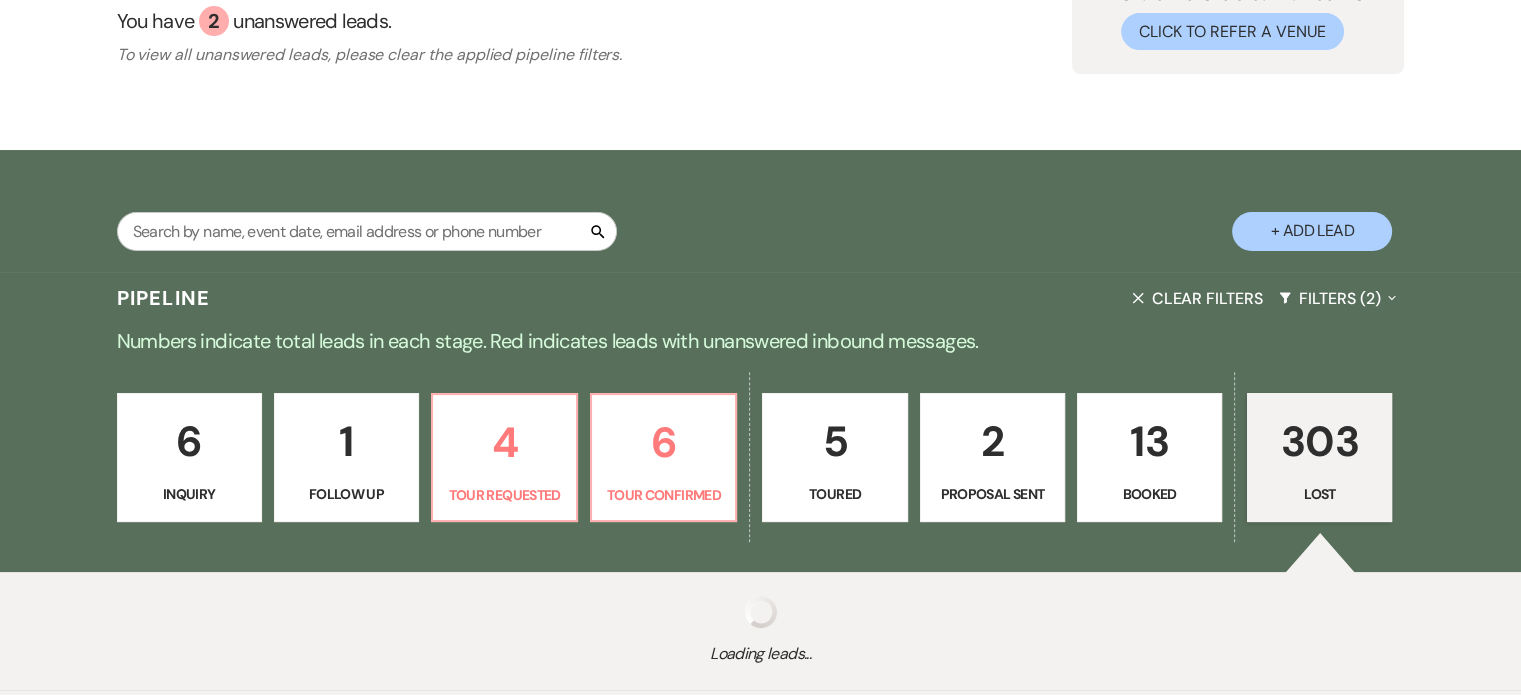 select on "5" 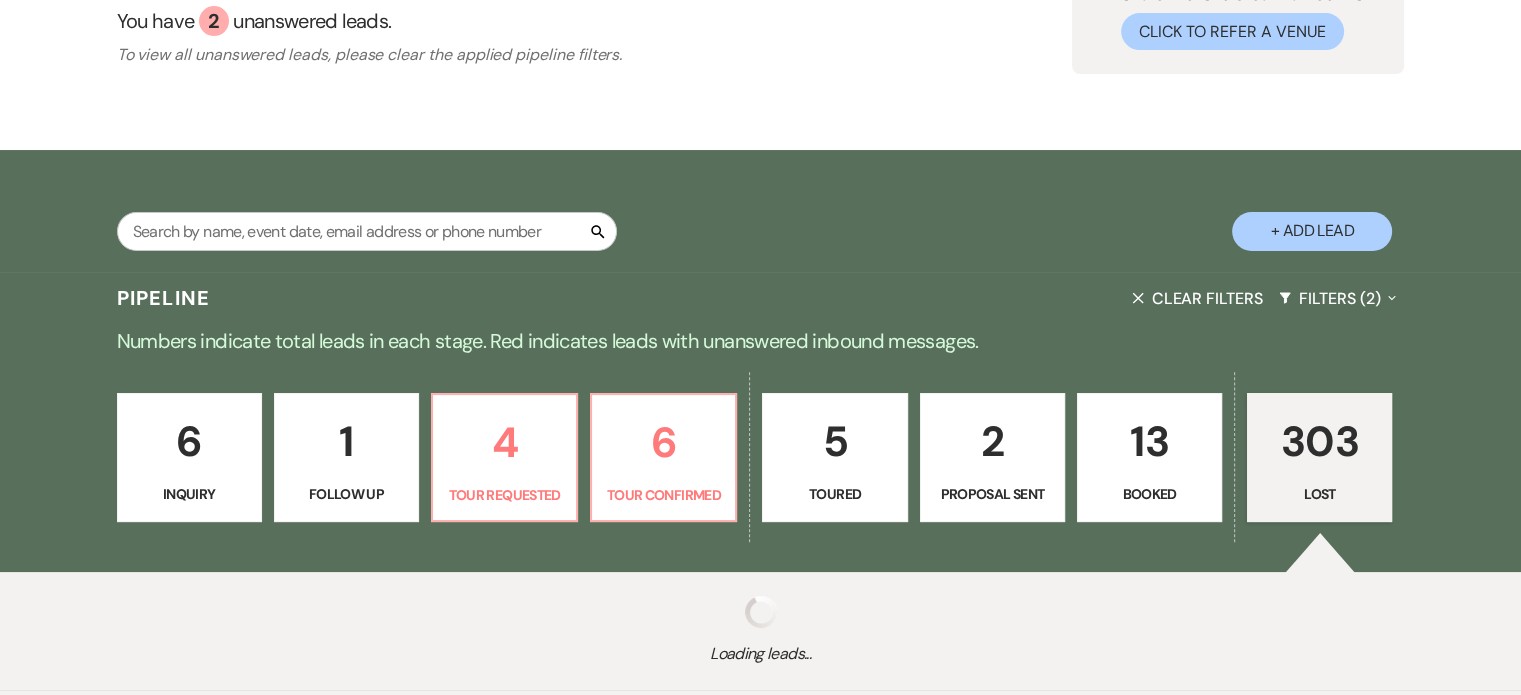 select on "8" 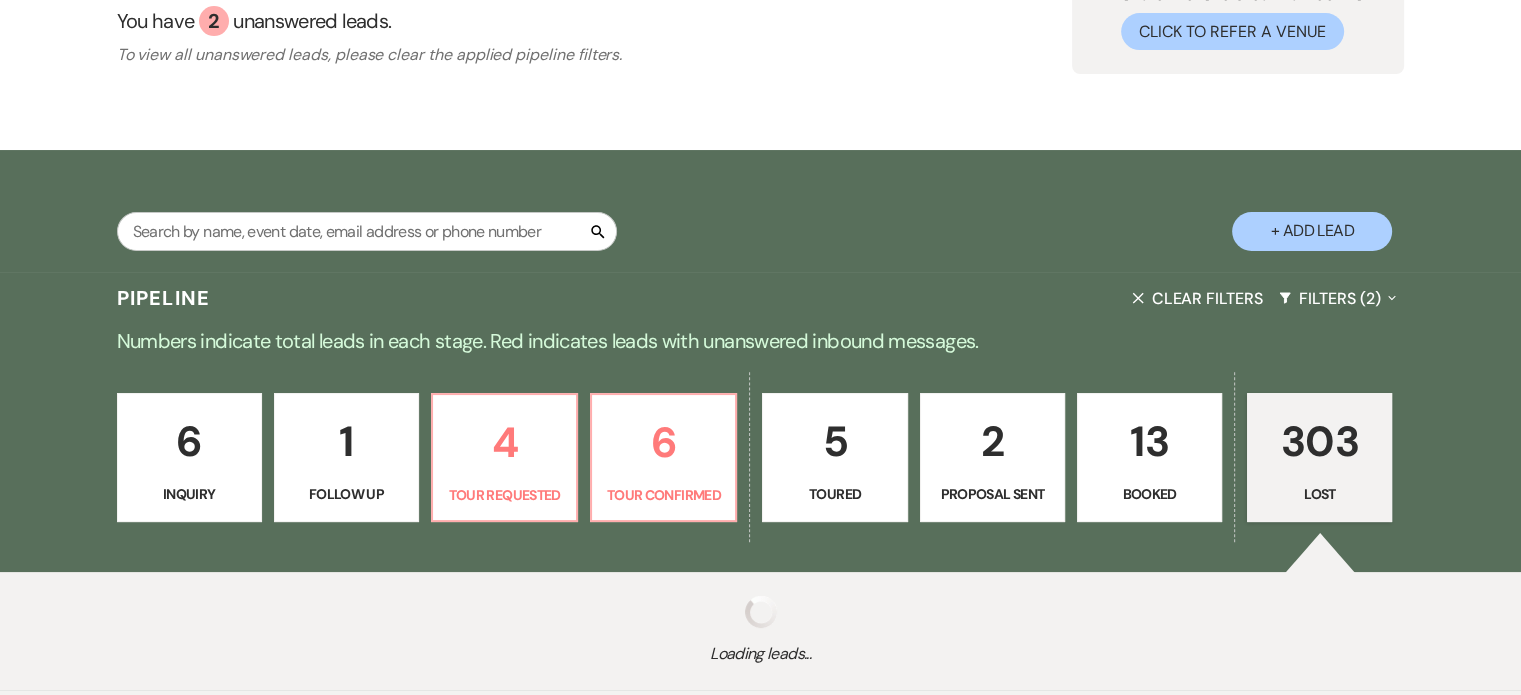 select on "5" 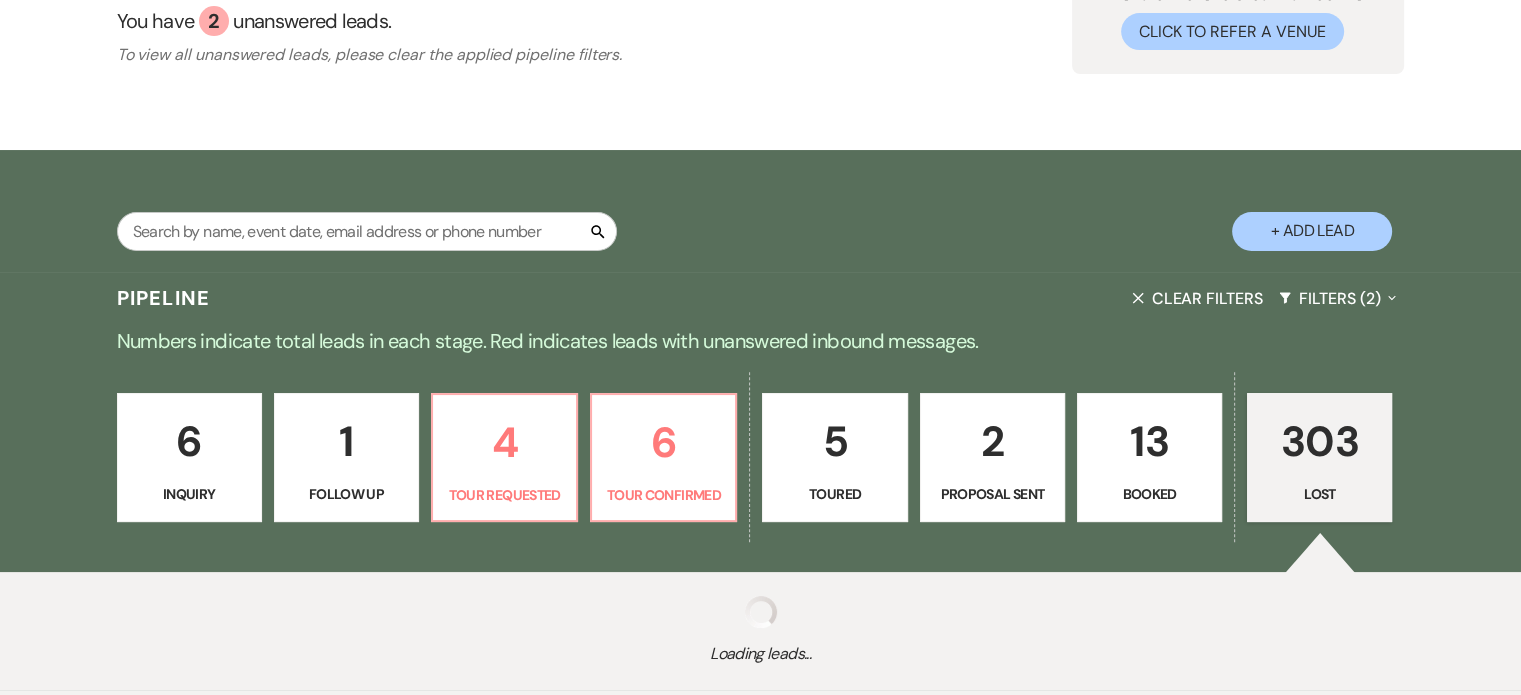 select on "8" 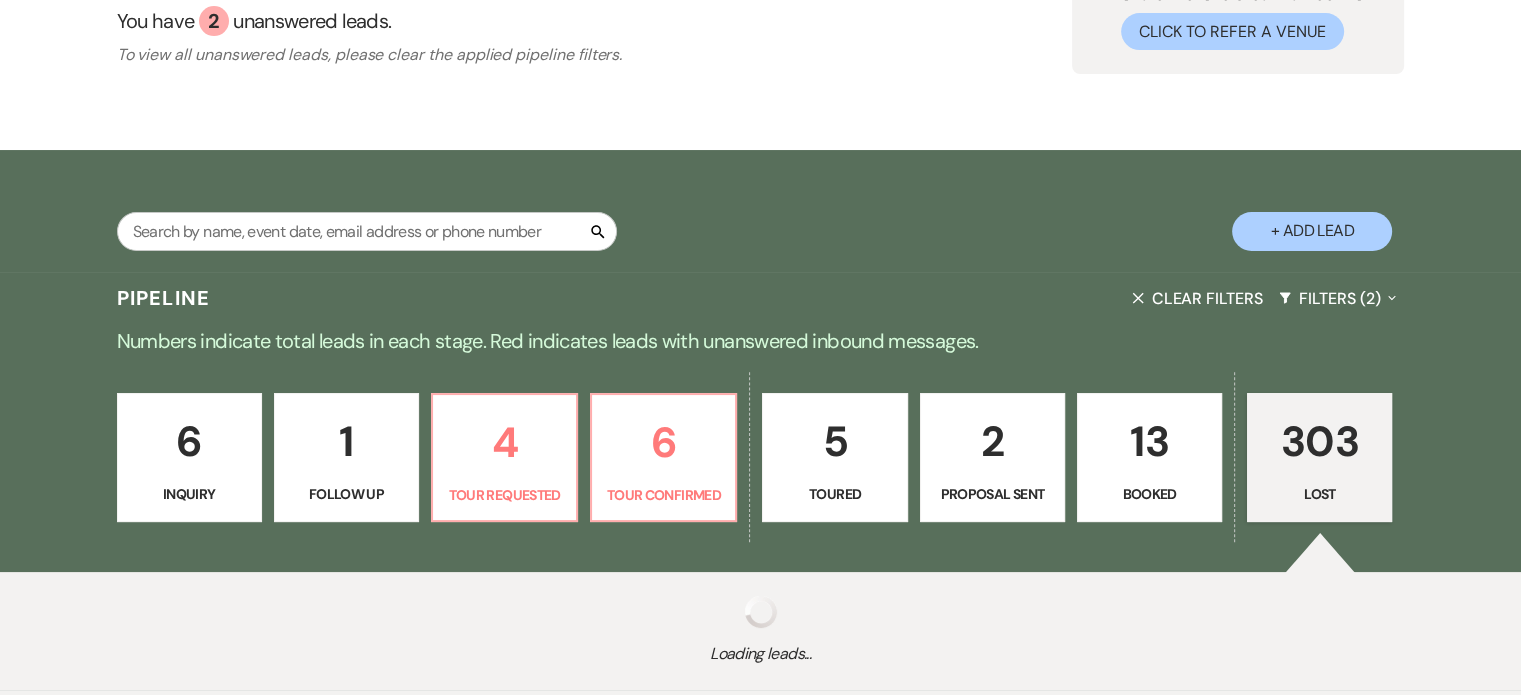 select on "5" 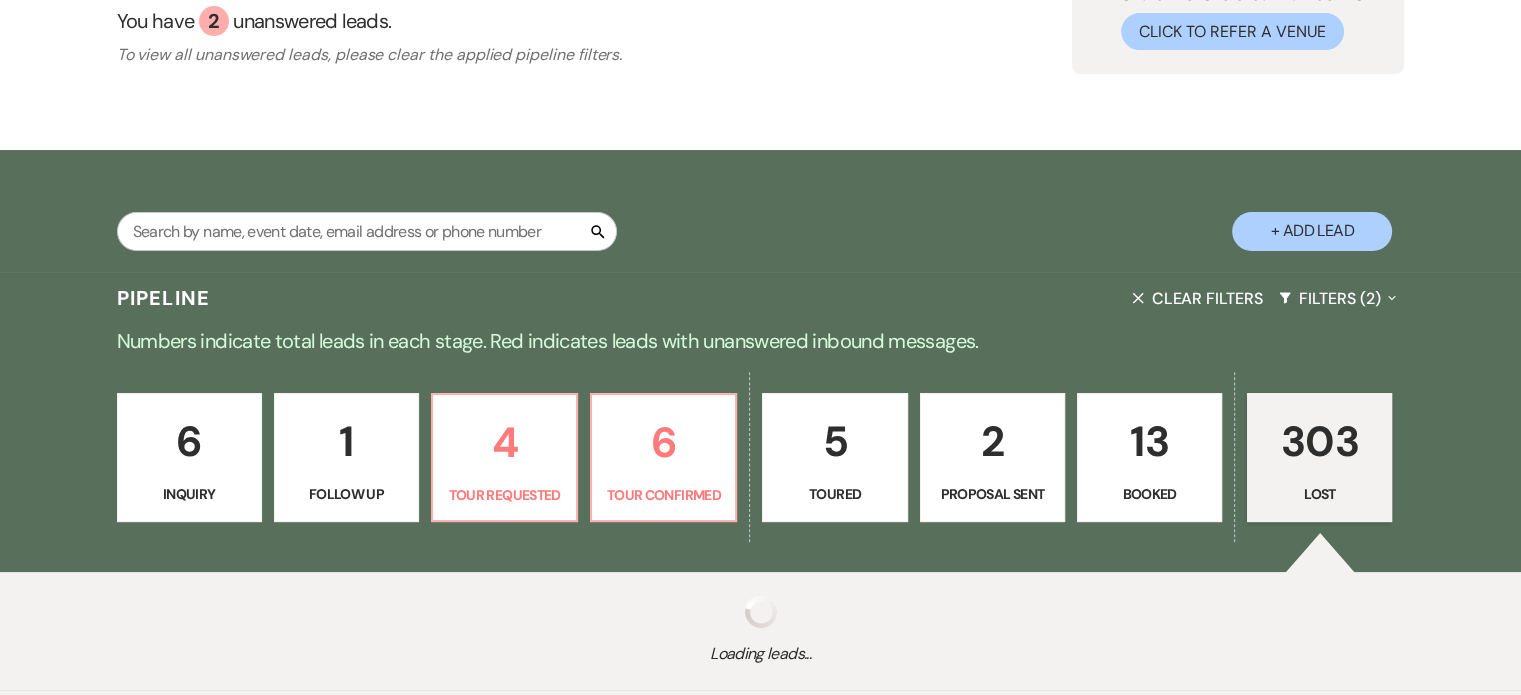 select on "8" 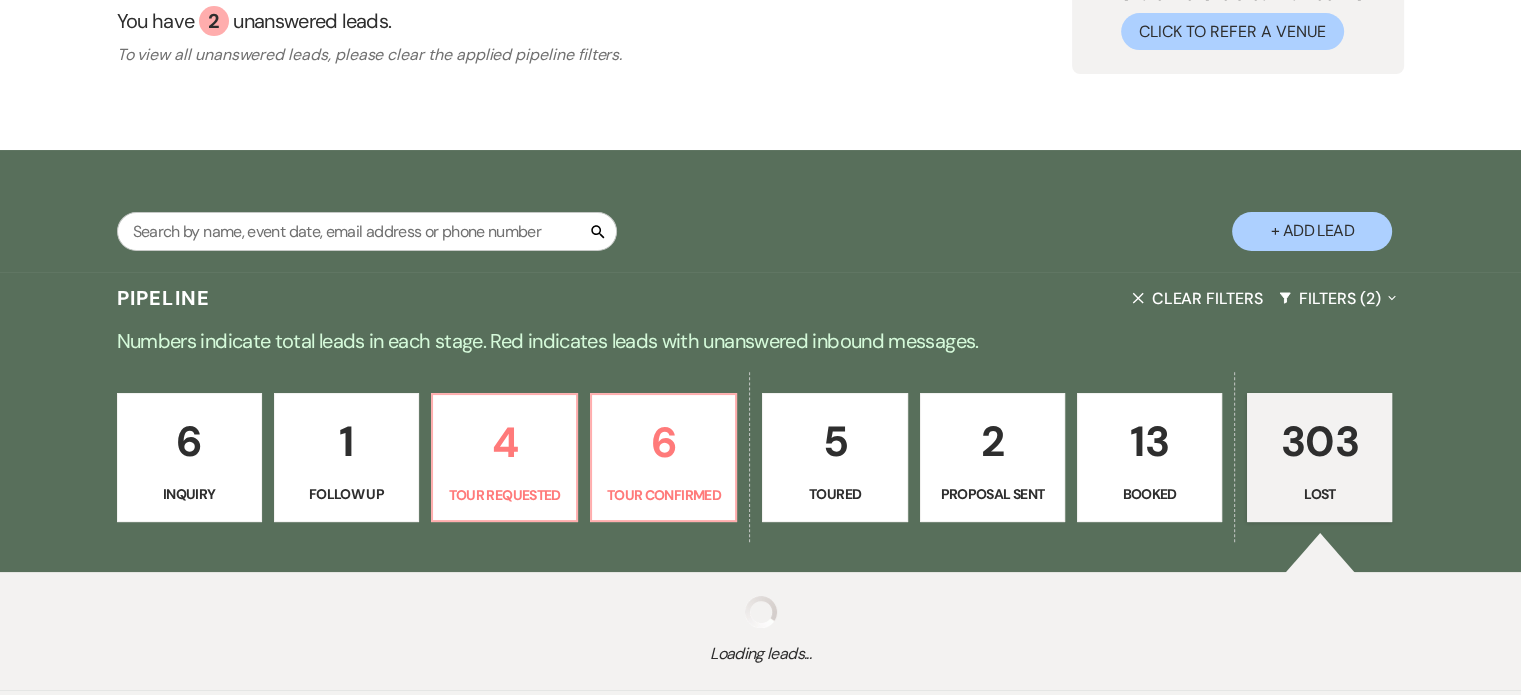 select on "10" 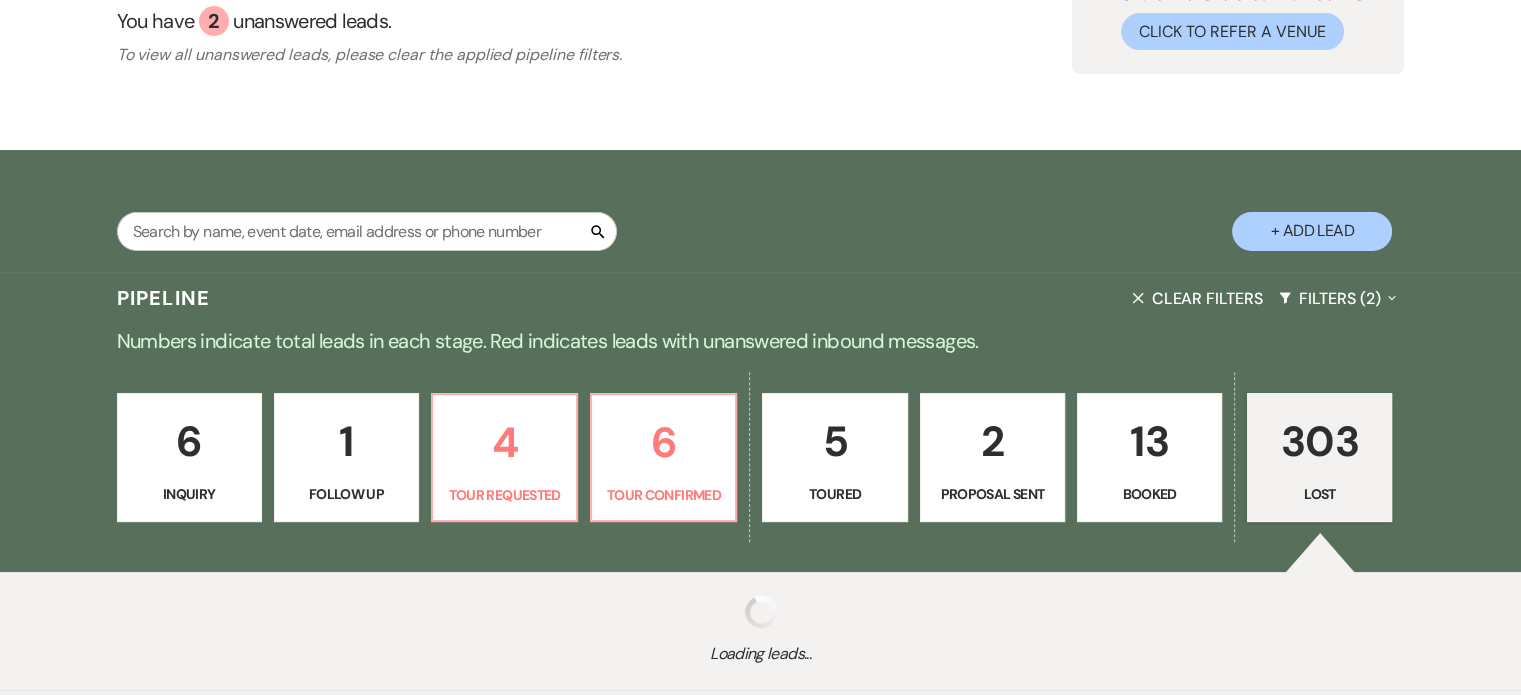 select on "8" 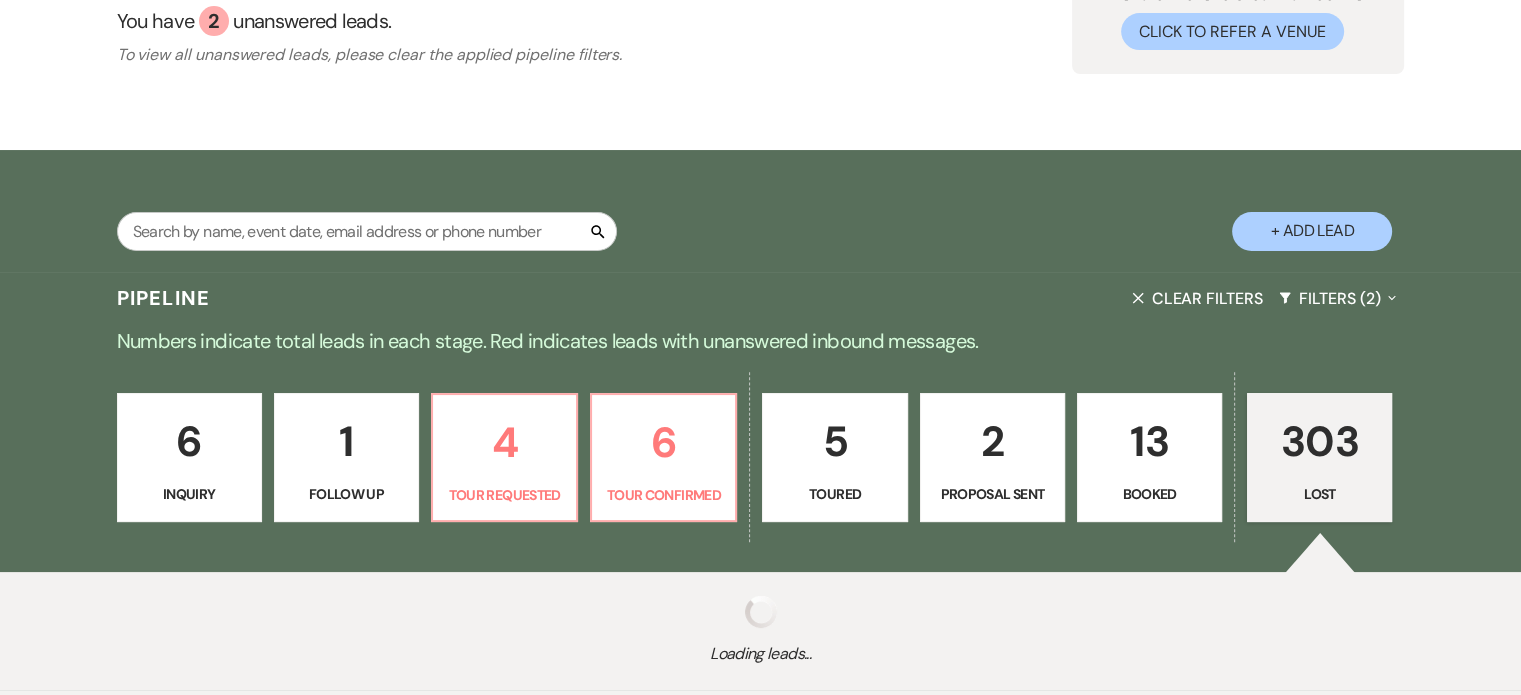 select on "5" 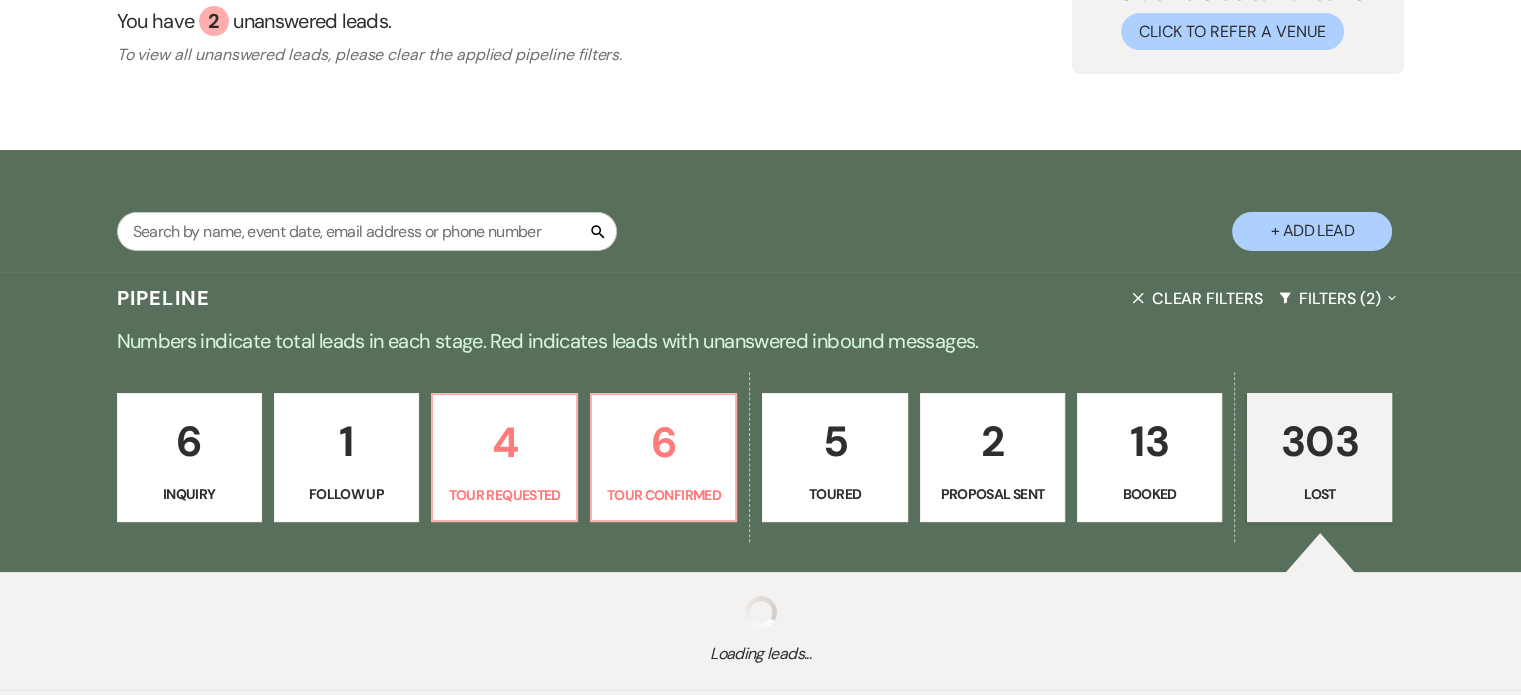select on "8" 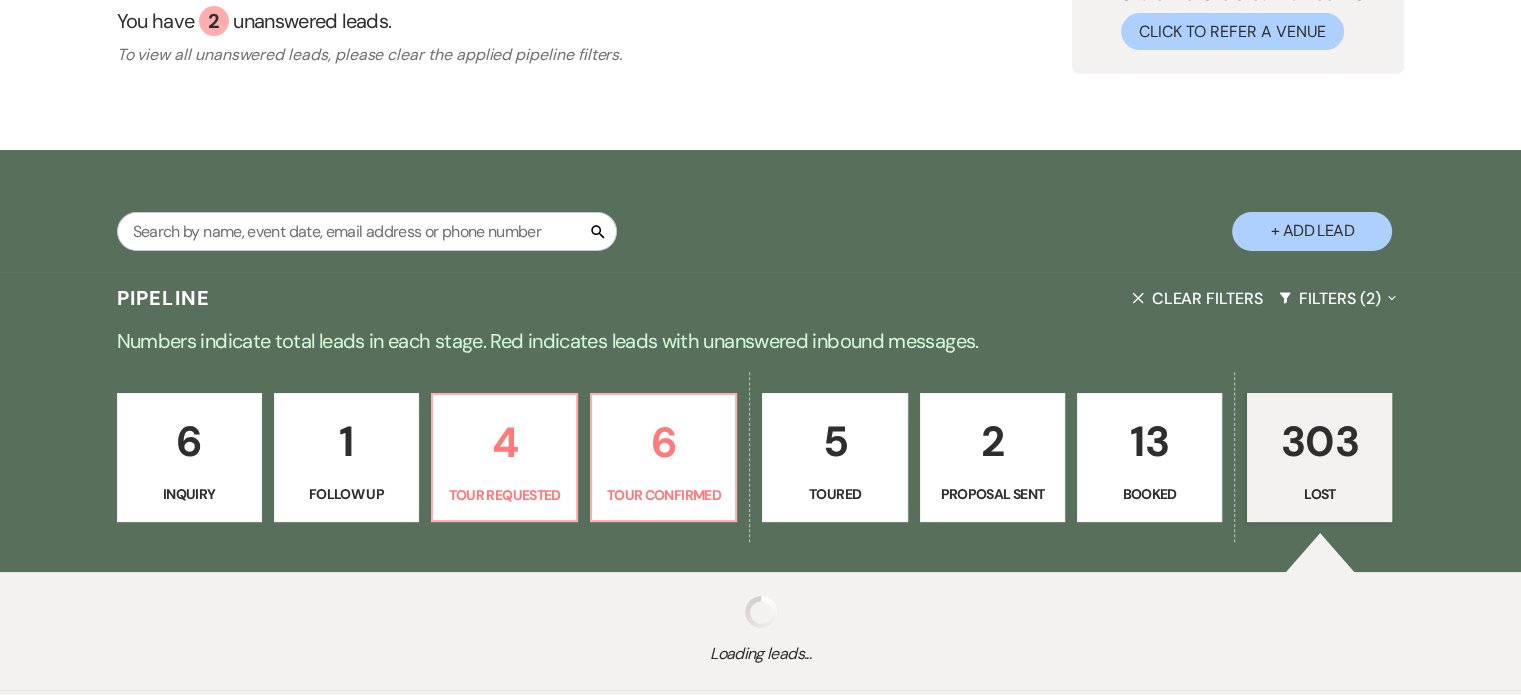 select on "5" 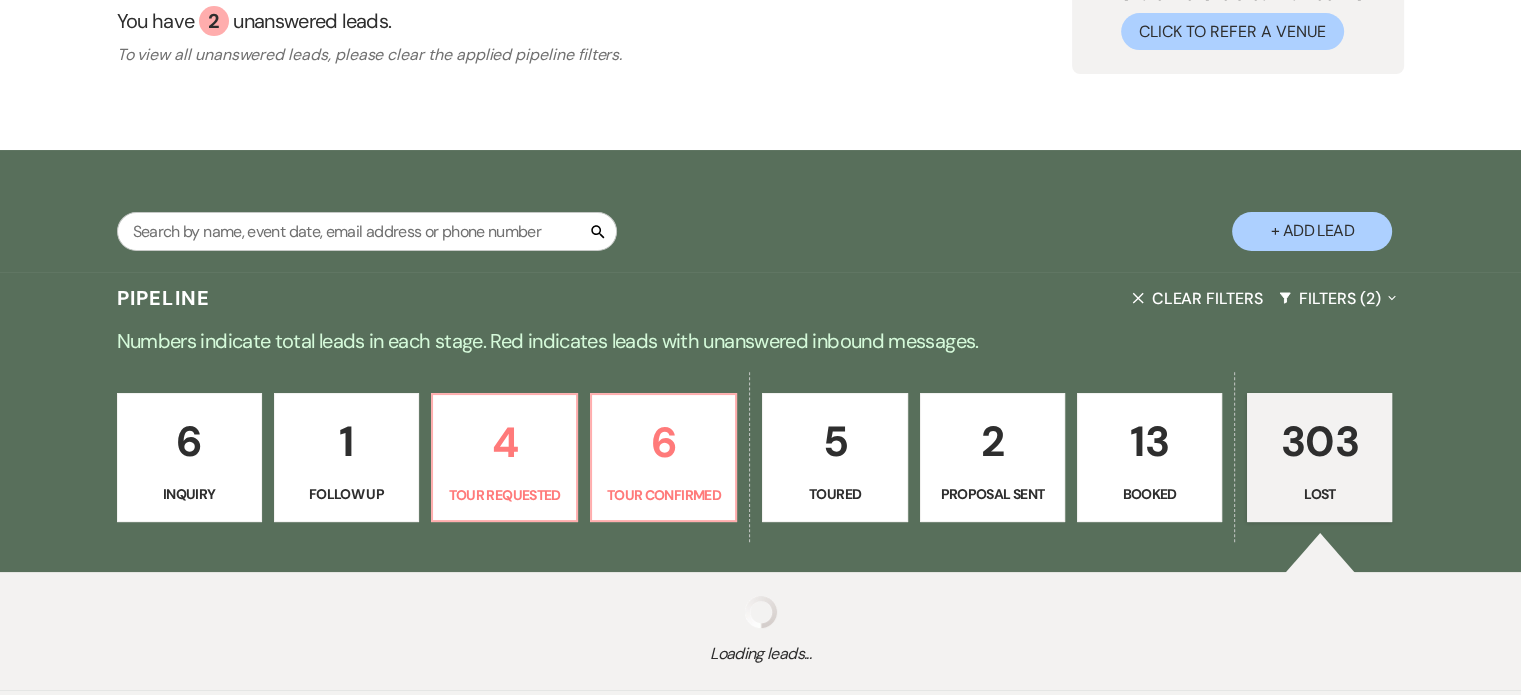 select on "8" 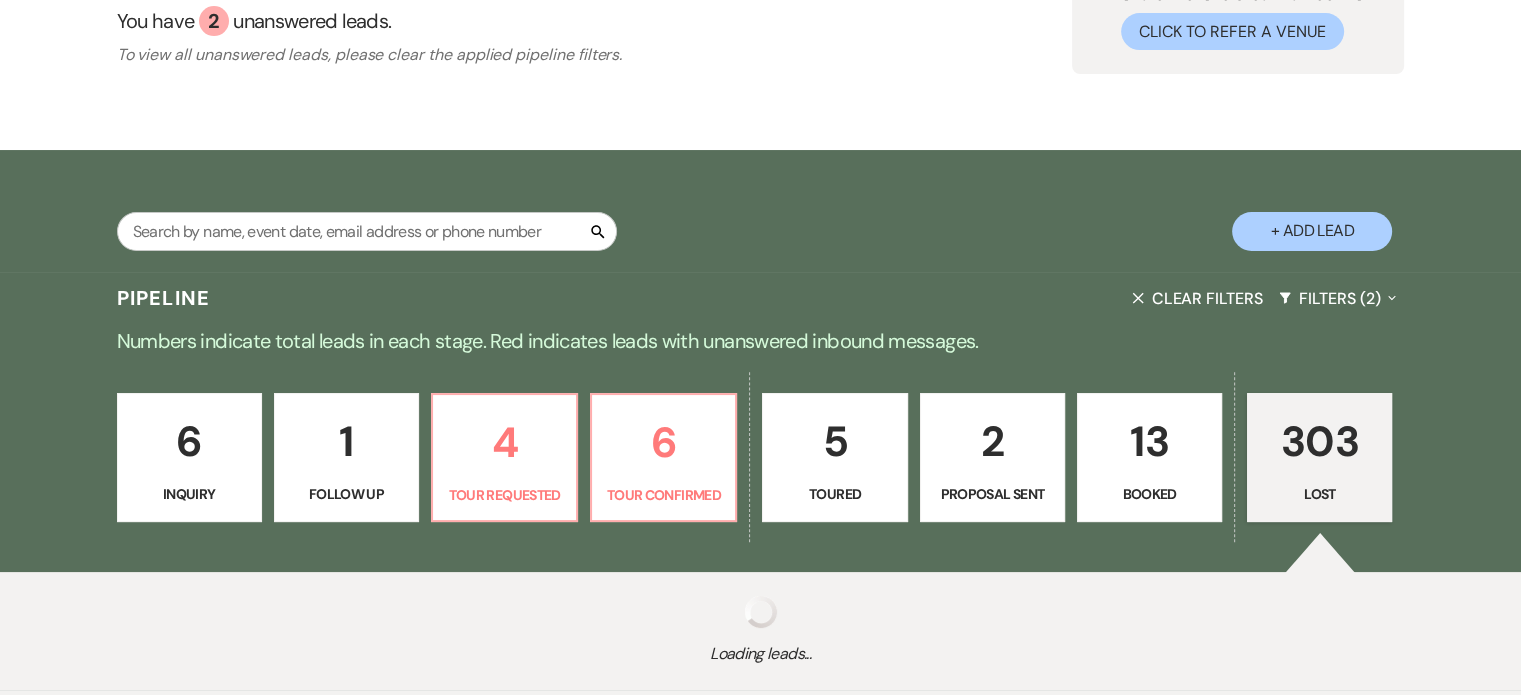 select on "5" 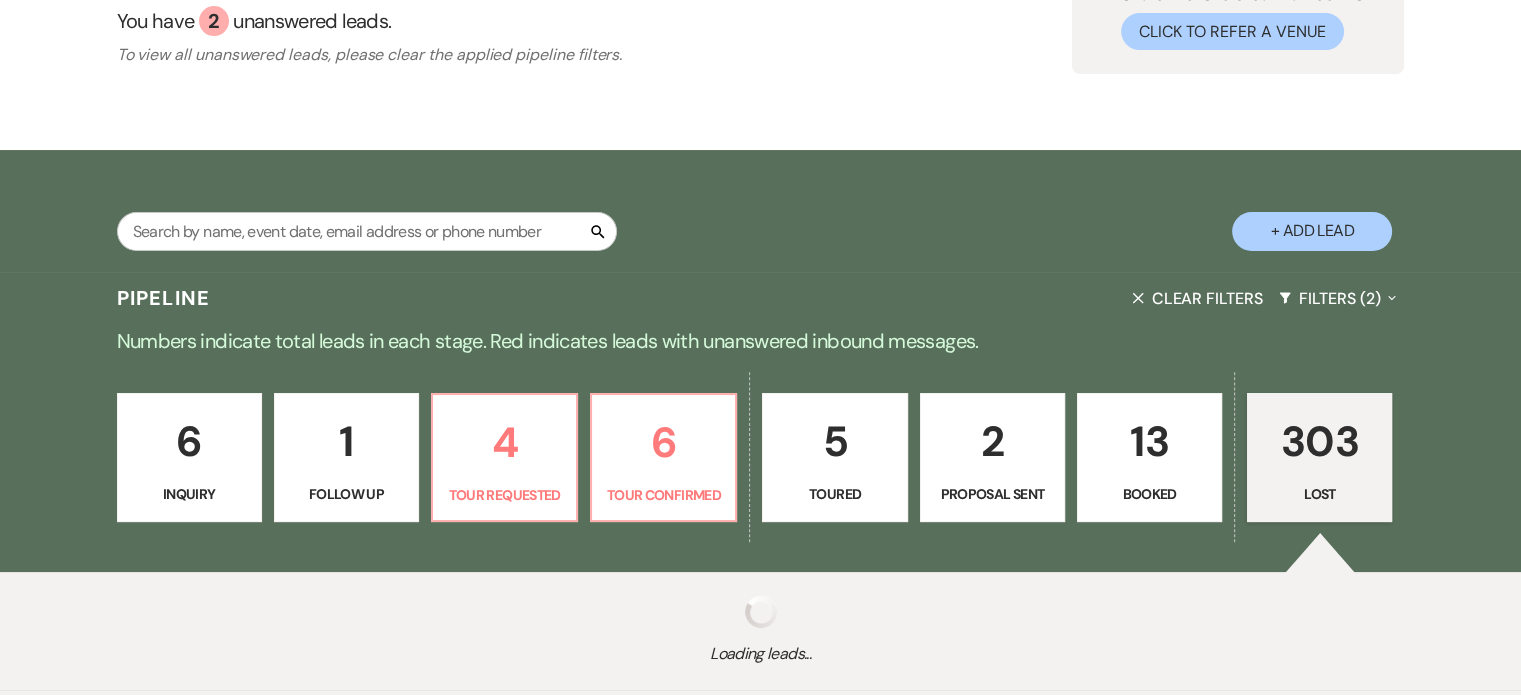 select on "8" 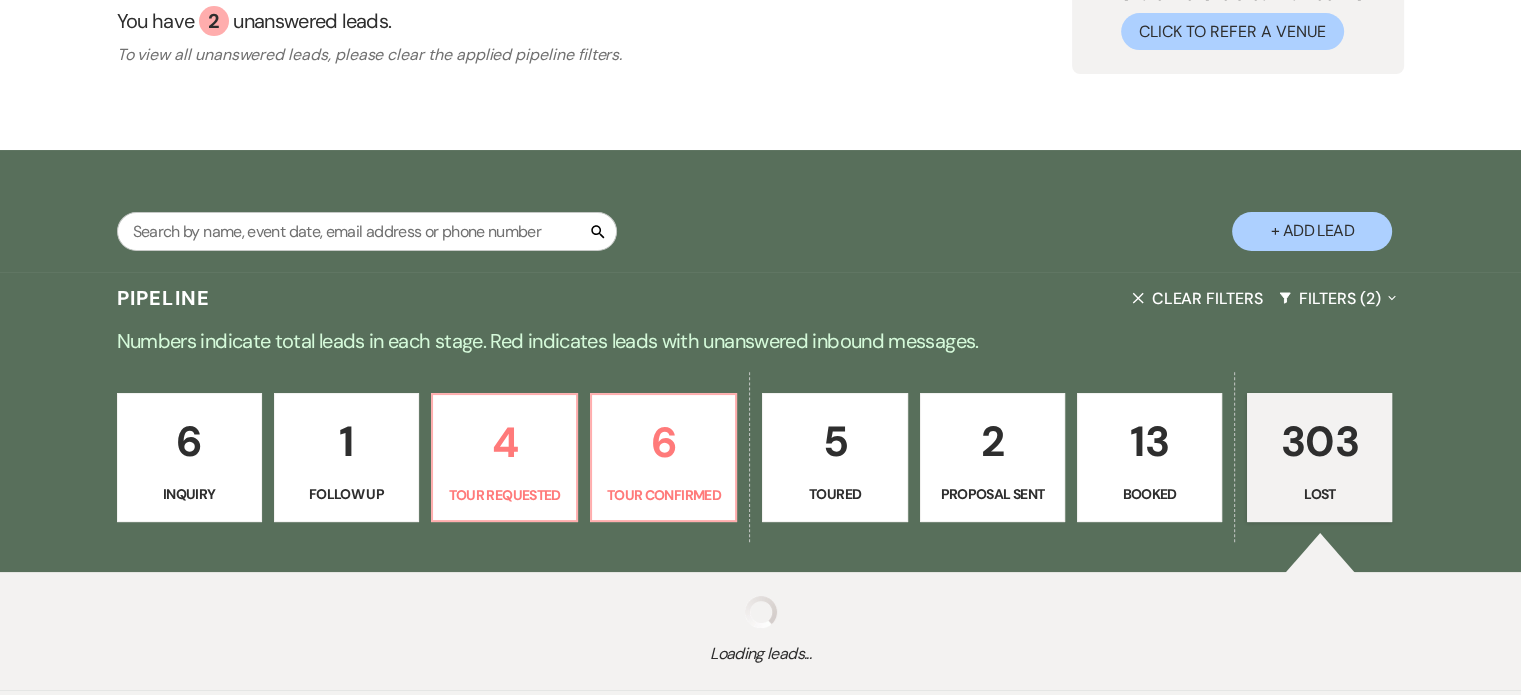 select on "5" 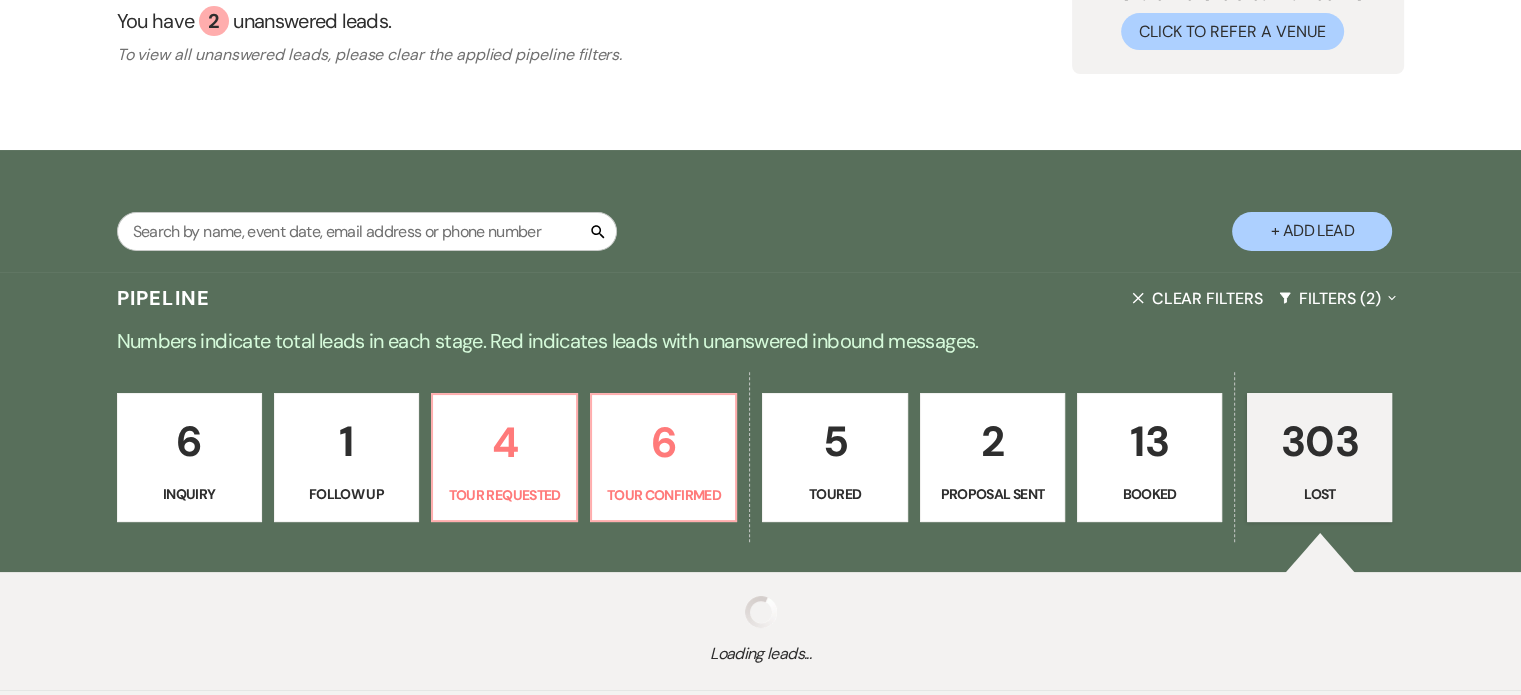 select on "10" 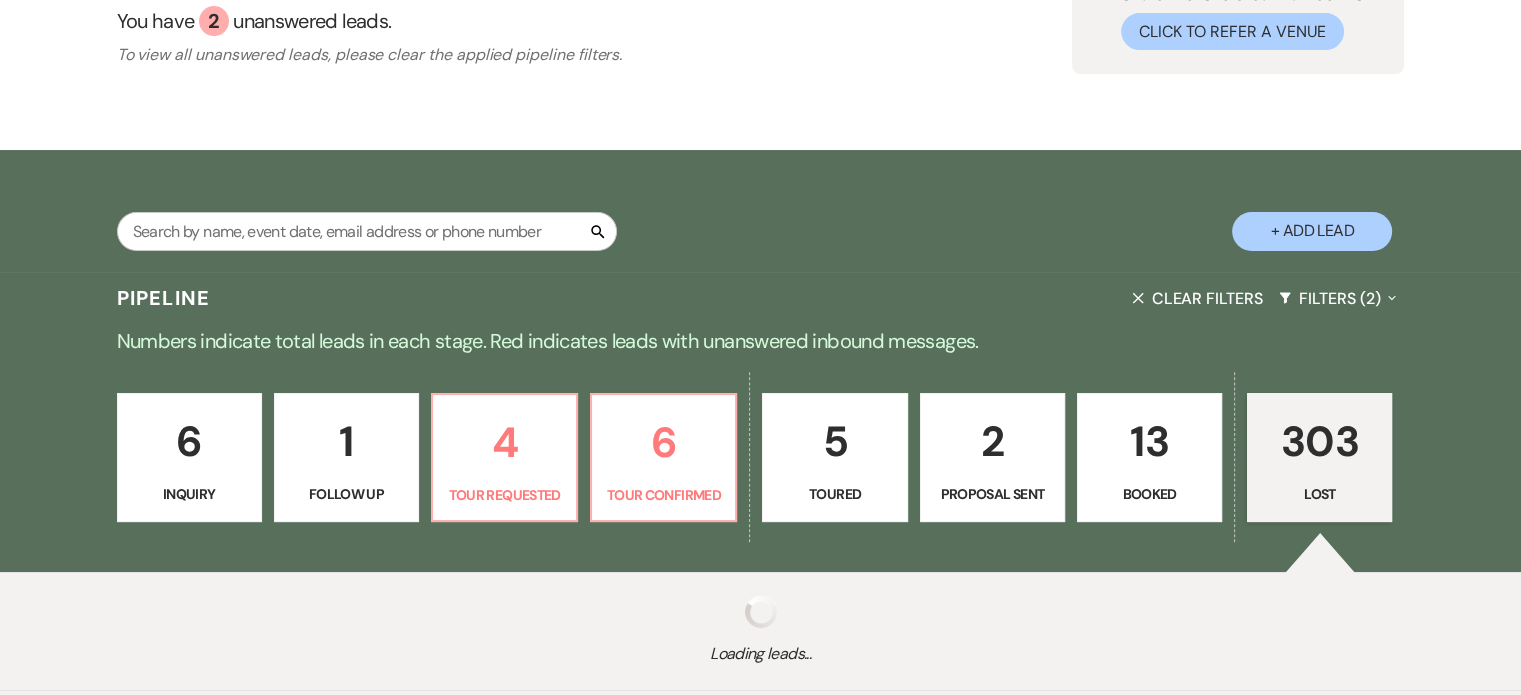 select on "8" 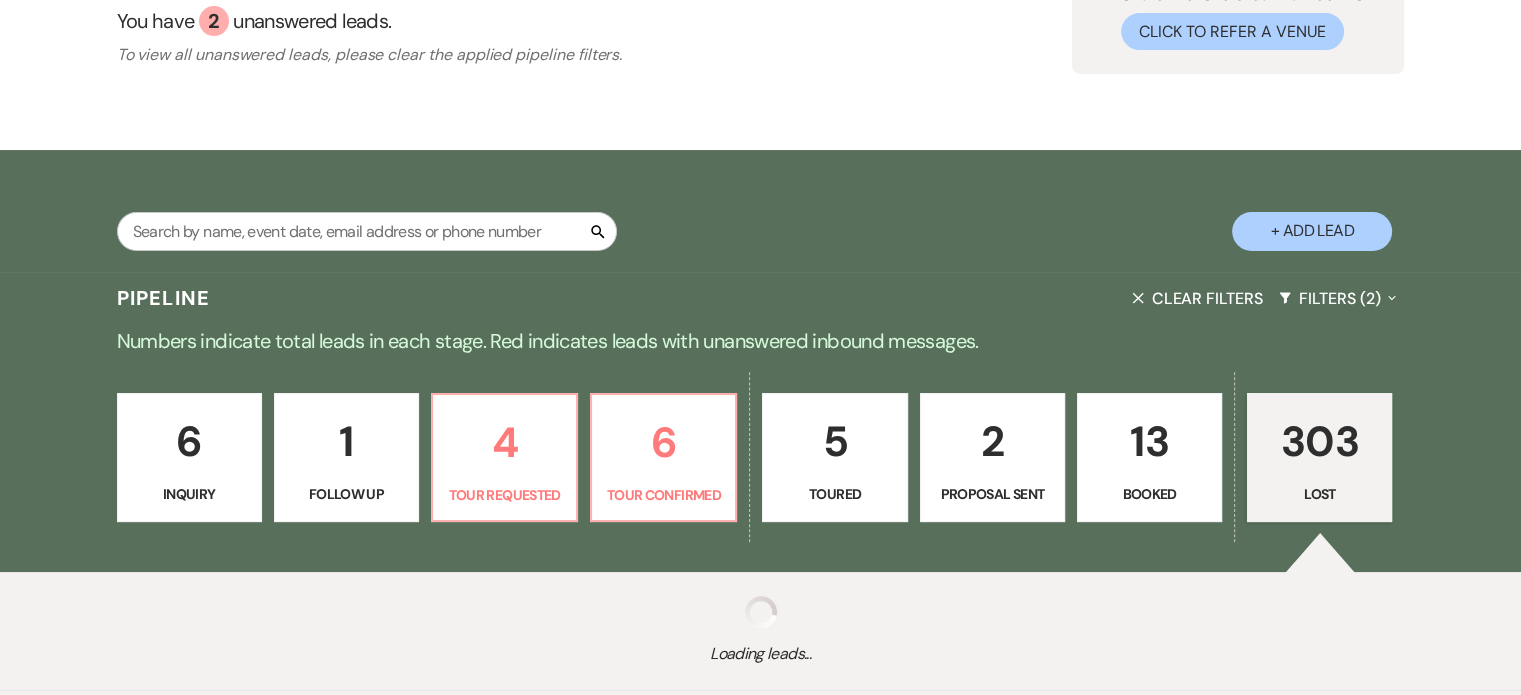 select on "5" 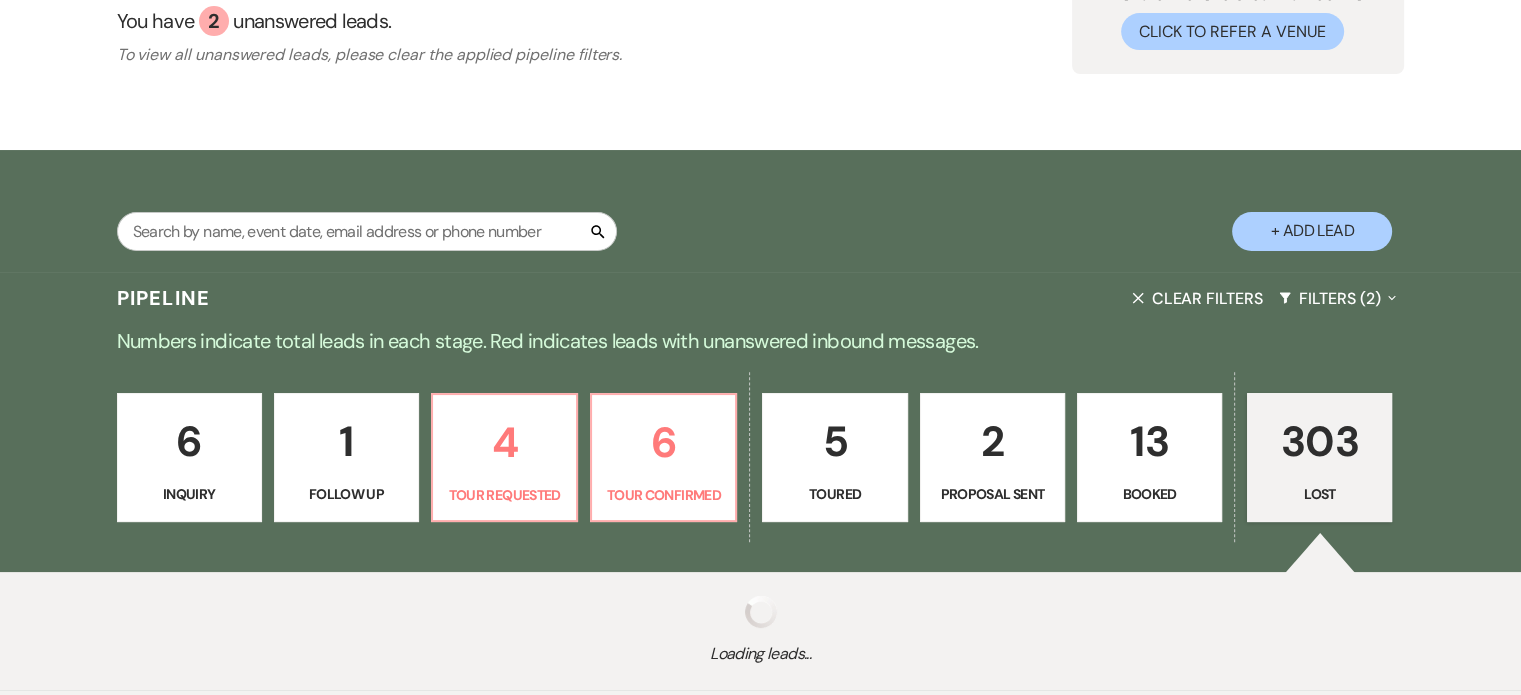 select on "8" 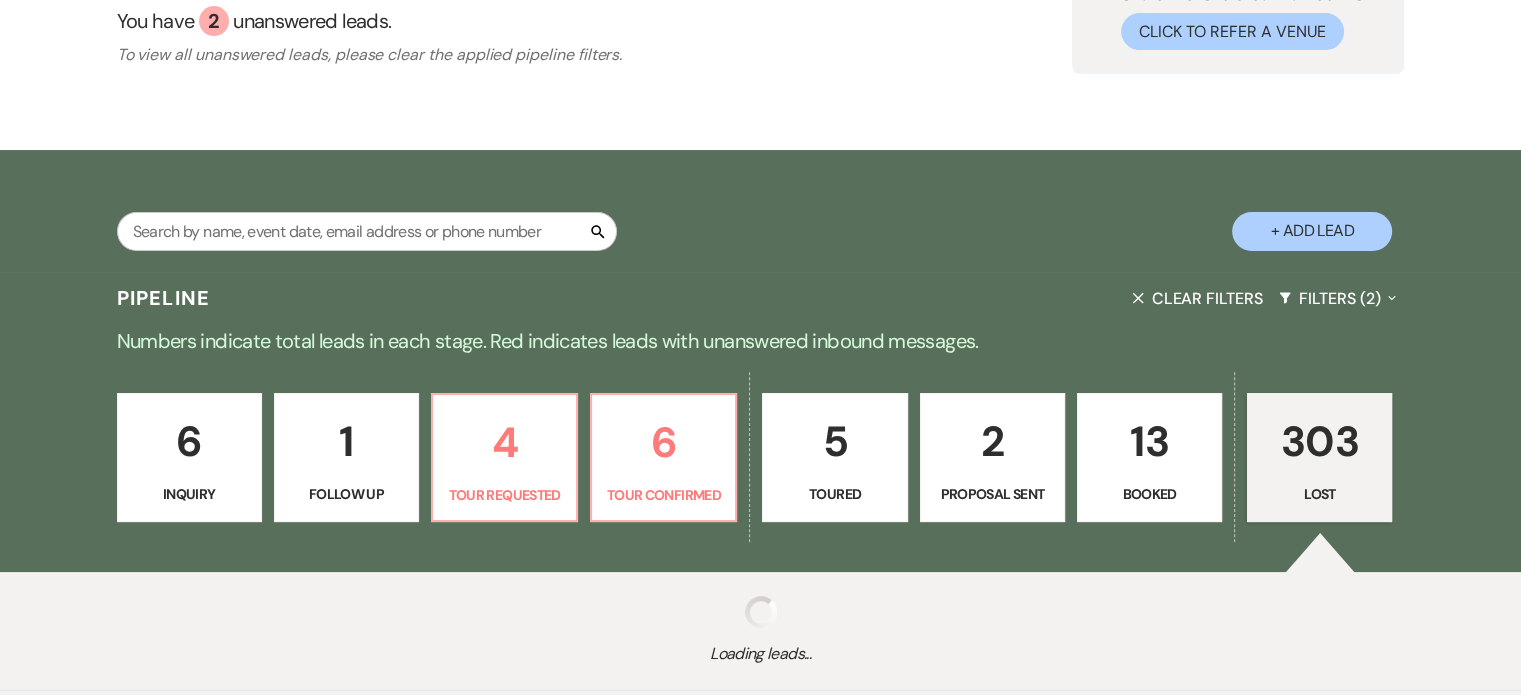 select on "5" 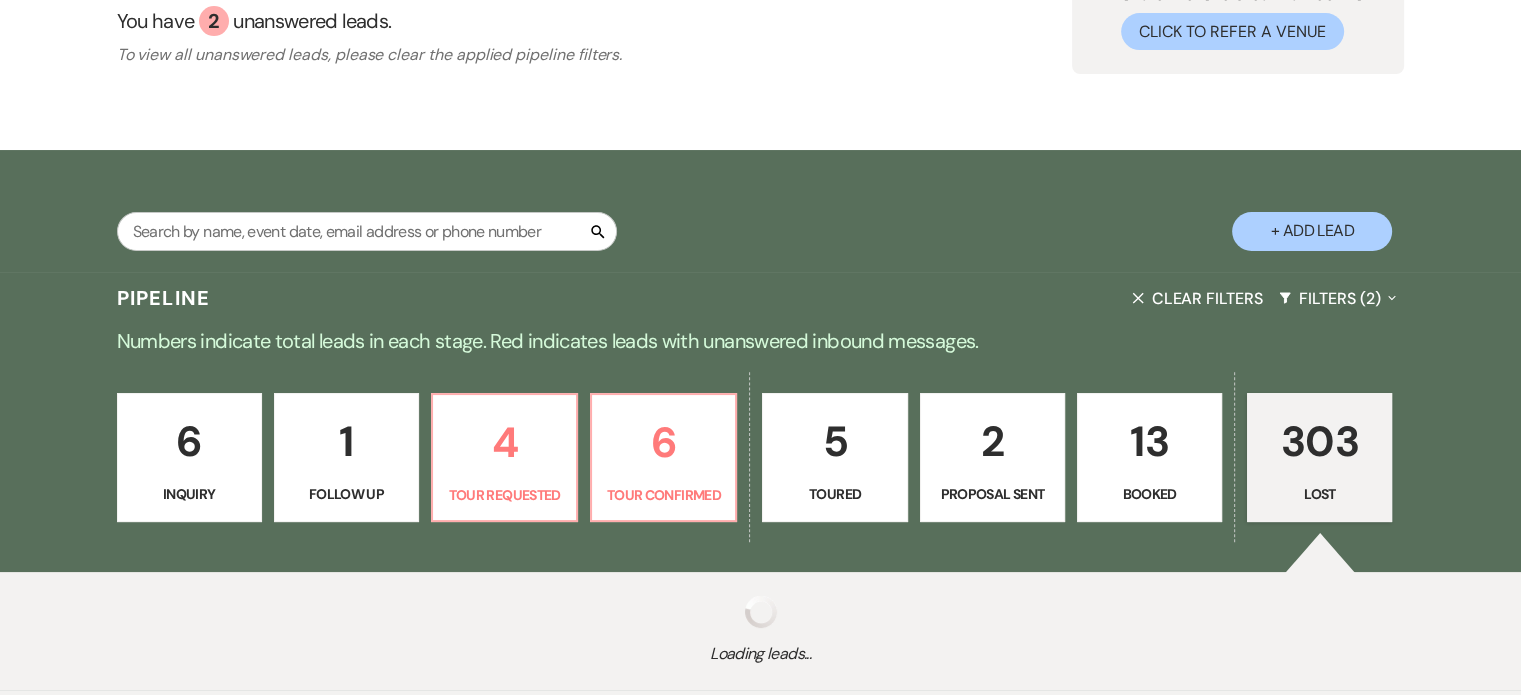 select on "8" 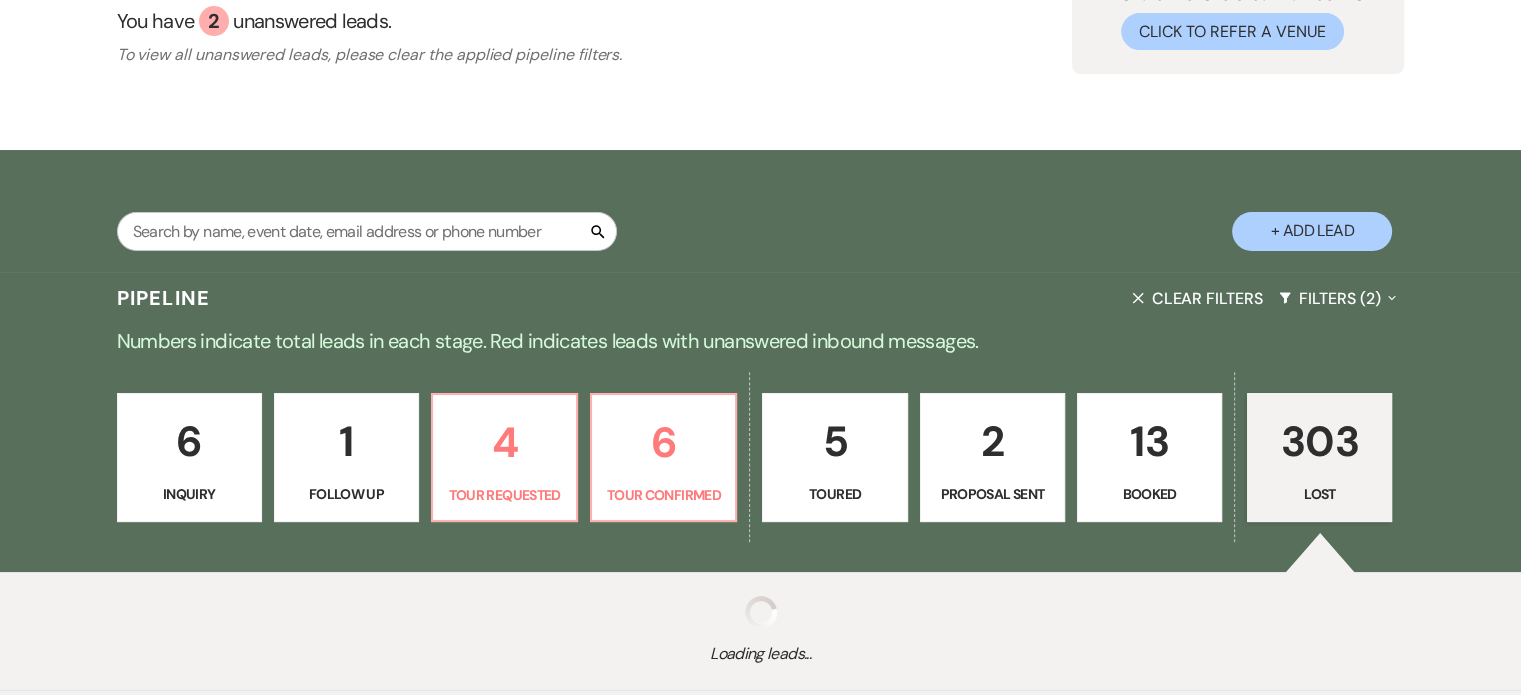 select on "5" 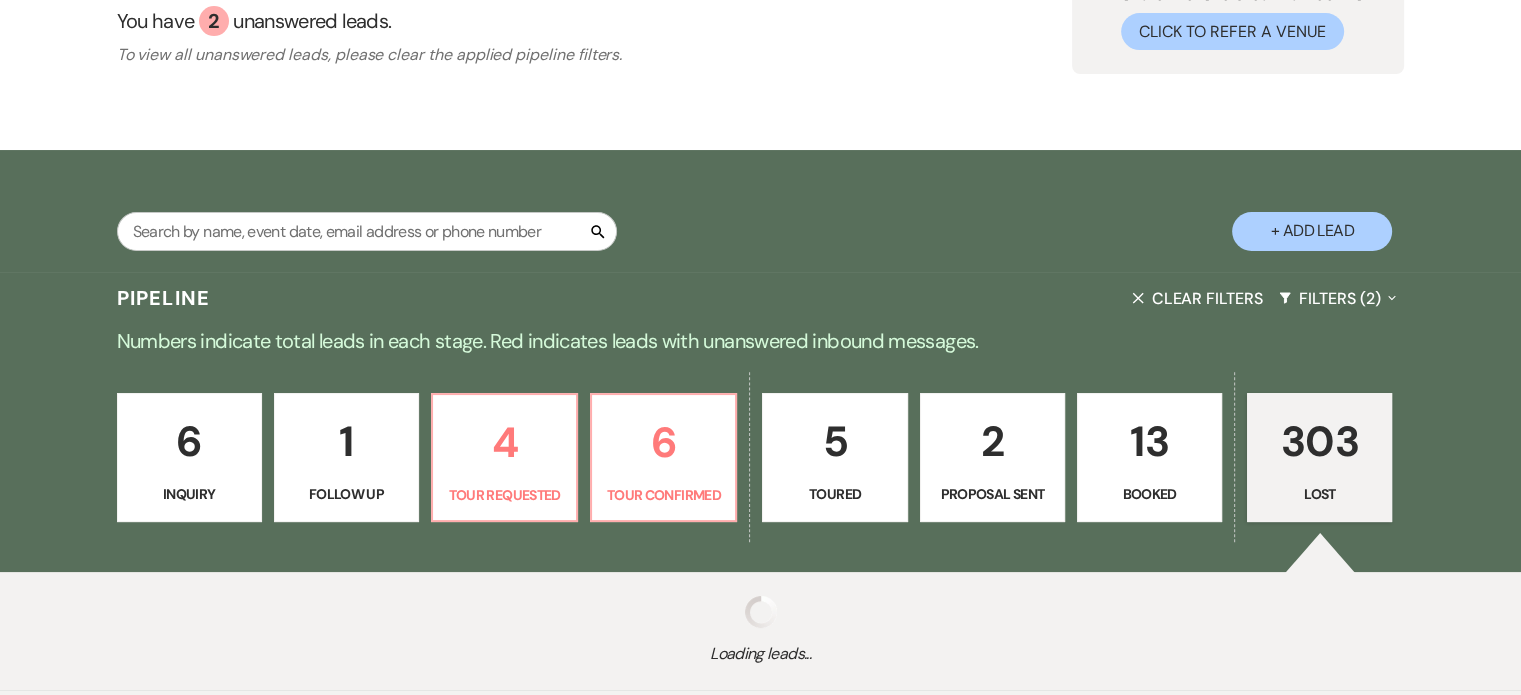 select on "8" 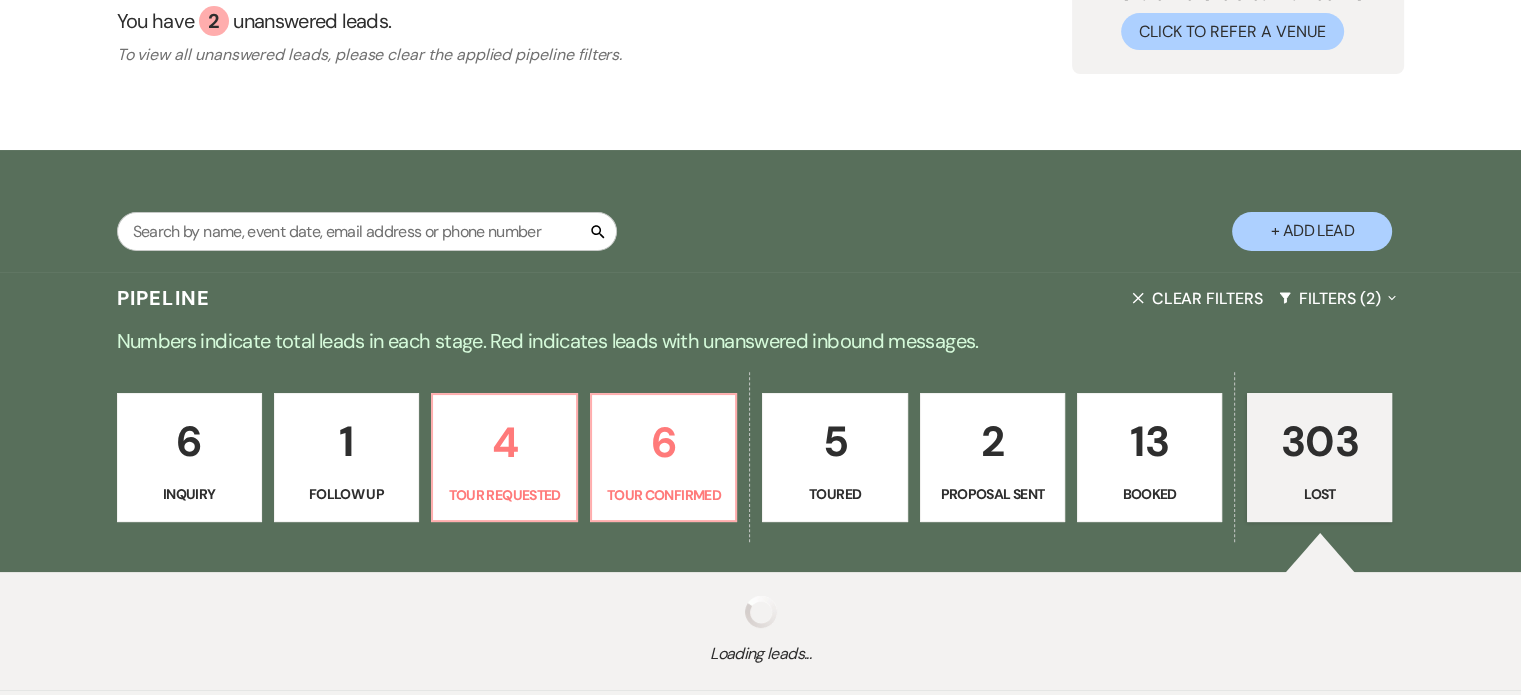 select on "5" 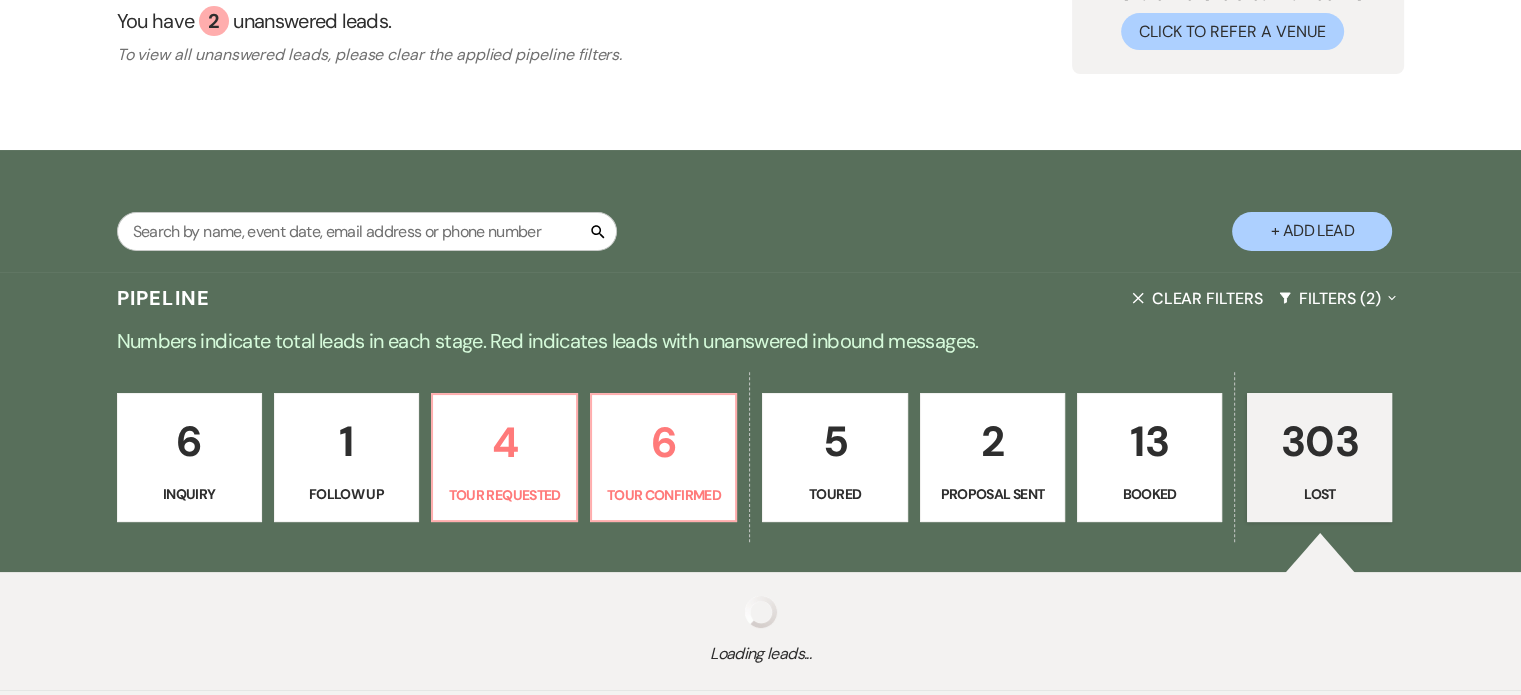 select on "10" 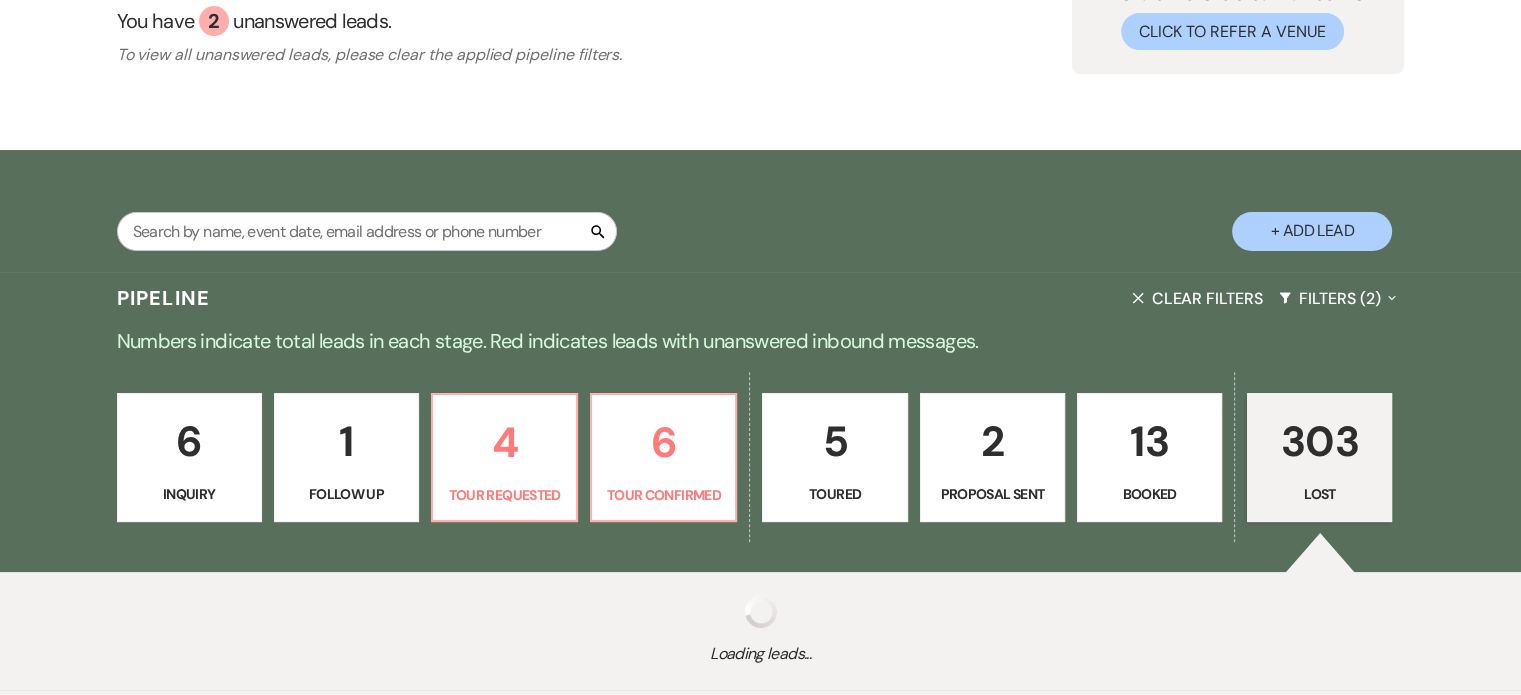 select on "8" 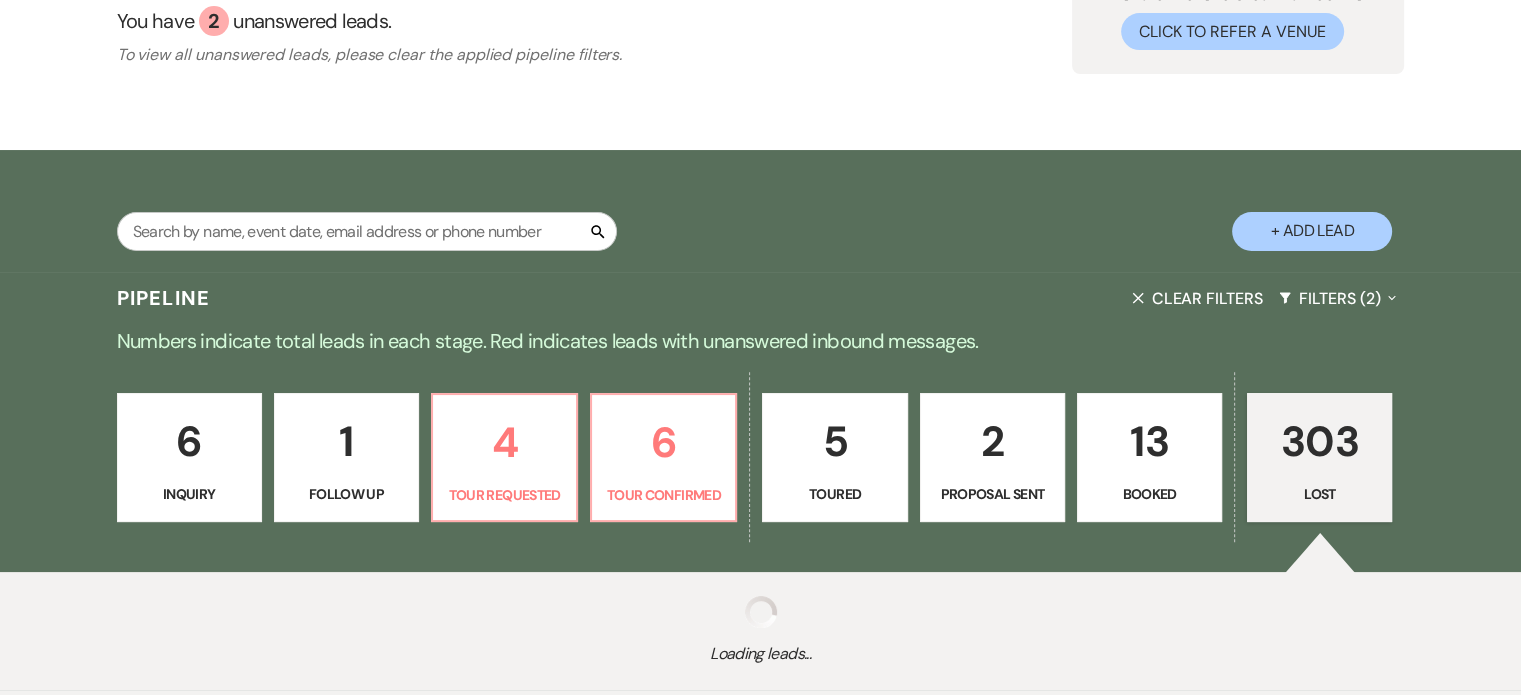 select on "5" 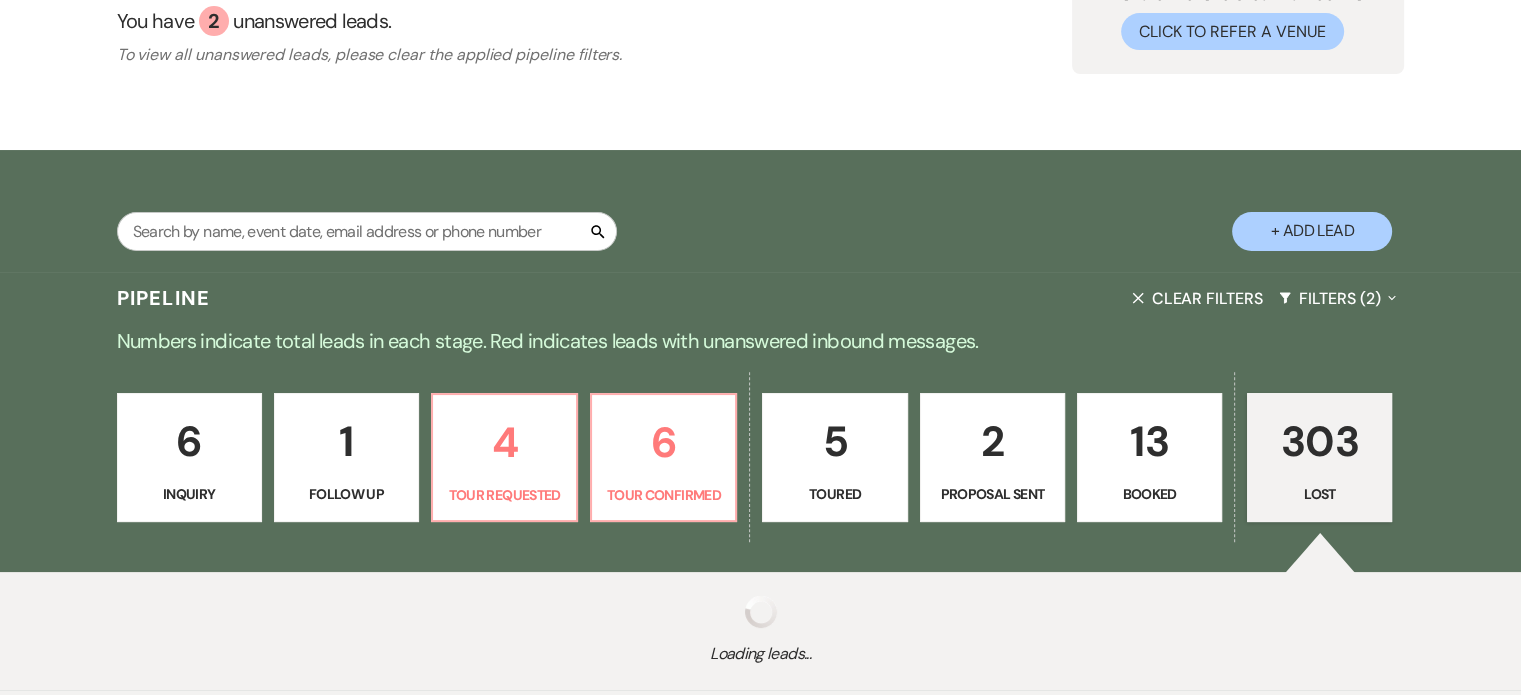select on "5" 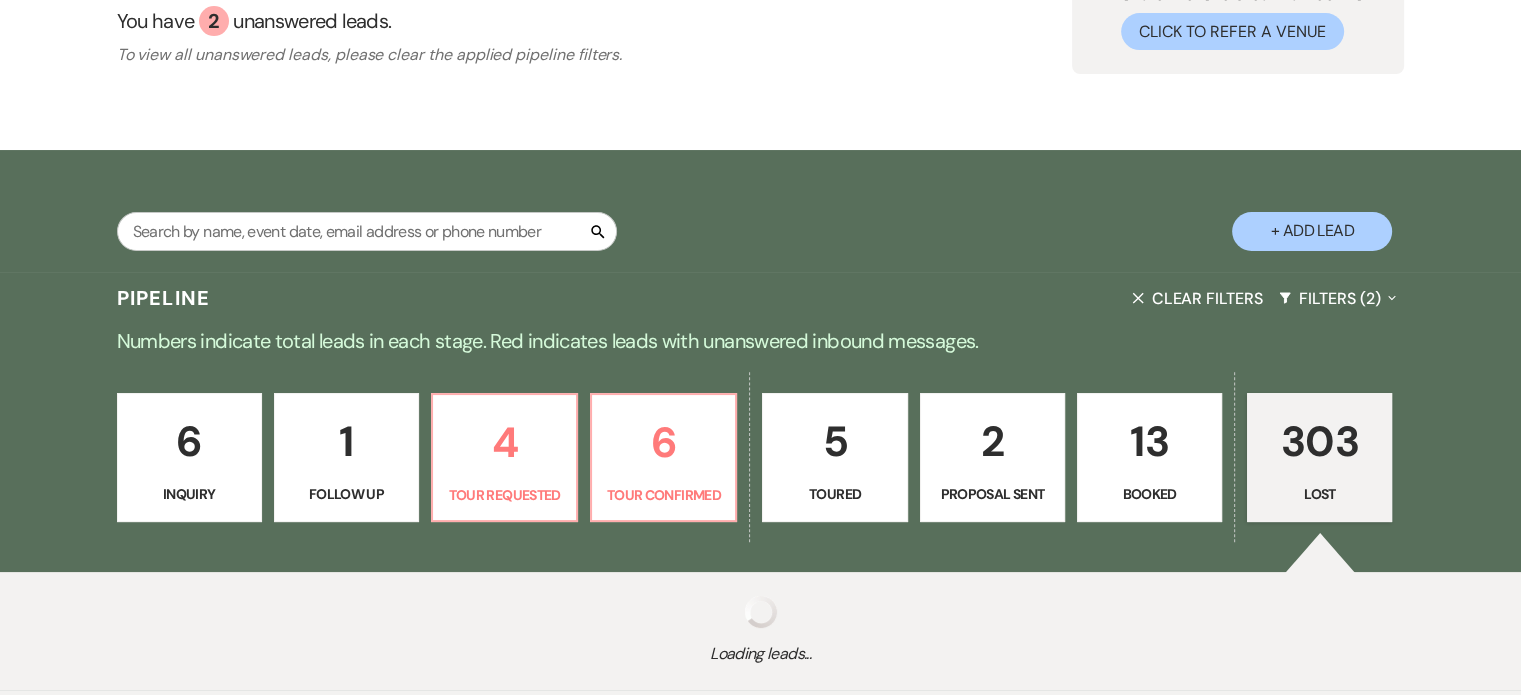 select on "8" 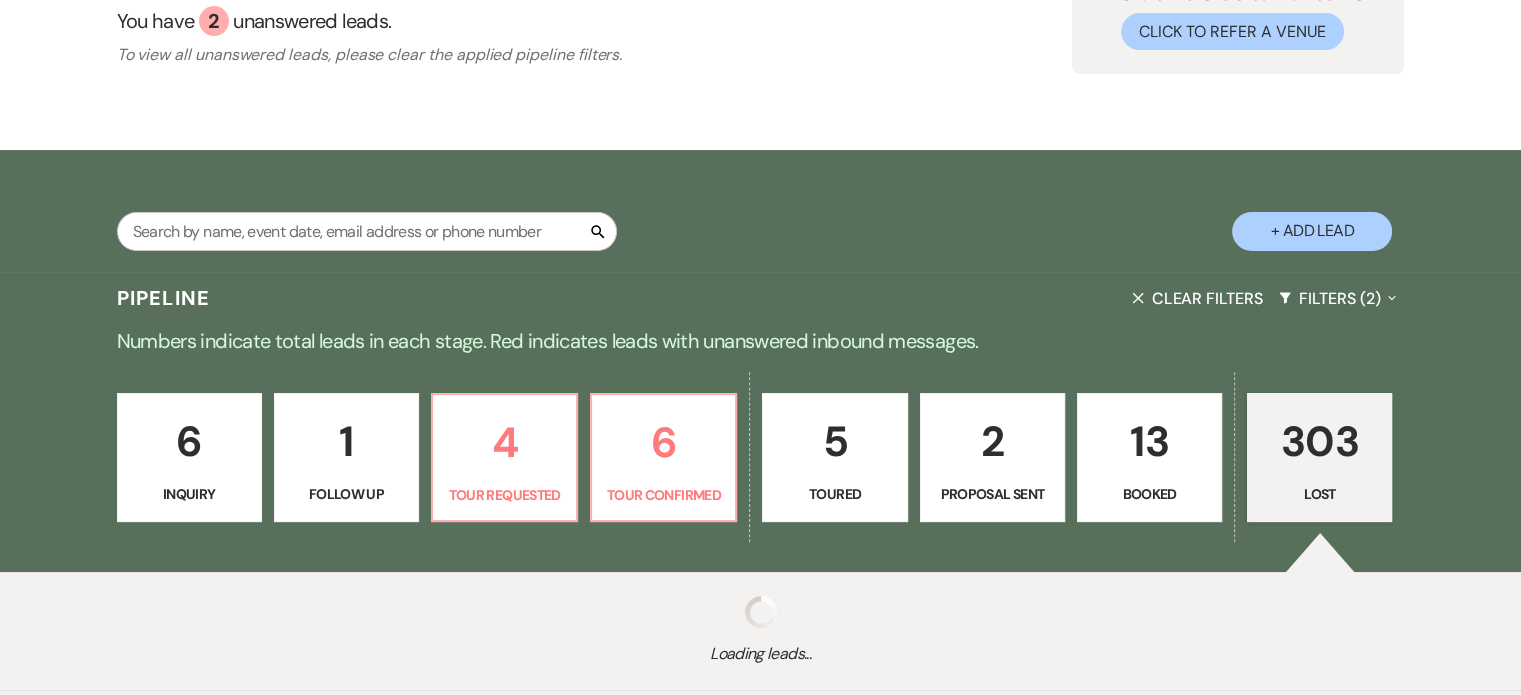 select on "5" 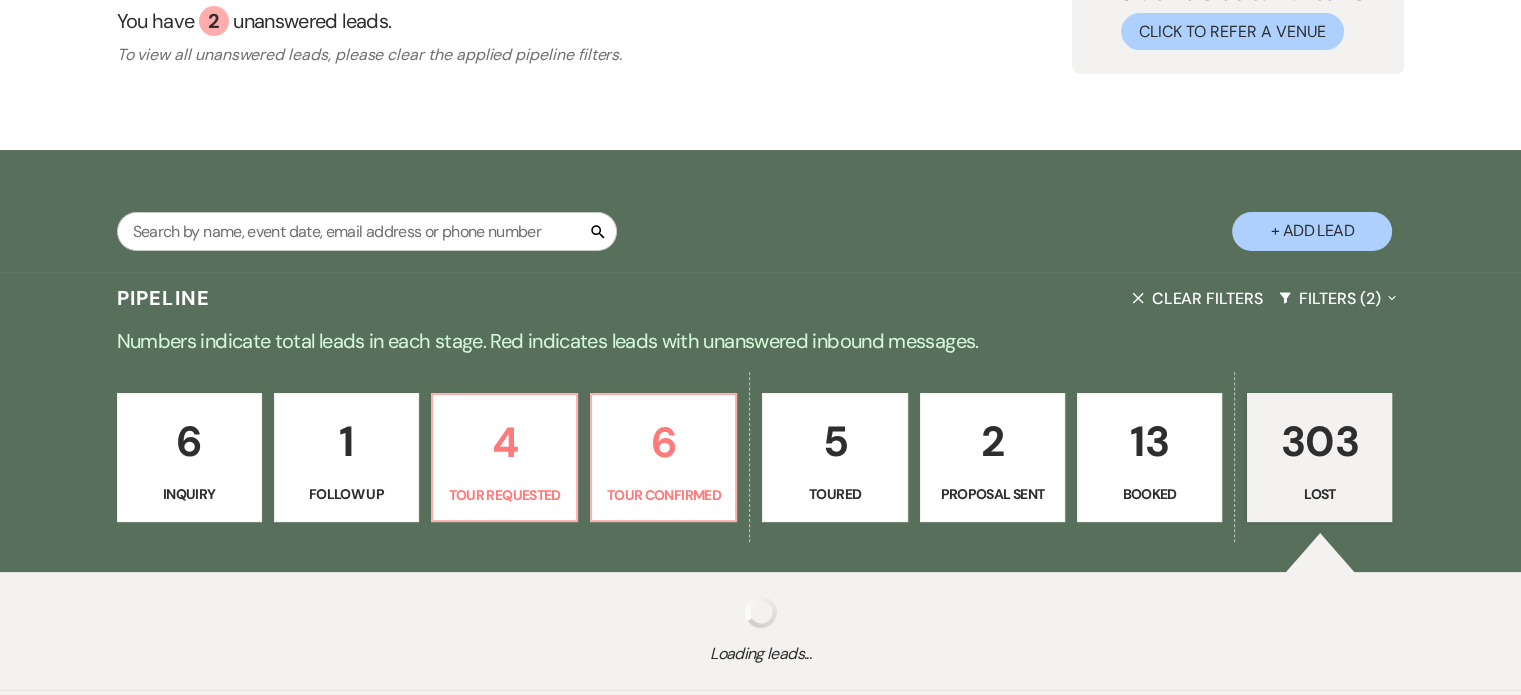 select on "8" 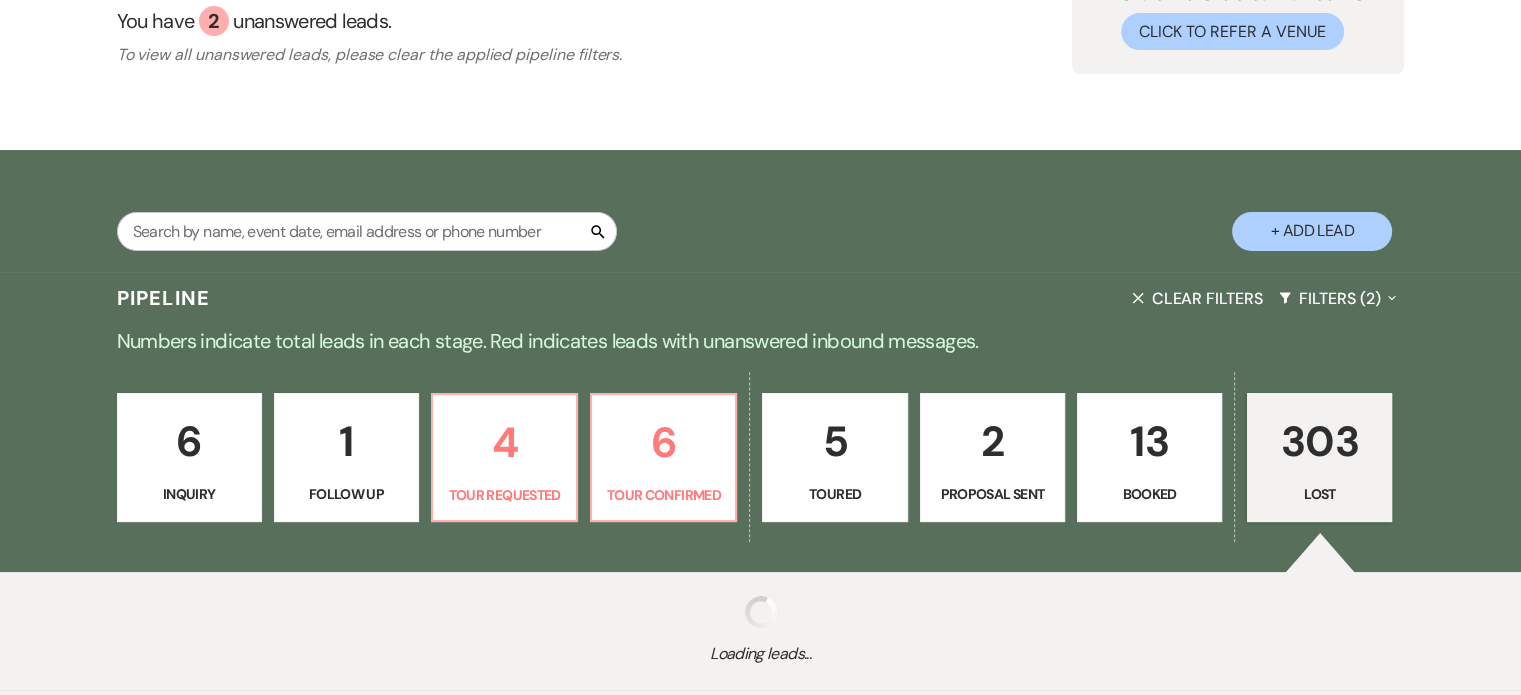 select on "5" 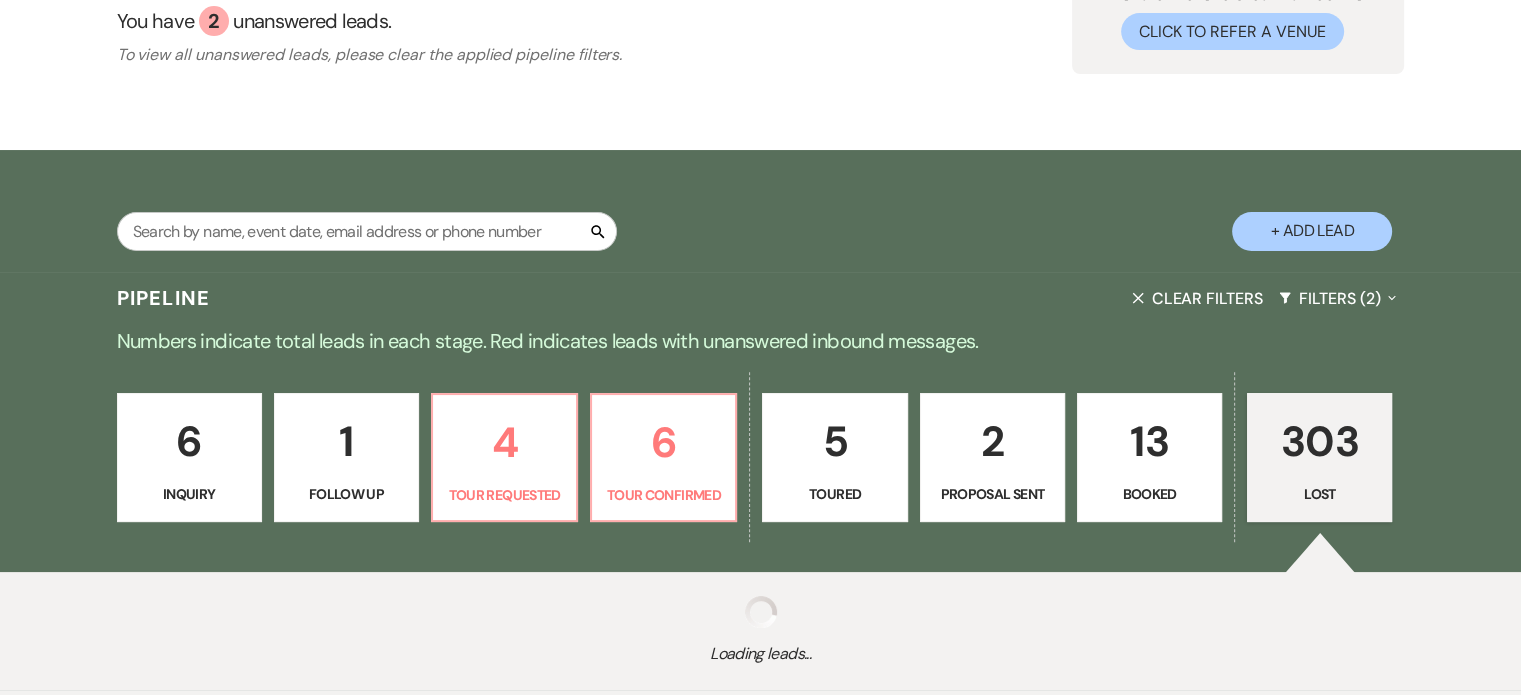 select on "8" 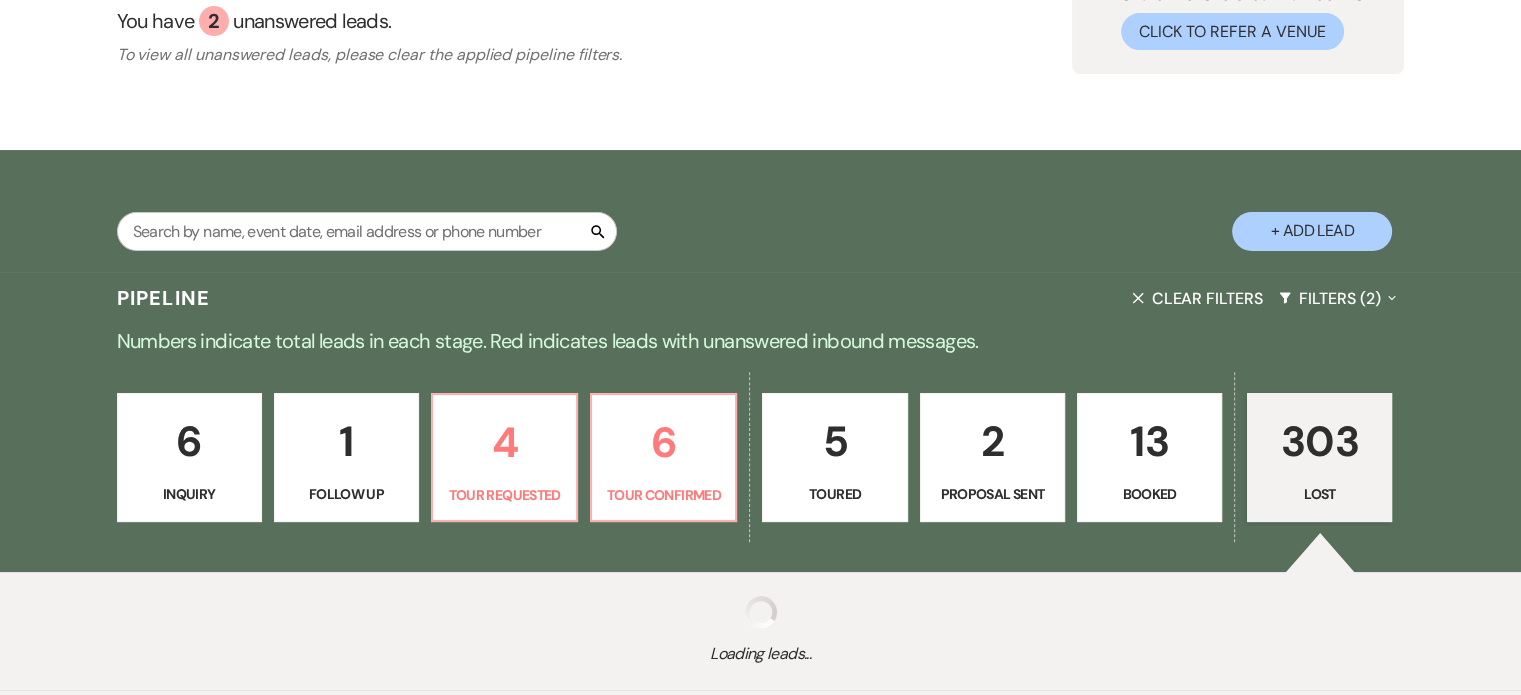 select on "10" 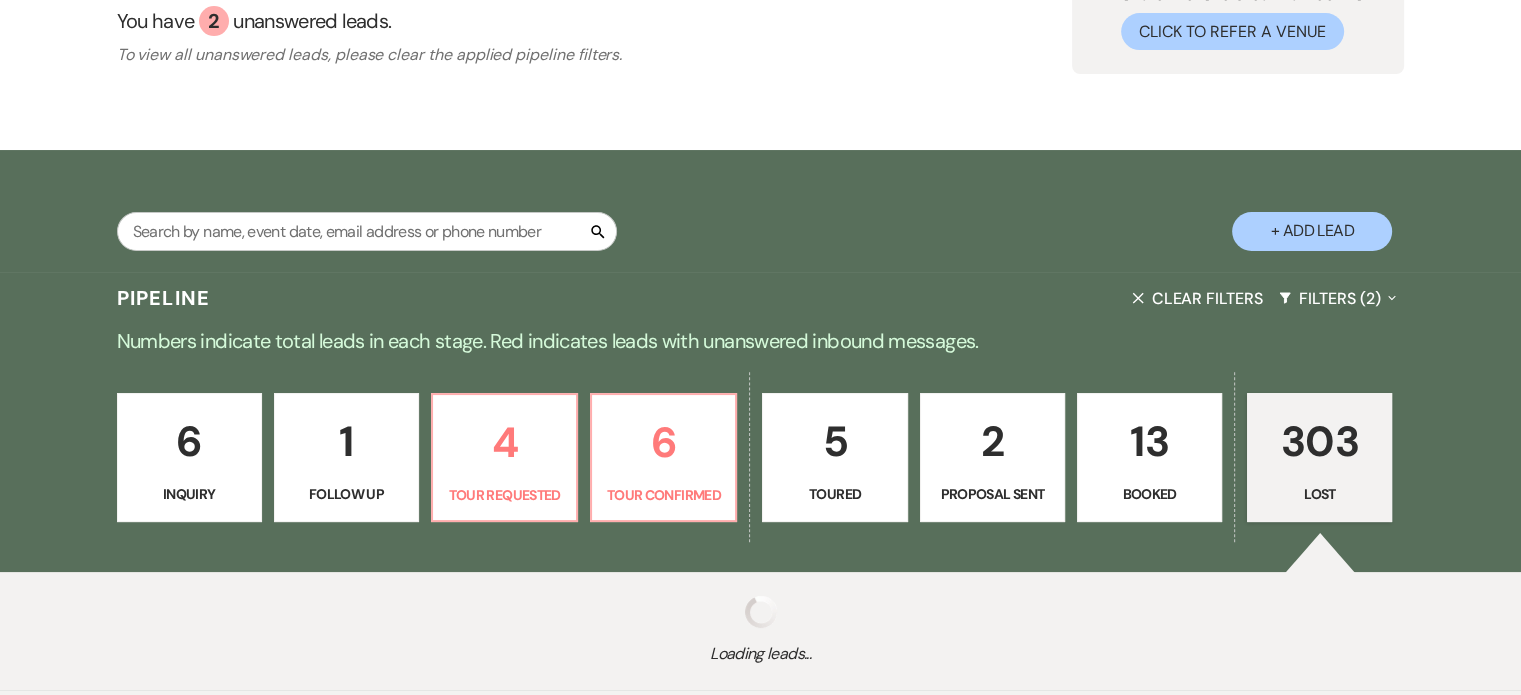 select on "8" 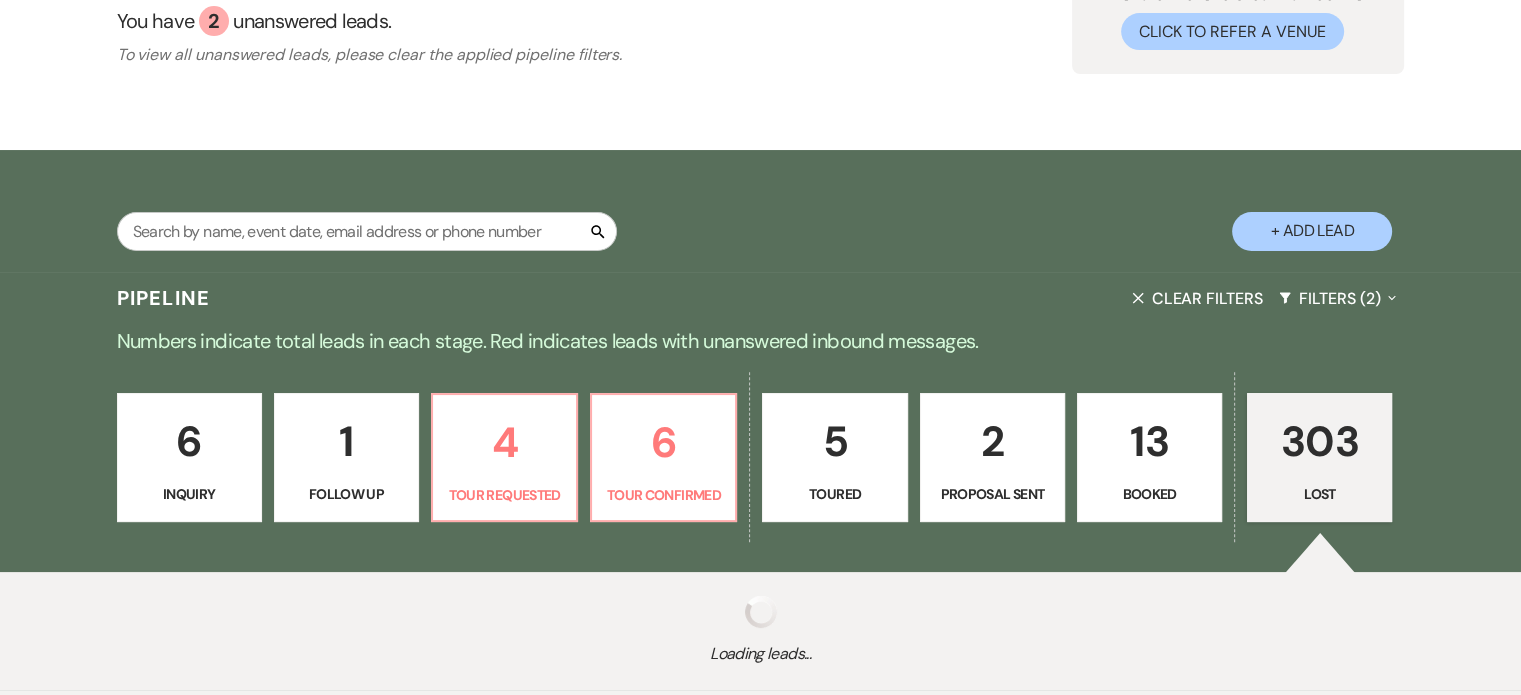 select on "5" 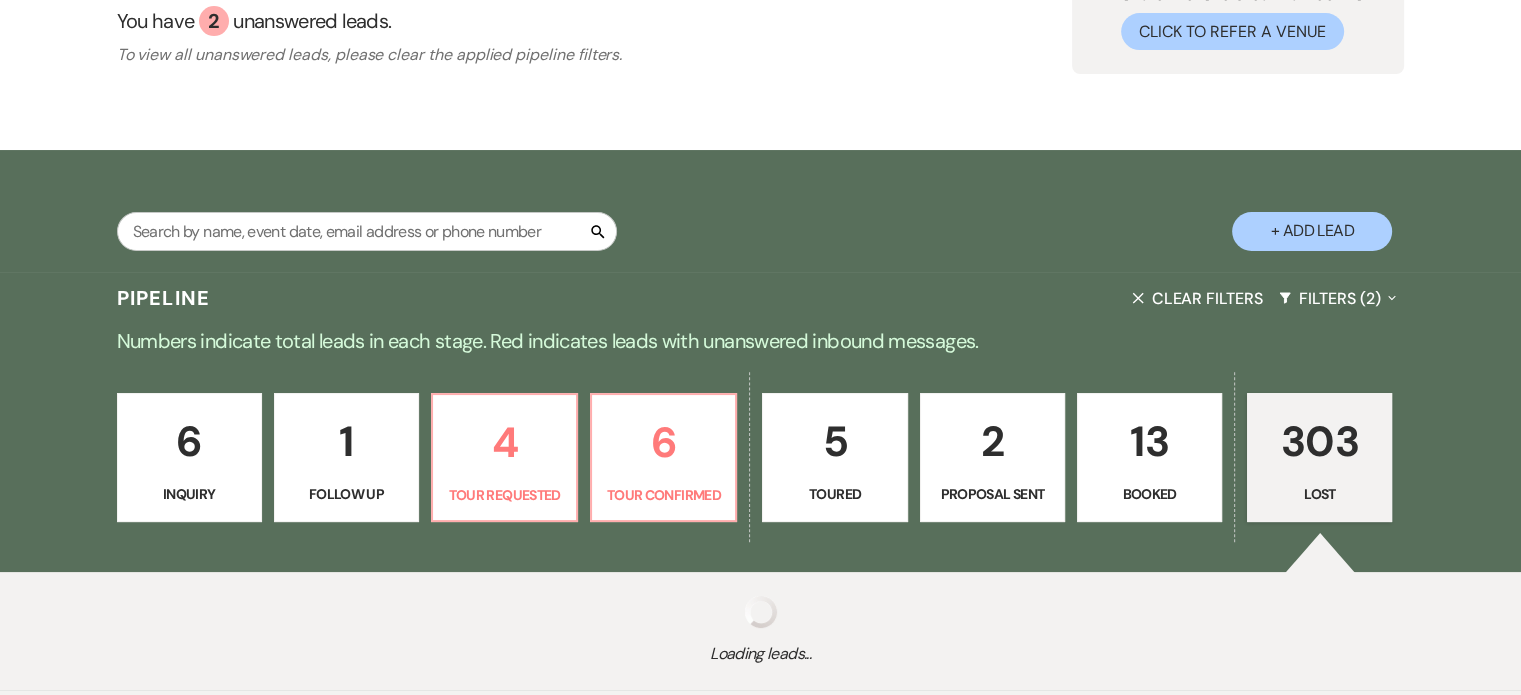 select on "8" 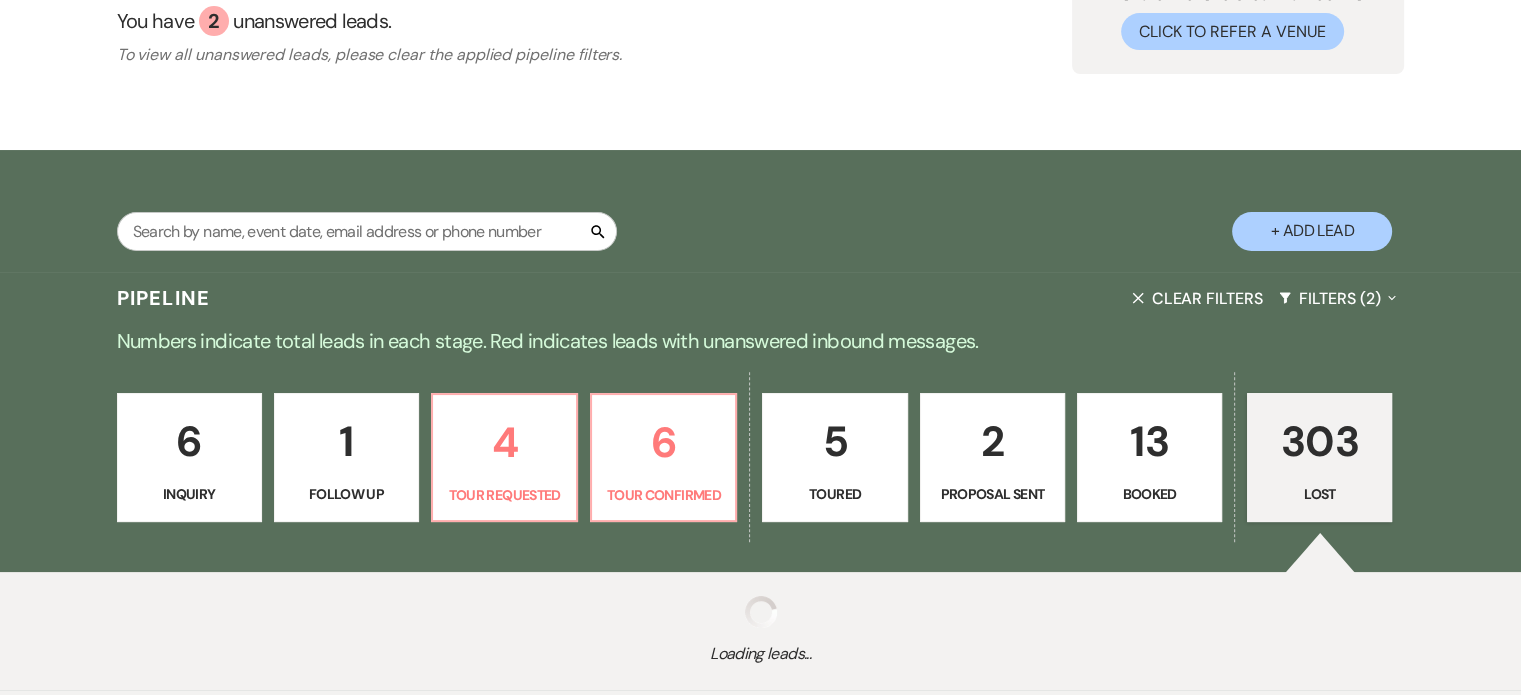 select on "8" 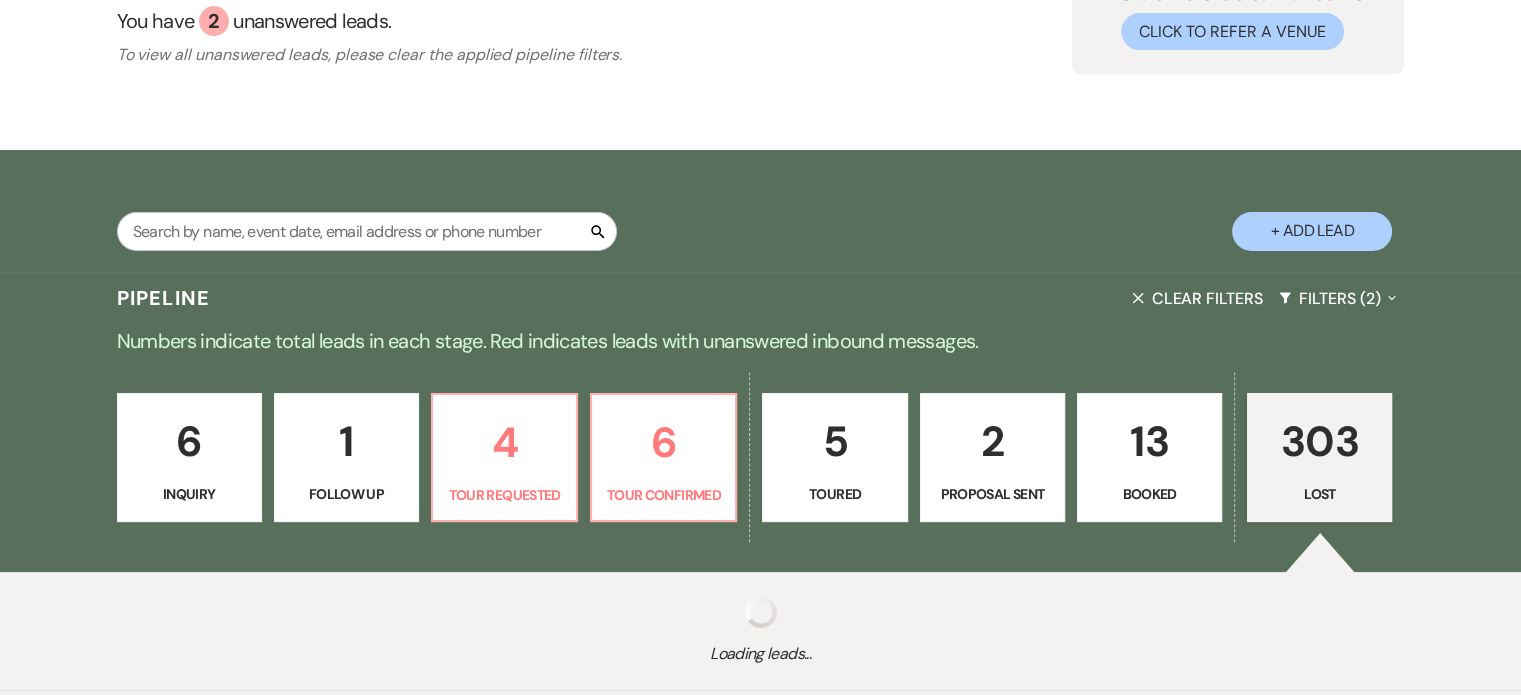select on "8" 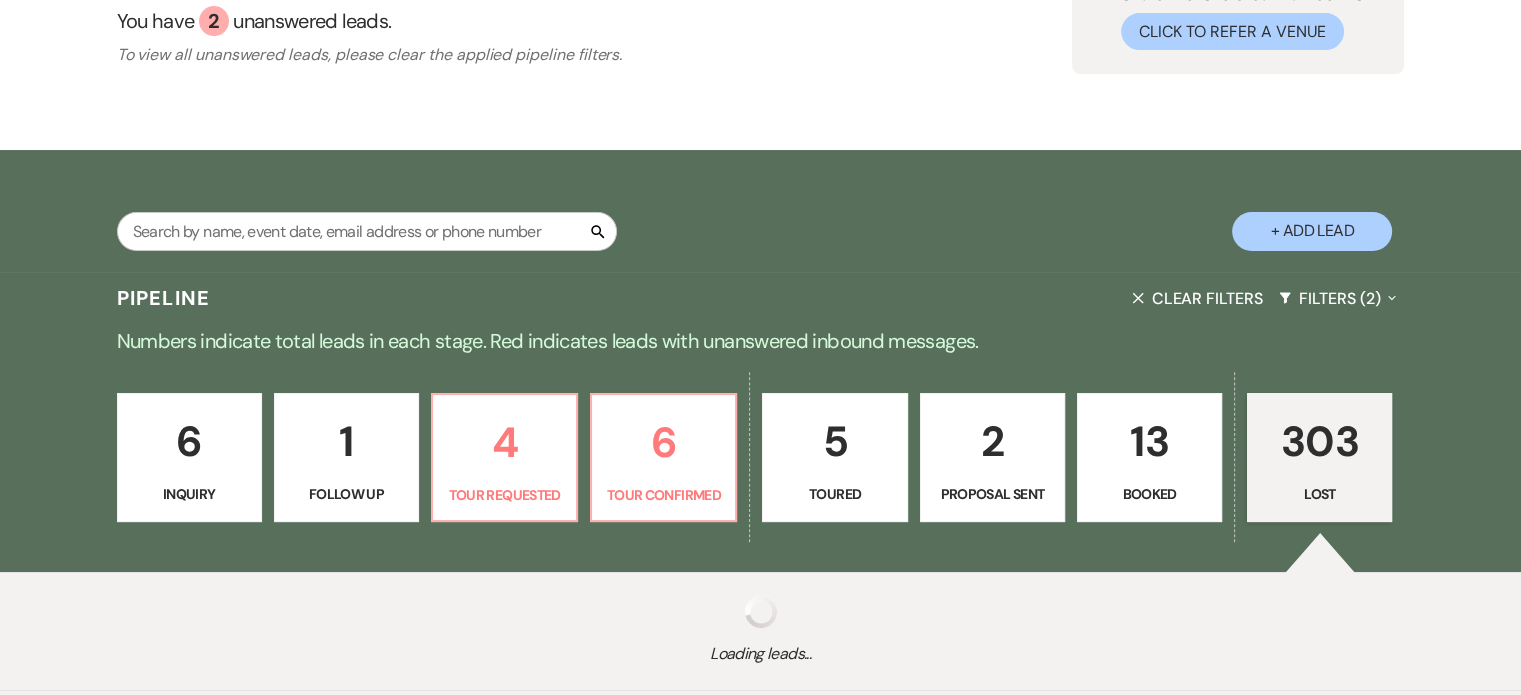 select on "10" 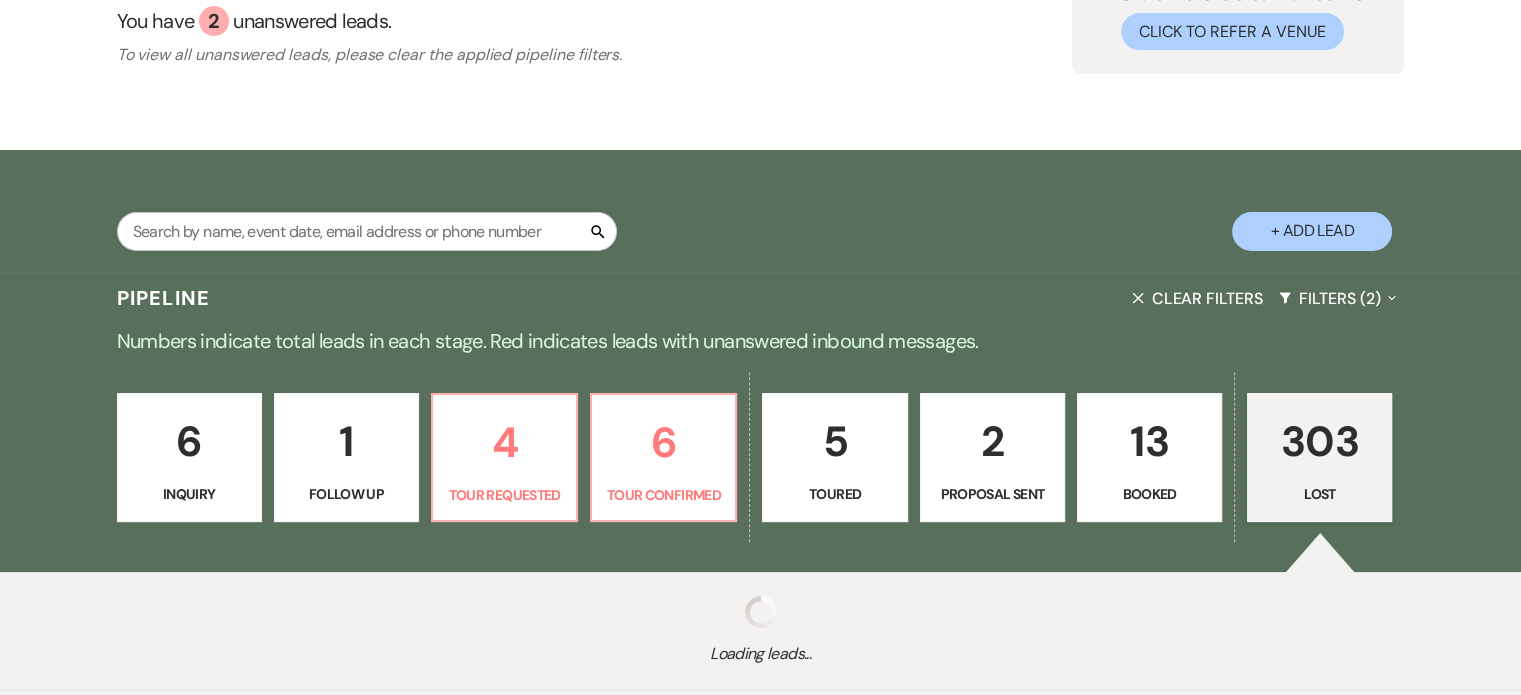 select on "8" 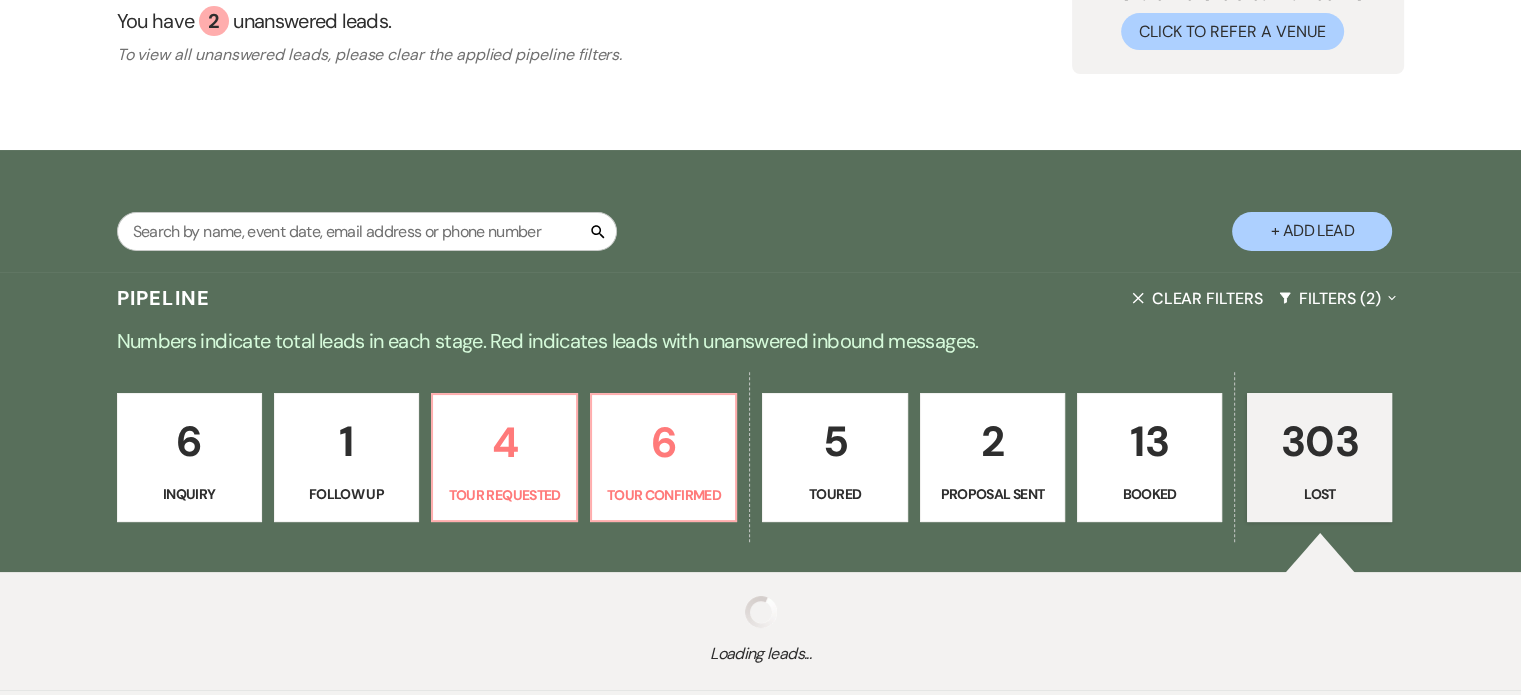 select on "8" 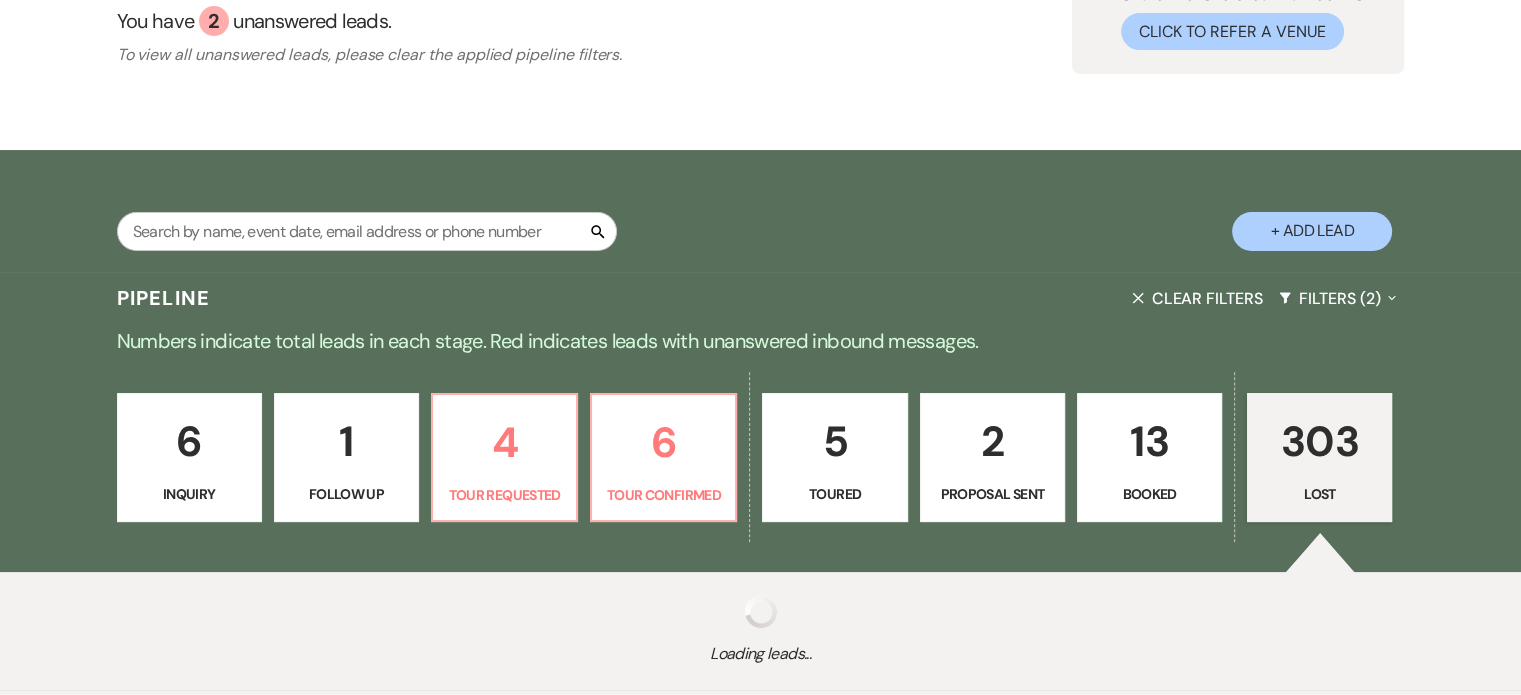 select on "5" 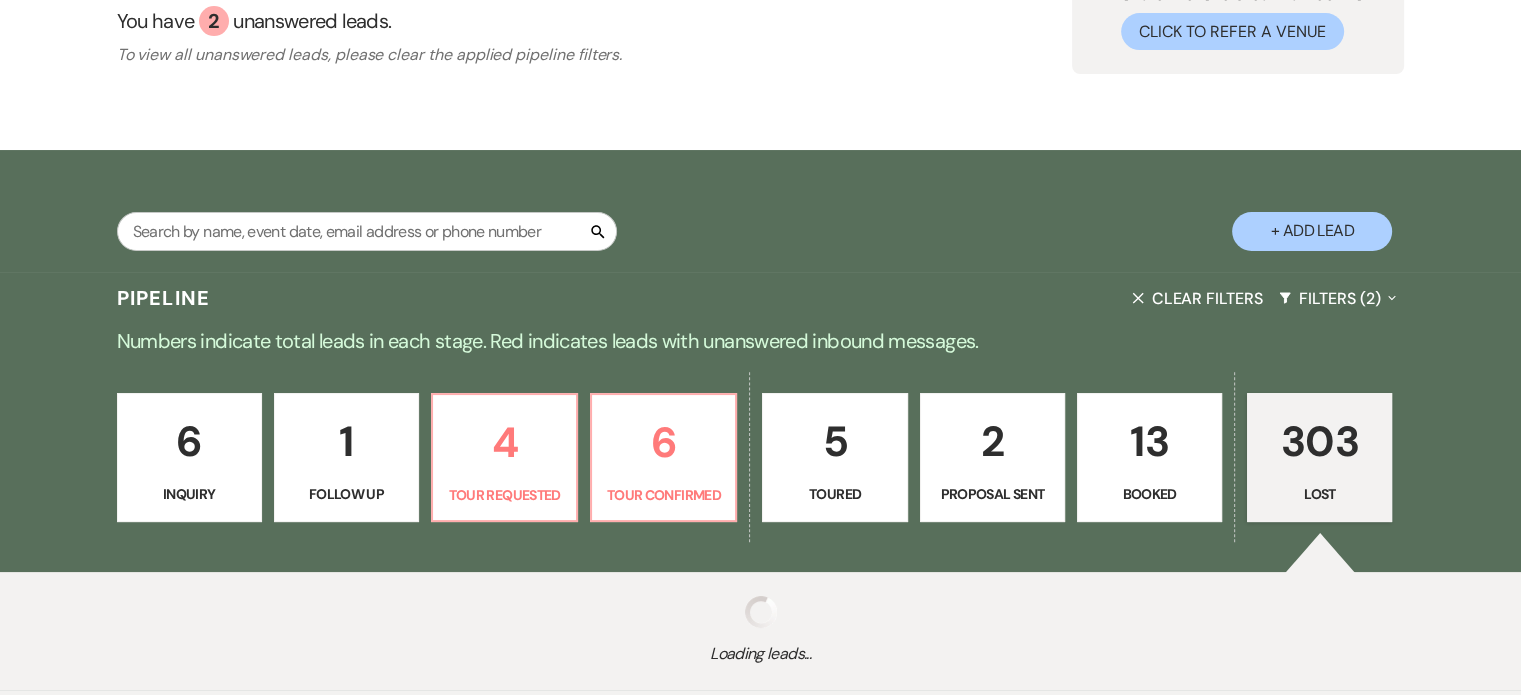 select on "8" 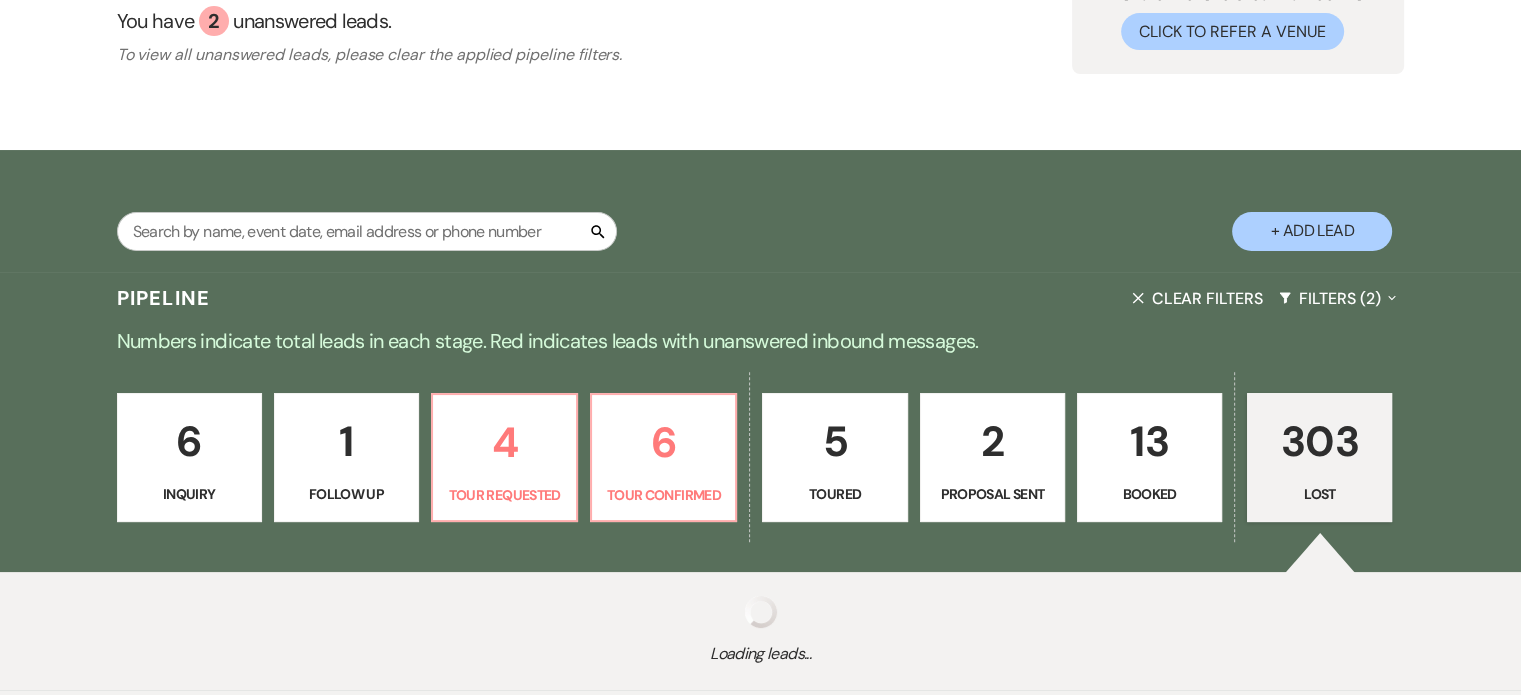 select on "5" 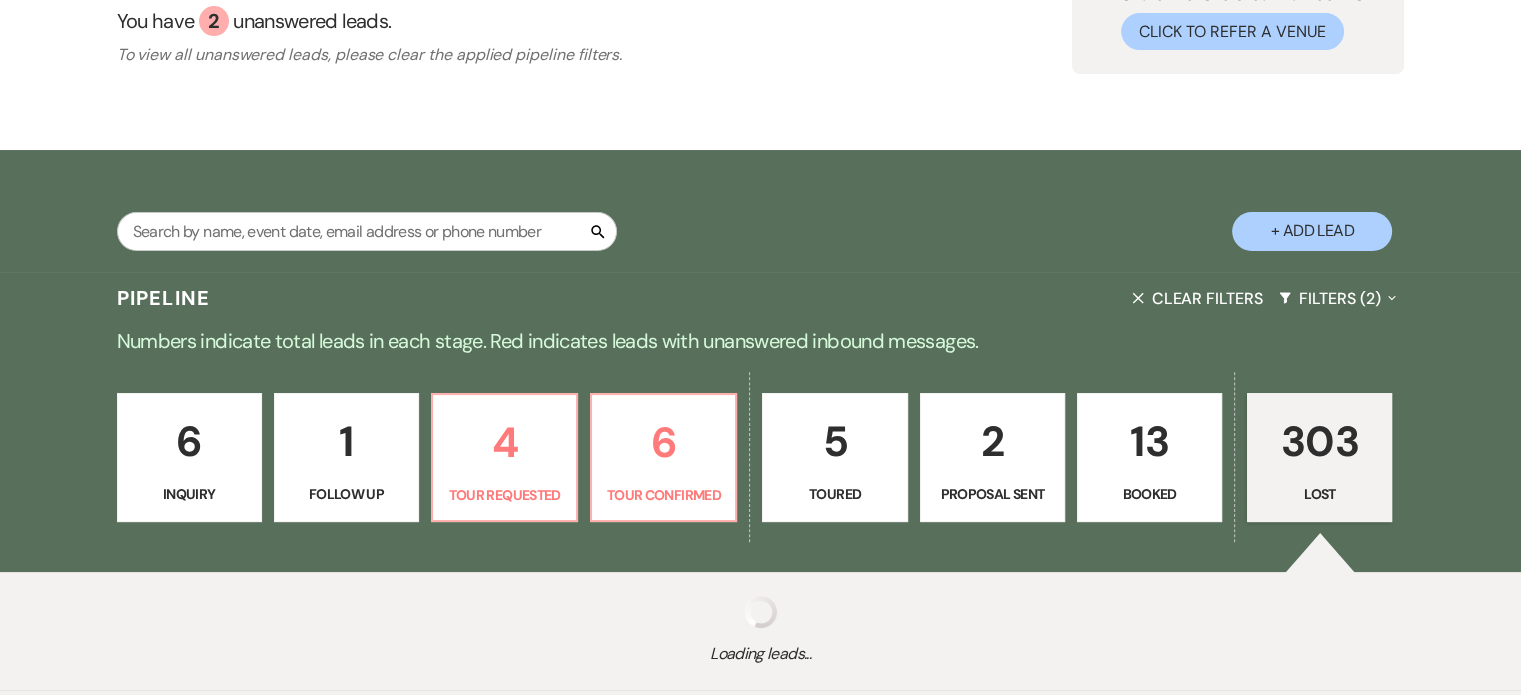 select on "8" 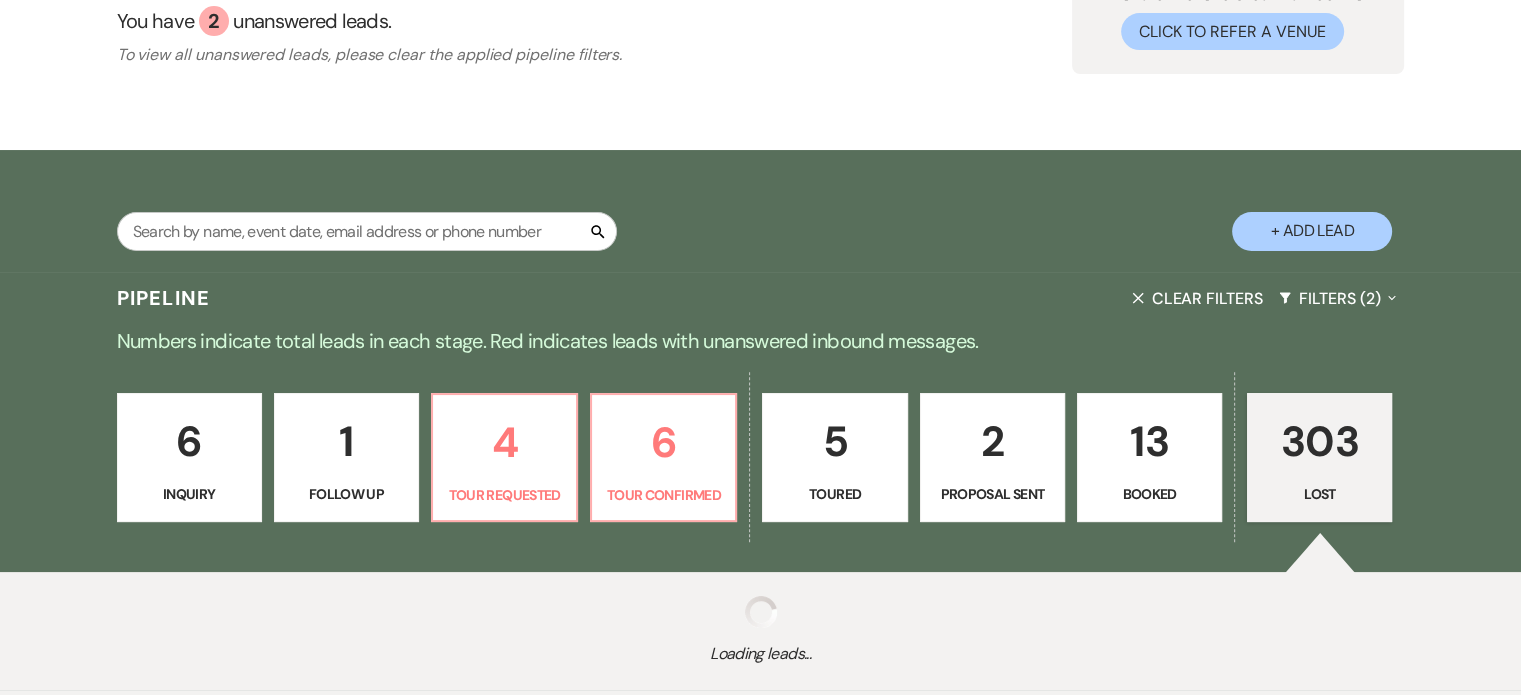 select on "5" 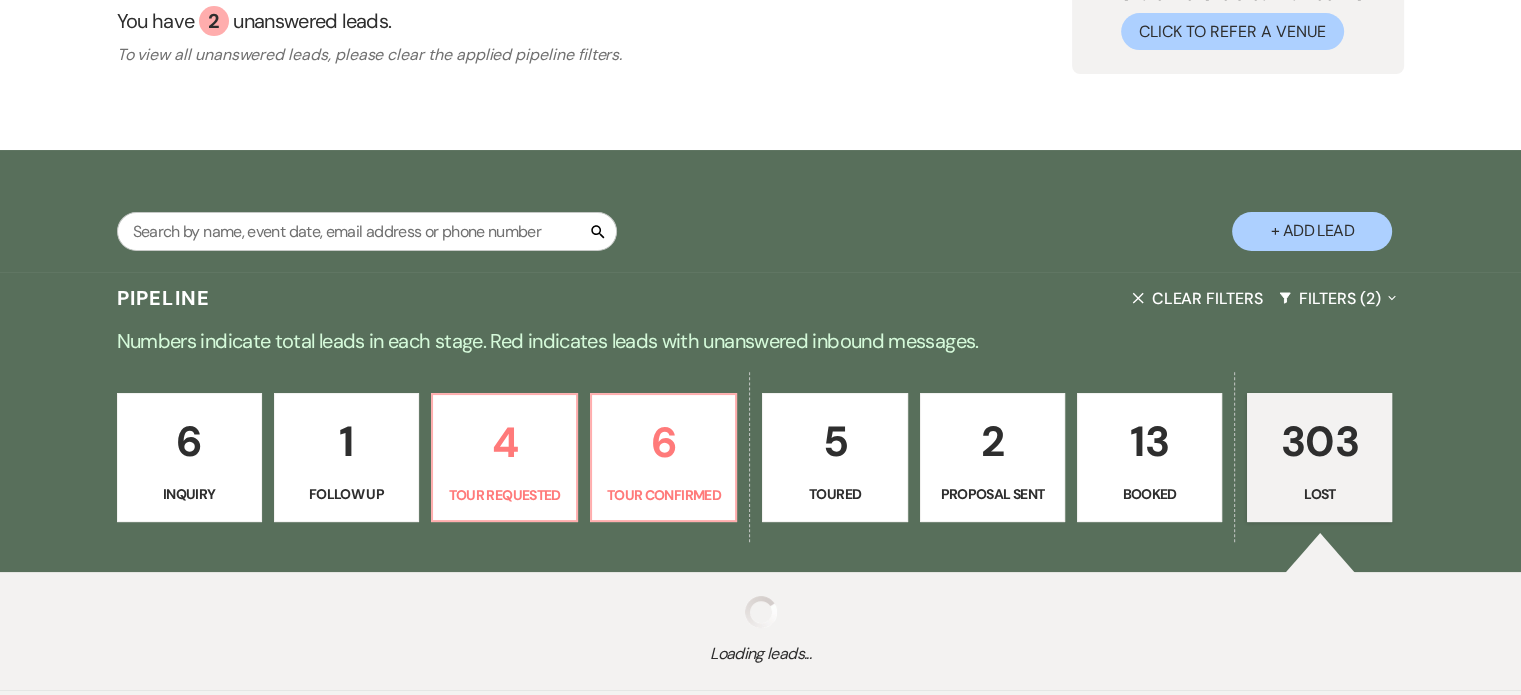 select on "8" 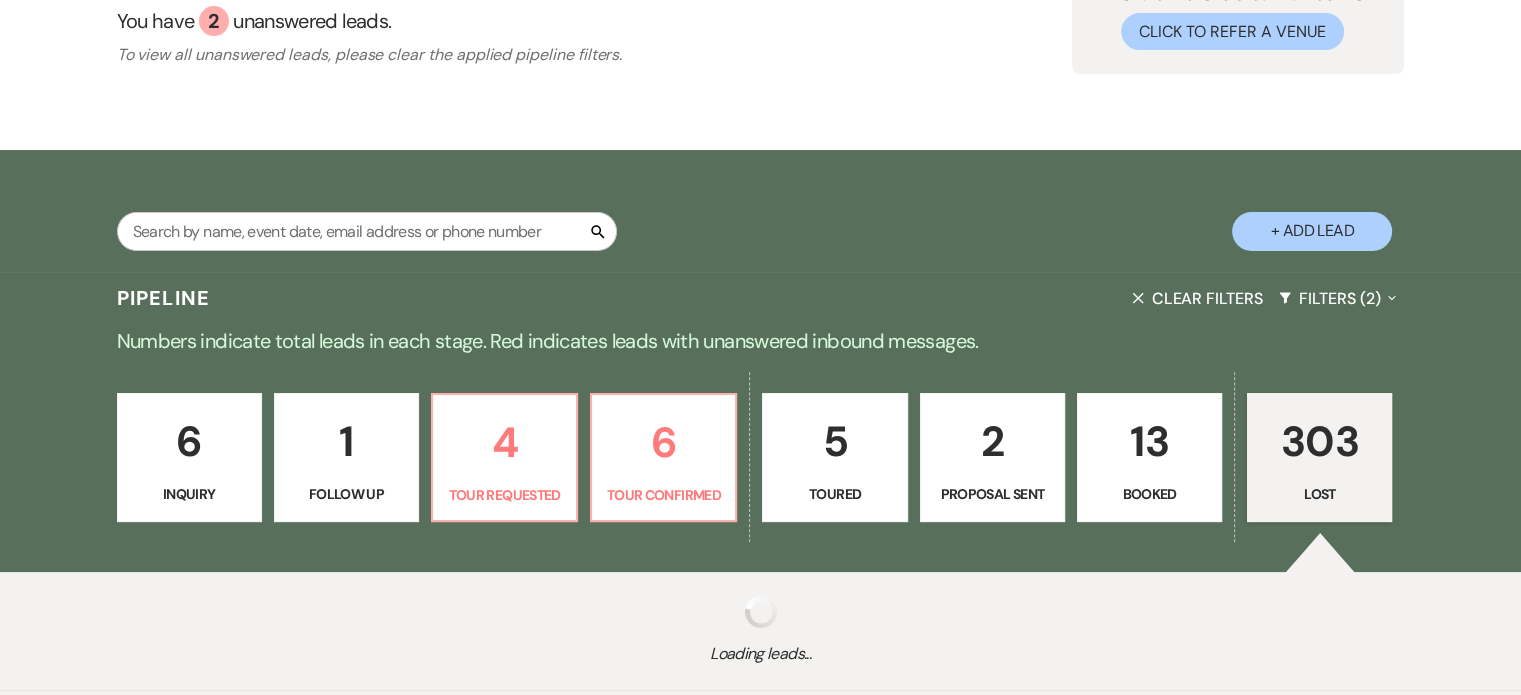 select on "10" 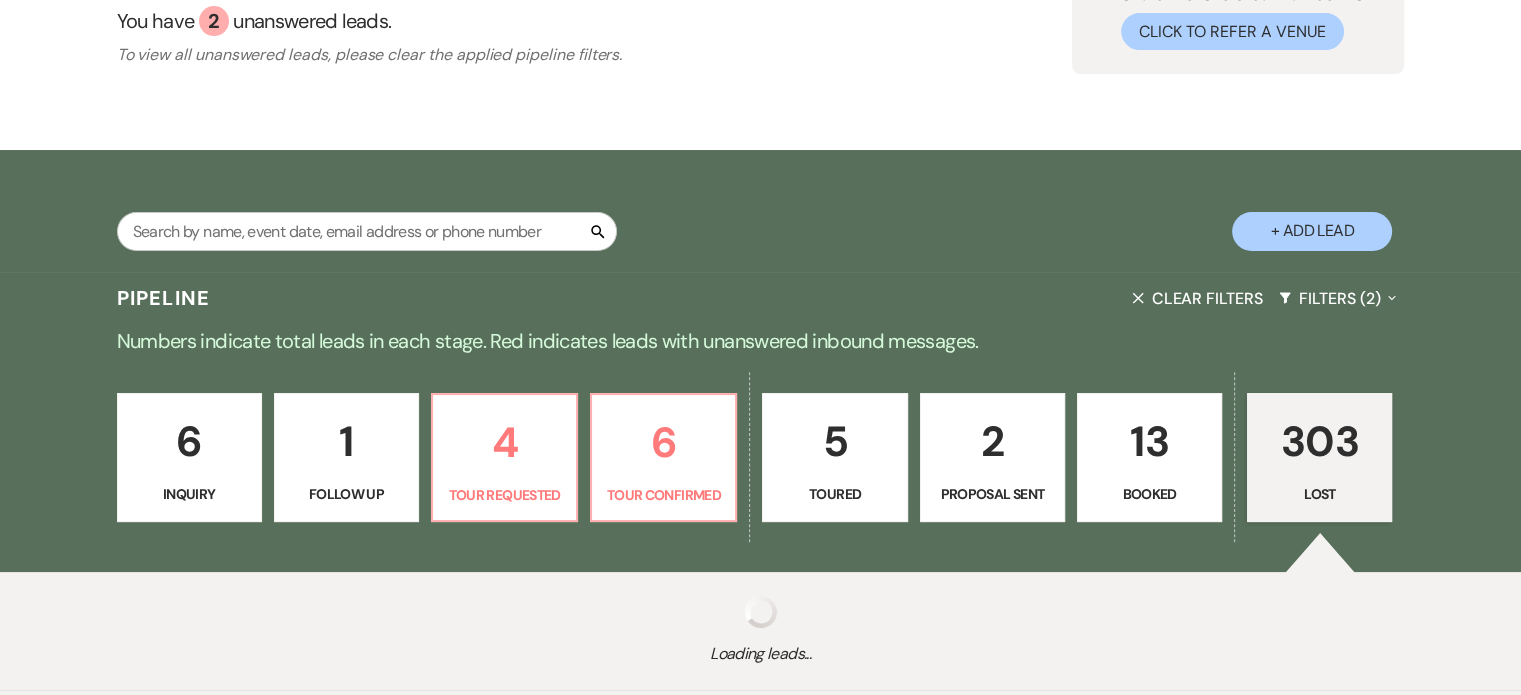 select on "8" 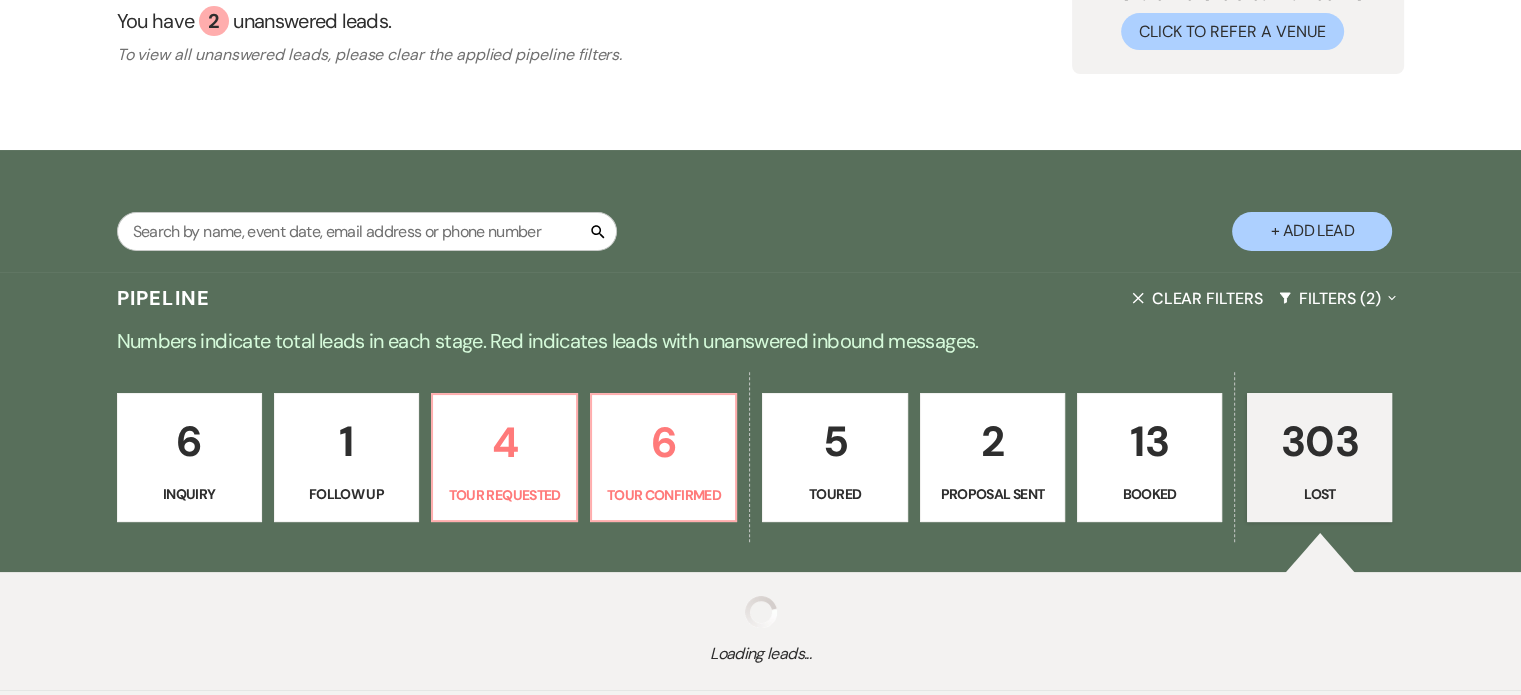 select on "5" 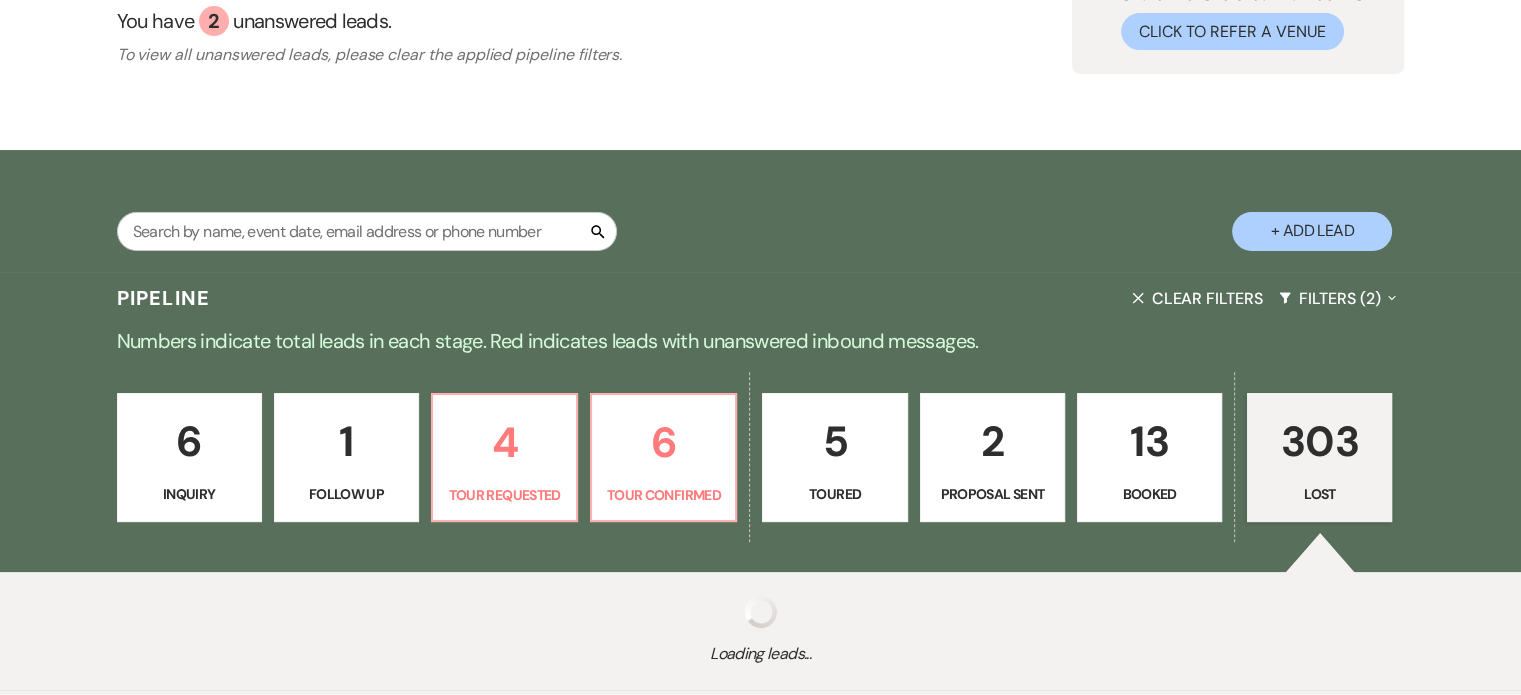 type 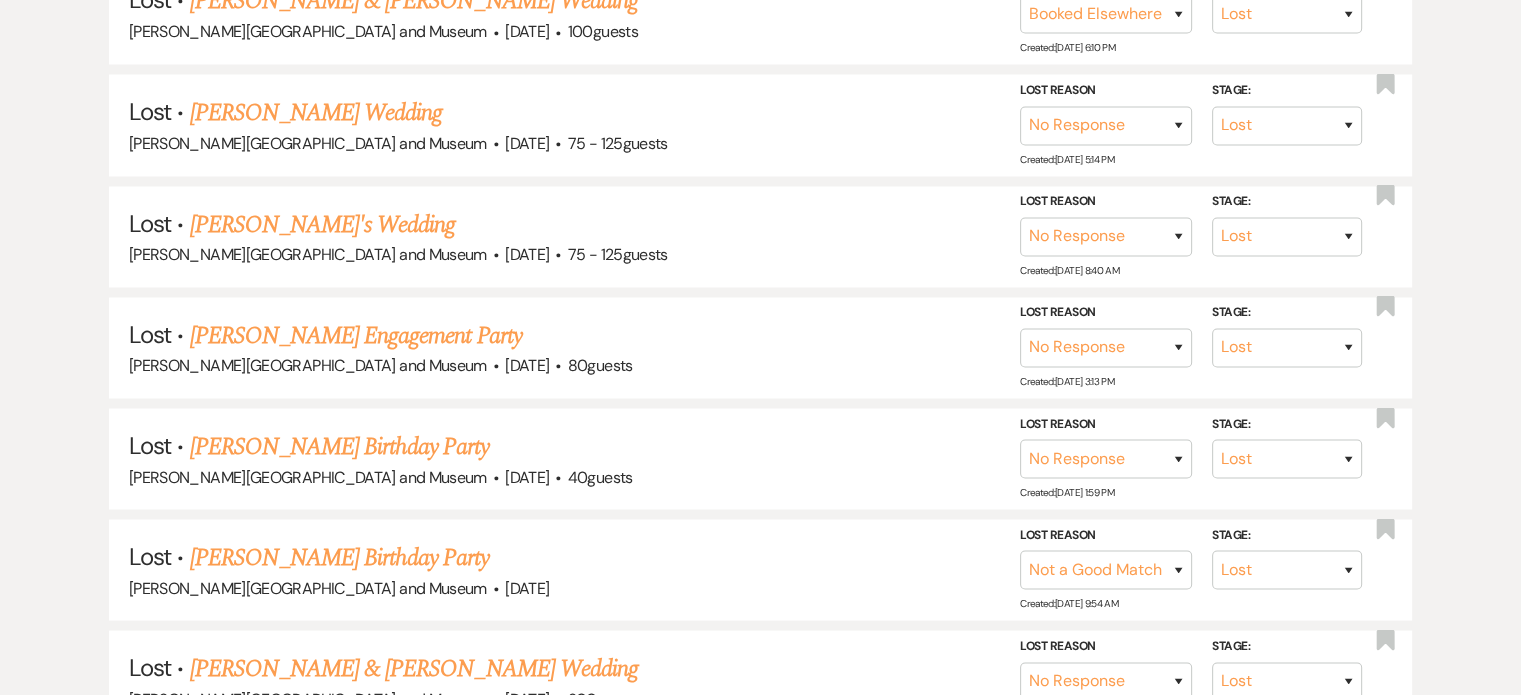 scroll, scrollTop: 19575, scrollLeft: 0, axis: vertical 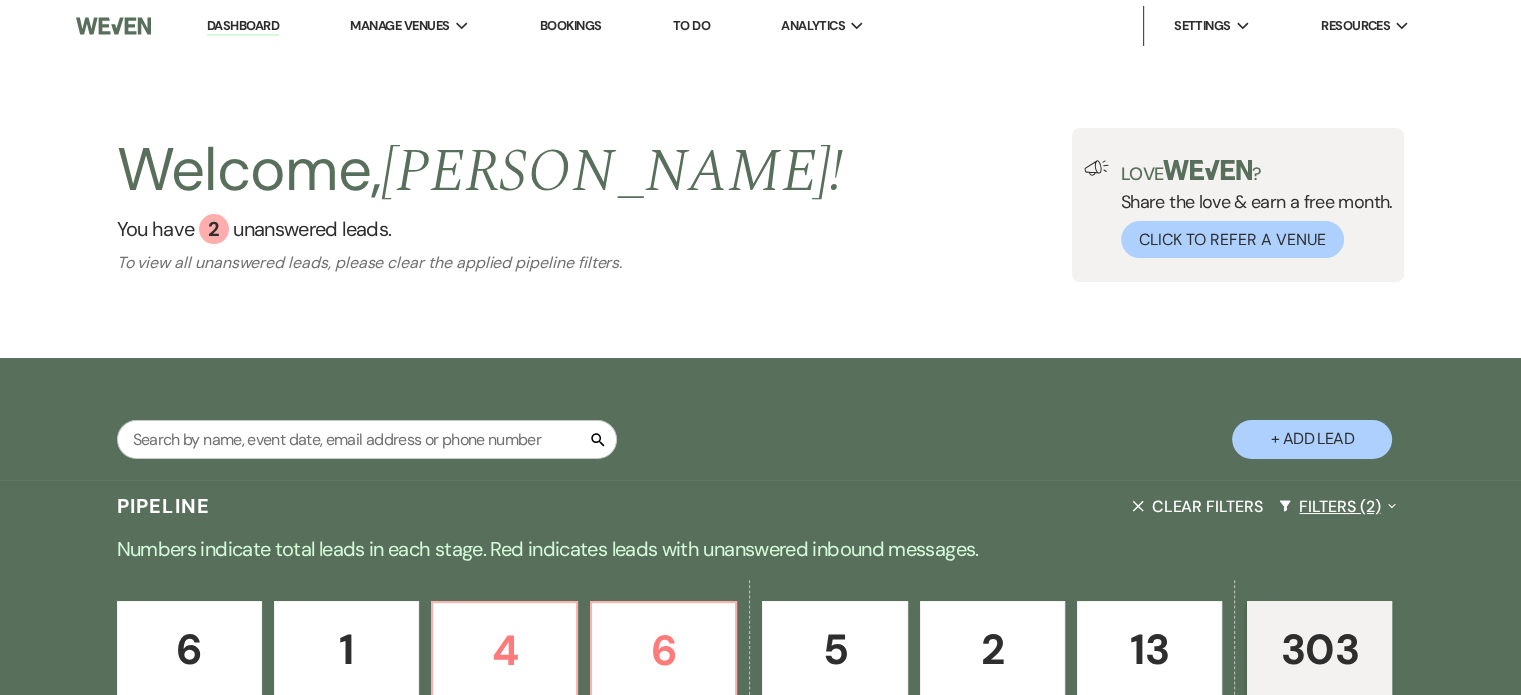 click on "Expand" 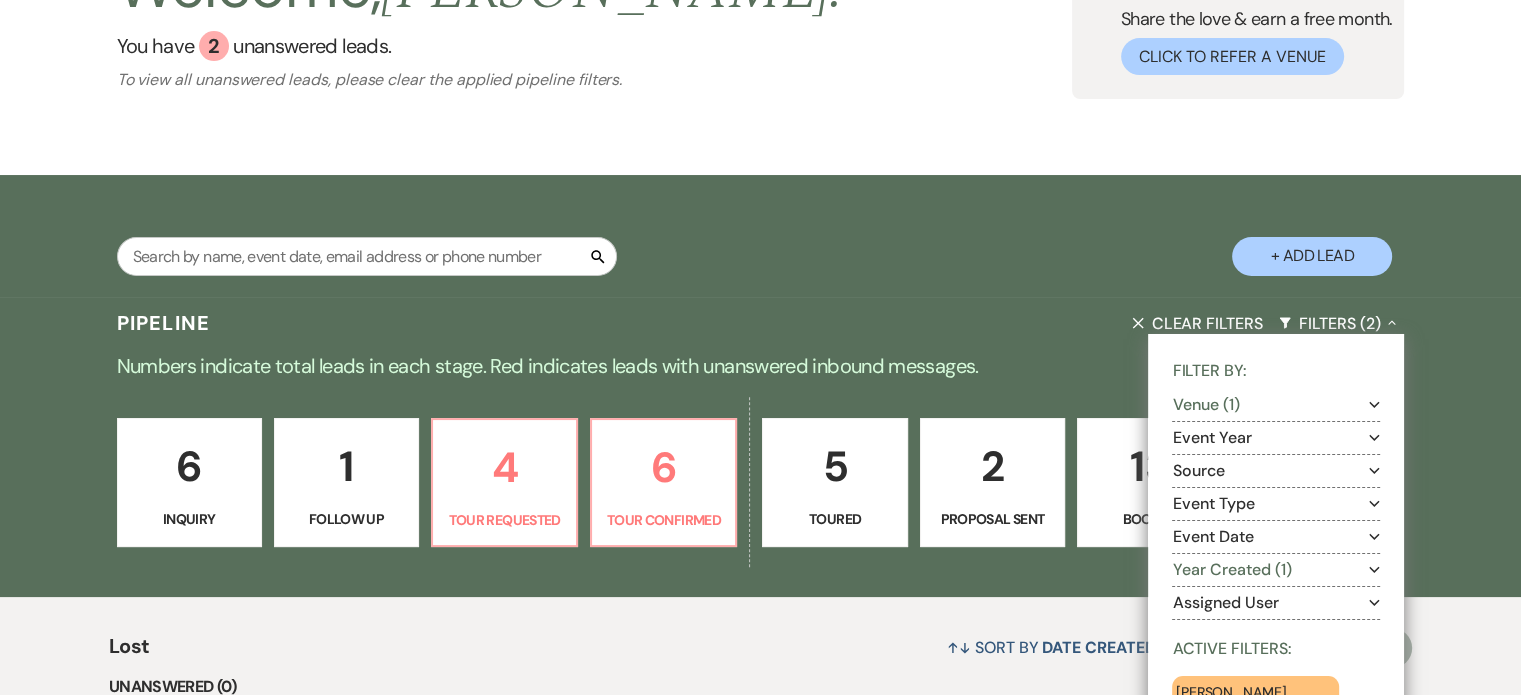 scroll, scrollTop: 233, scrollLeft: 0, axis: vertical 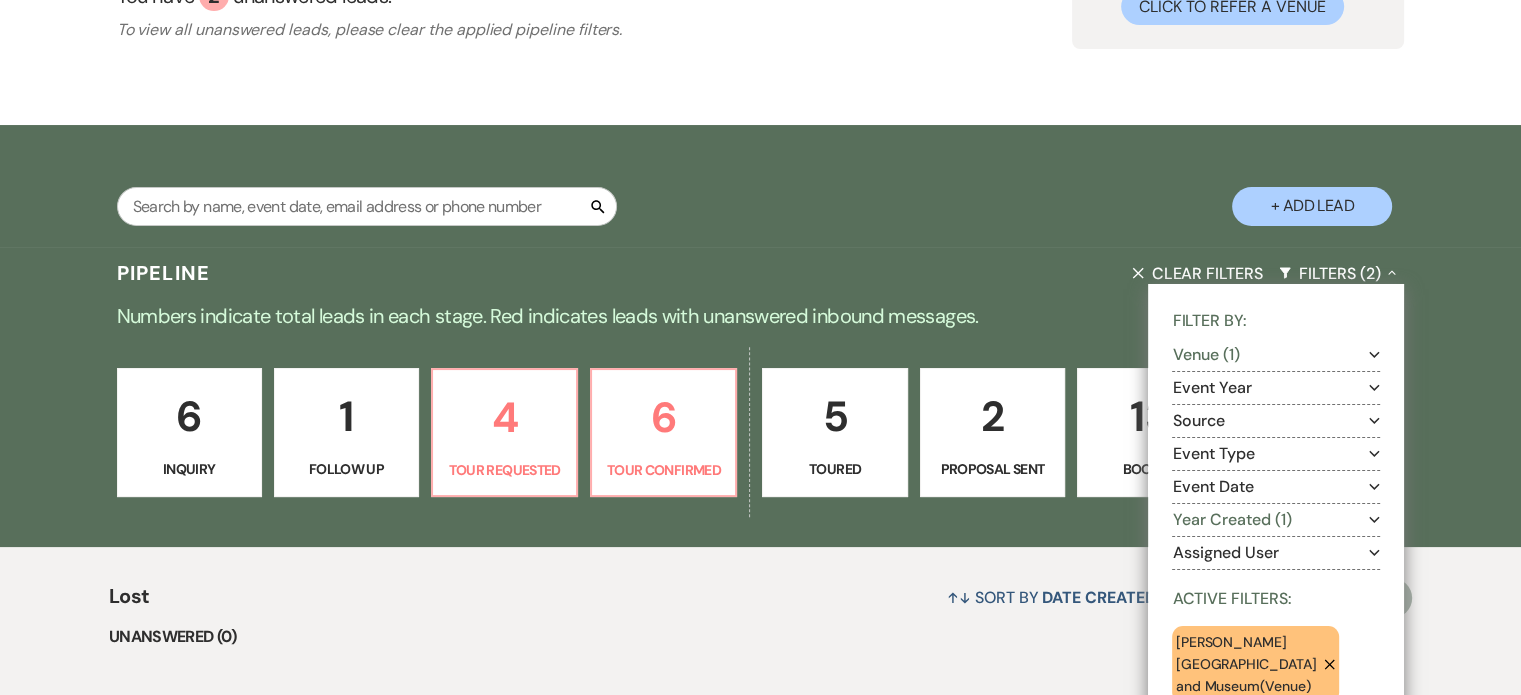 click 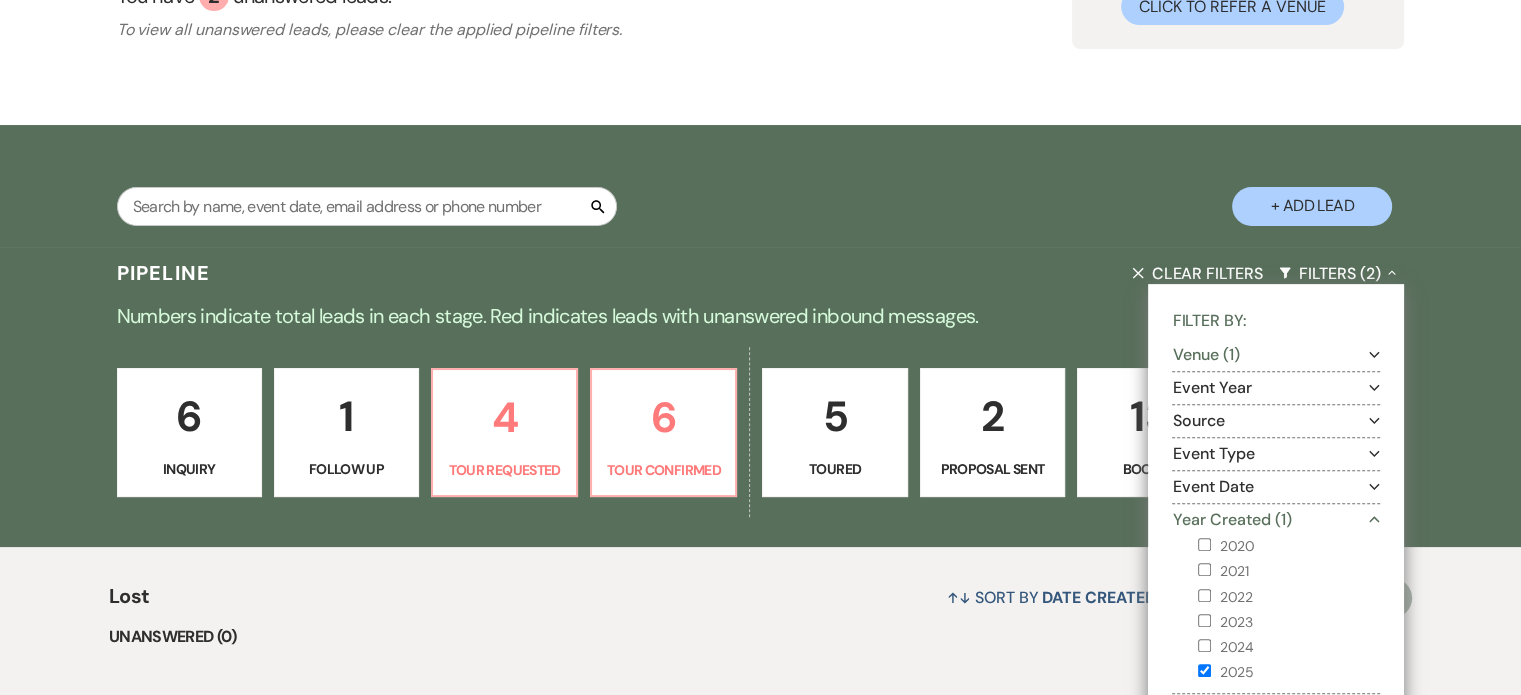 click on "2025" at bounding box center (1204, 670) 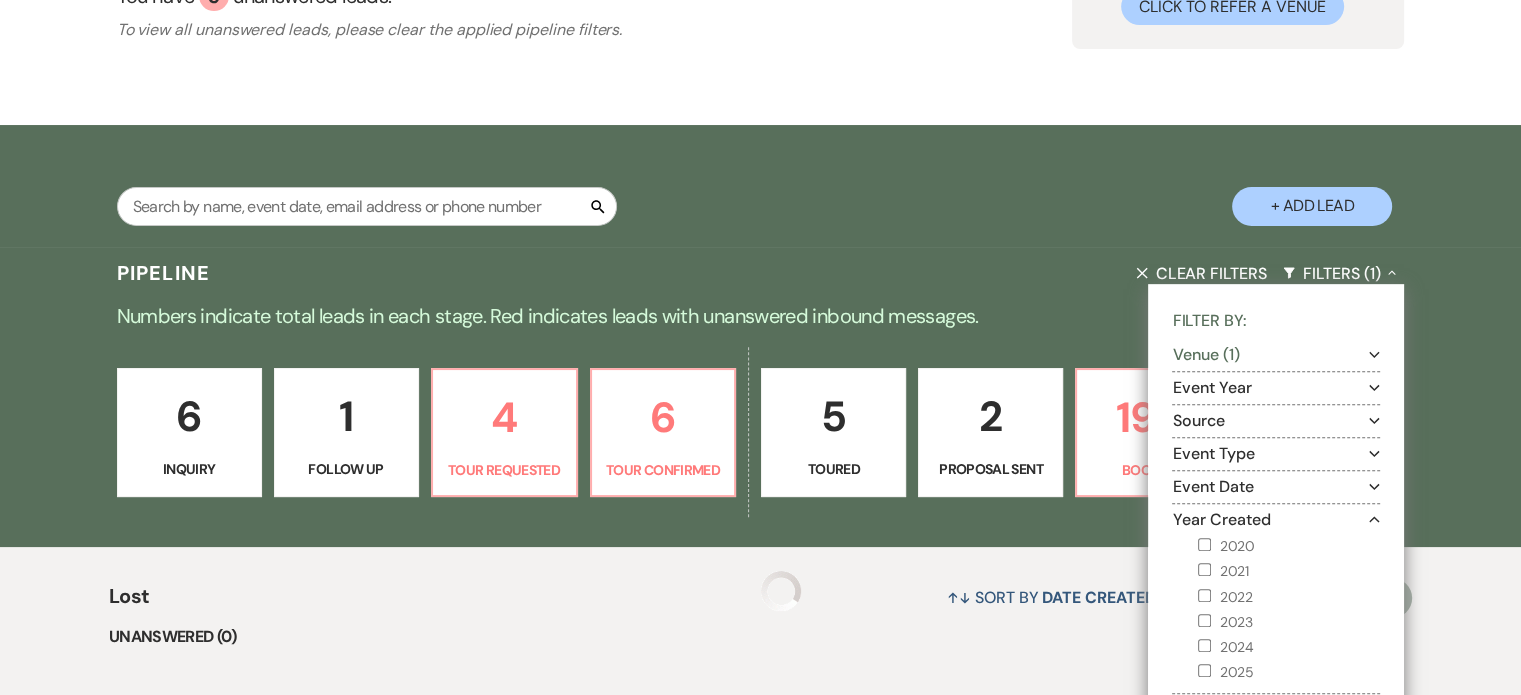 click on "2024" at bounding box center [1204, 645] 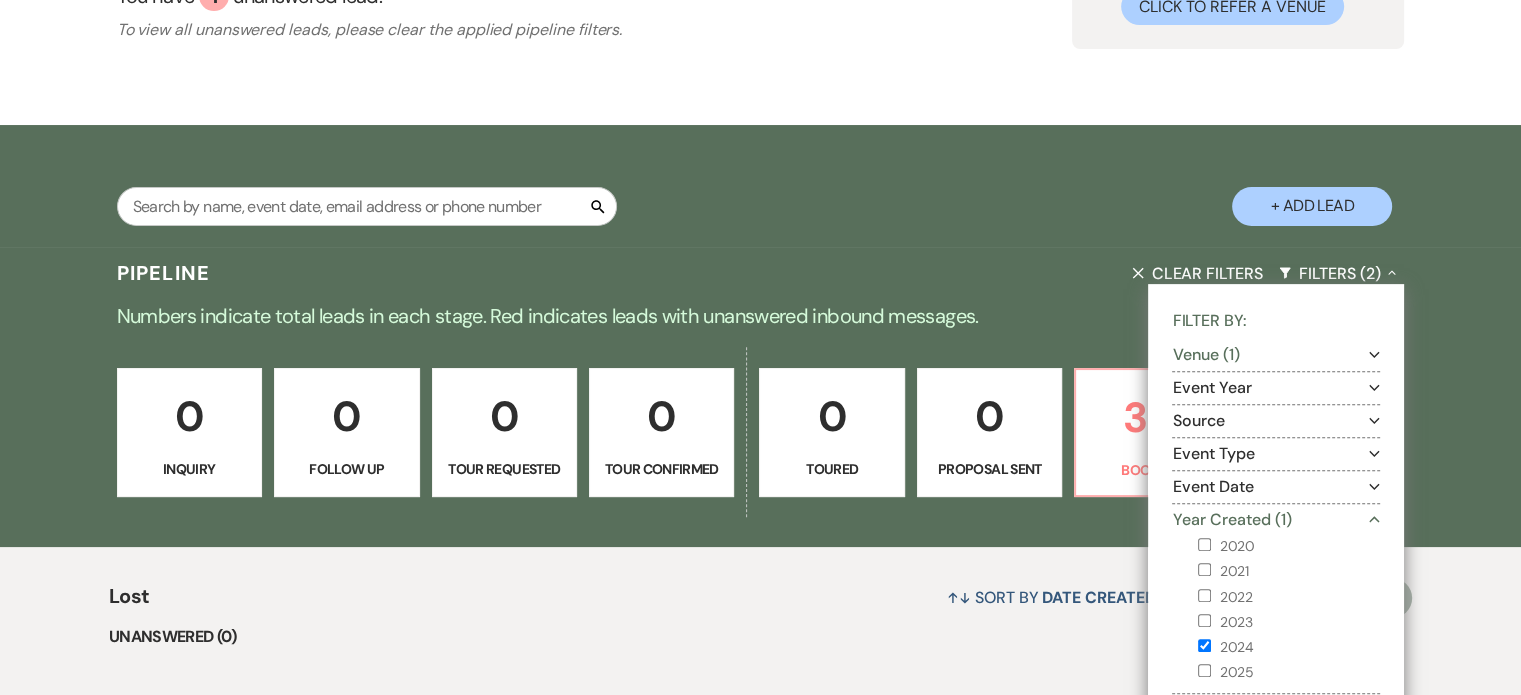 scroll, scrollTop: 700, scrollLeft: 0, axis: vertical 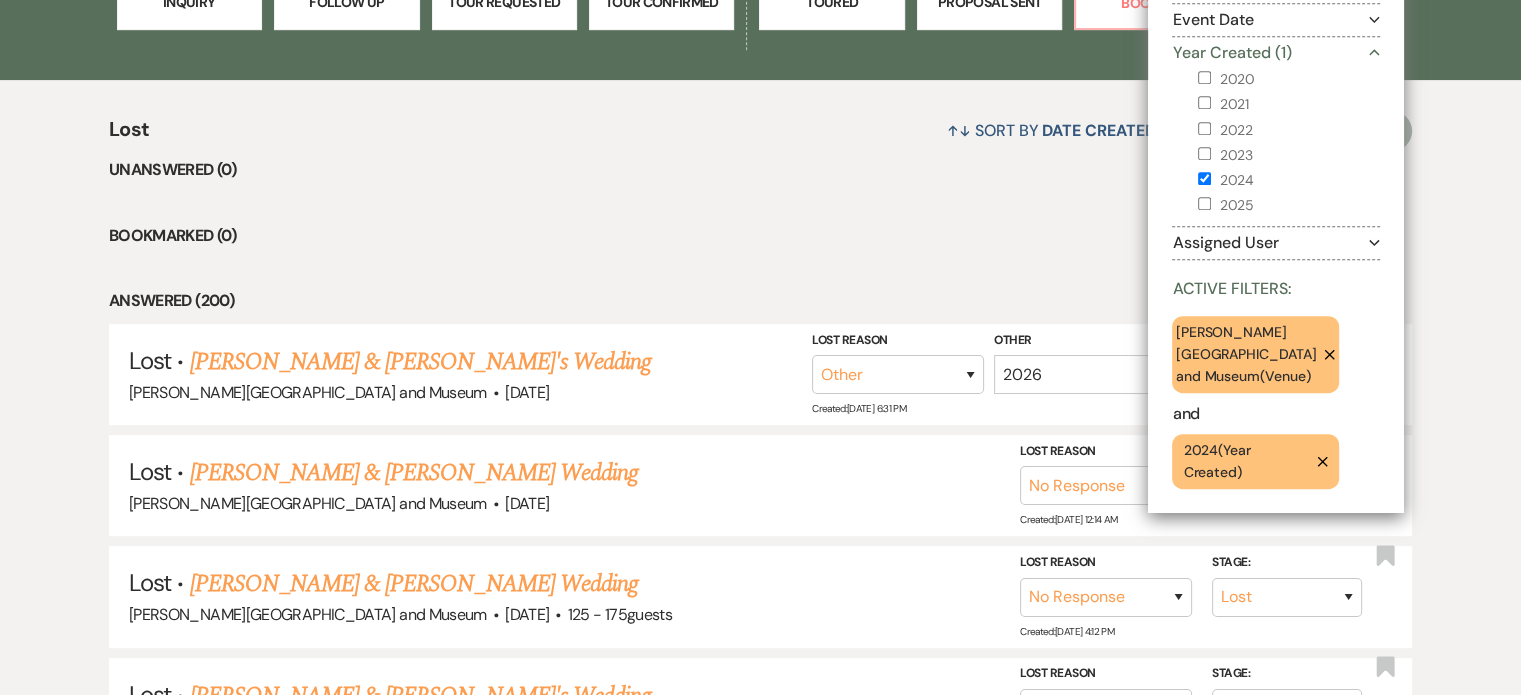 click on "Lost ↑↓ Sort By   Date Created Expand Send Mass Message Unanswered (0) Bookmarked (0) Answered (200) Lost · [PERSON_NAME] & [PERSON_NAME]'s Wedding [PERSON_NAME] [GEOGRAPHIC_DATA] and Museum · [DATE] Stage: Inquiry Follow Up Tour Requested Tour Confirmed Toured Proposal Sent Booked Lost Lost Reason Booked Elsewhere Budget Date Unavailable No Response Not a Good Match Capacity Cancelled Duplicate (hidden) Spam (hidden) Other (hidden) Other Other 2026 Created:  [DATE] 6:31 PM Bookmark Lost · [PERSON_NAME] & [PERSON_NAME] Wedding [PERSON_NAME] [GEOGRAPHIC_DATA] and Museum · [DATE] Stage: Inquiry Follow Up Tour Requested Tour Confirmed Toured Proposal Sent Booked Lost Lost Reason Booked Elsewhere Budget Date Unavailable No Response Not a Good Match Capacity Cancelled Duplicate (hidden) Spam (hidden) Other (hidden) Other Created:  [DATE] 12:14 AM Bookmark Lost · [PERSON_NAME] & [PERSON_NAME] [GEOGRAPHIC_DATA][PERSON_NAME] and Museum · [DATE] · 125 - 175  guests Stage: Inquiry Follow Up Toured" at bounding box center (760, 11345) 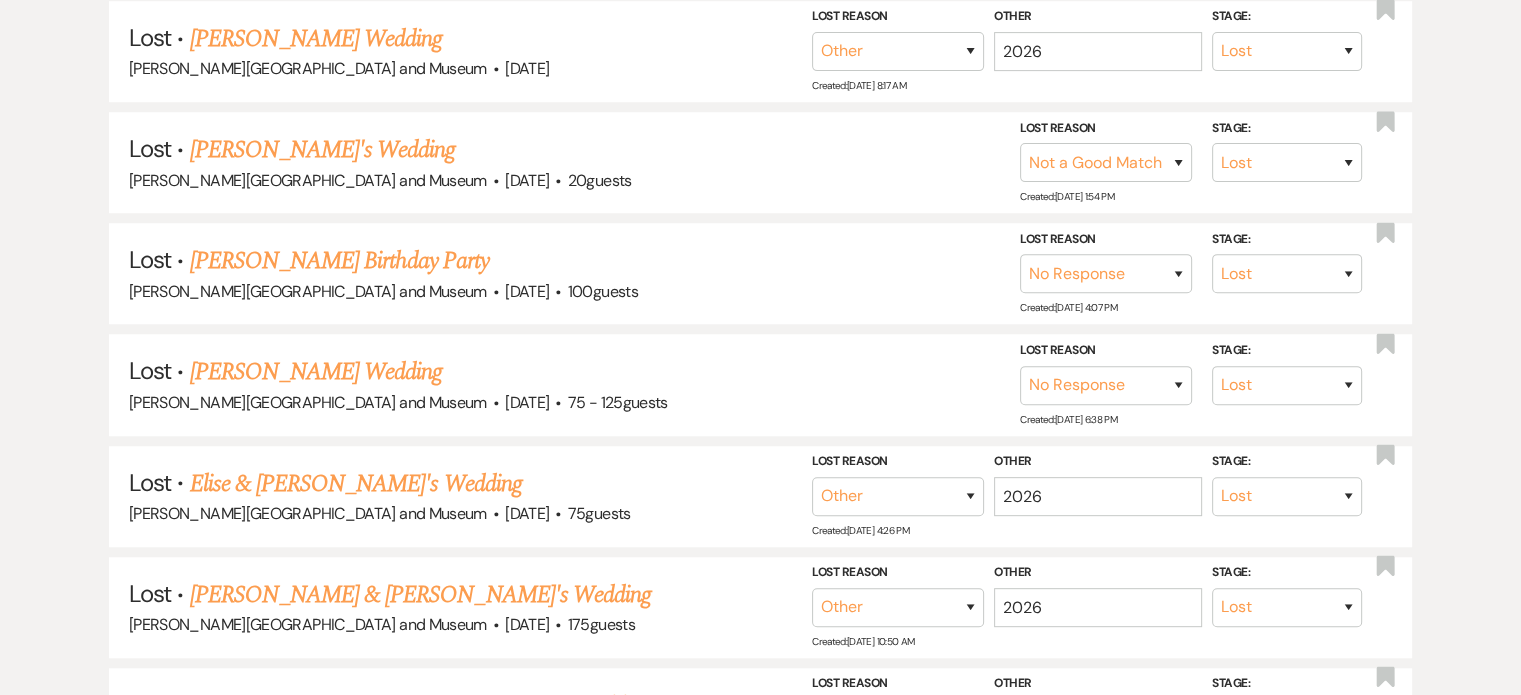 scroll, scrollTop: 0, scrollLeft: 0, axis: both 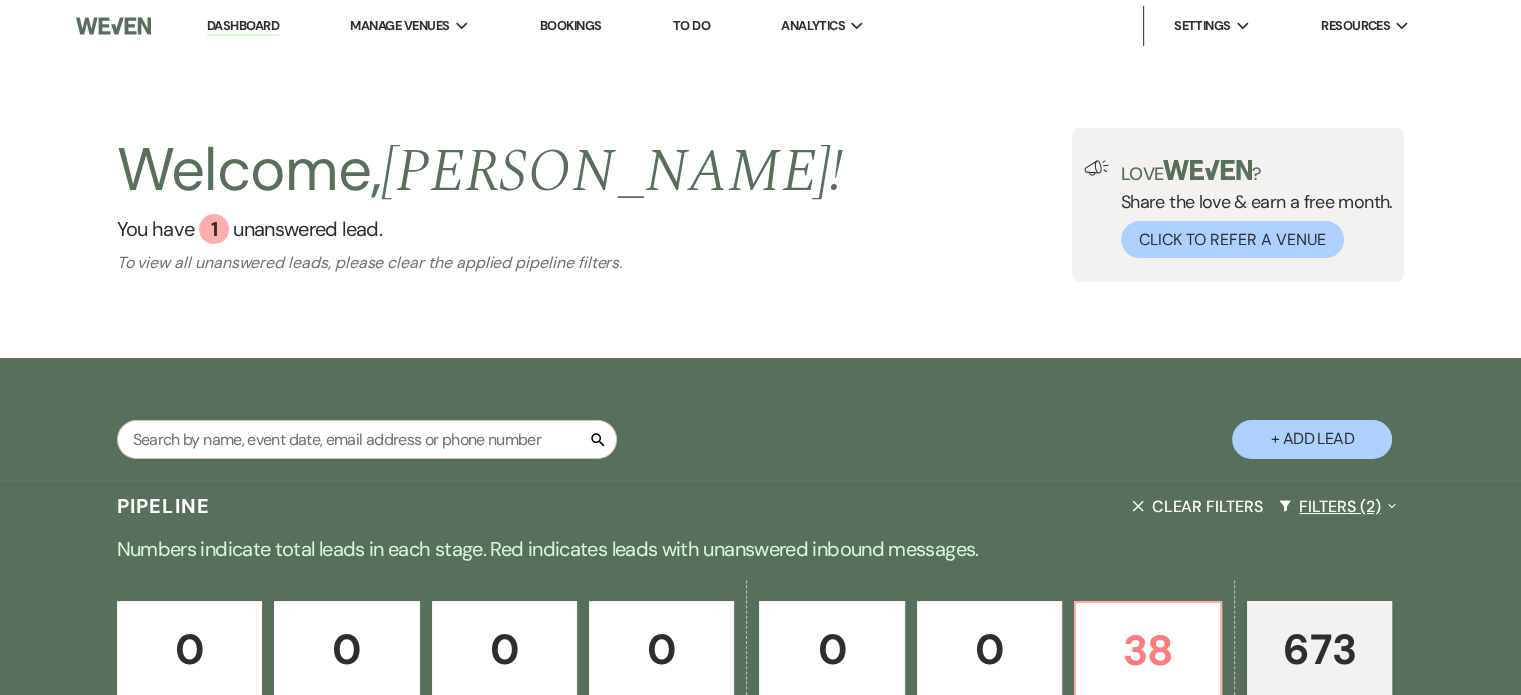 click on "Filters (2) Expand" at bounding box center [1338, 506] 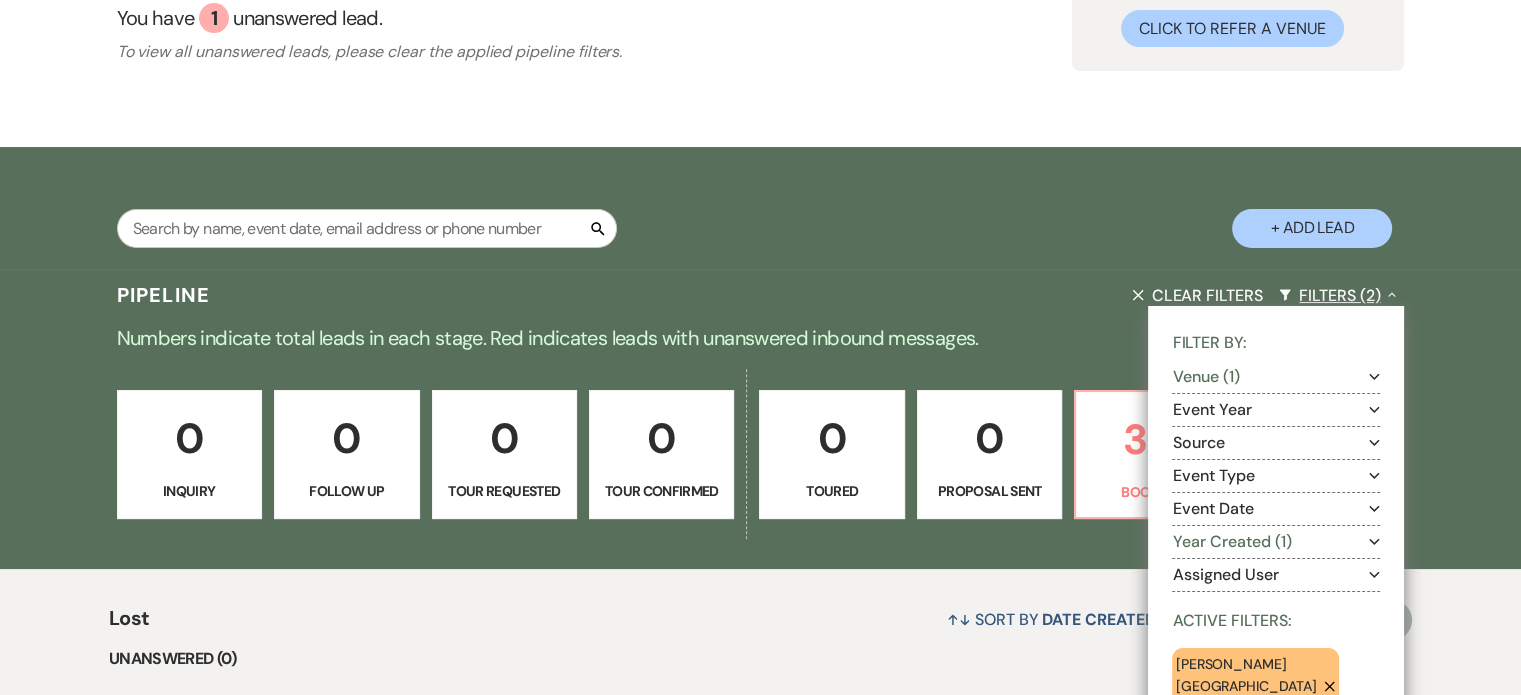 scroll, scrollTop: 233, scrollLeft: 0, axis: vertical 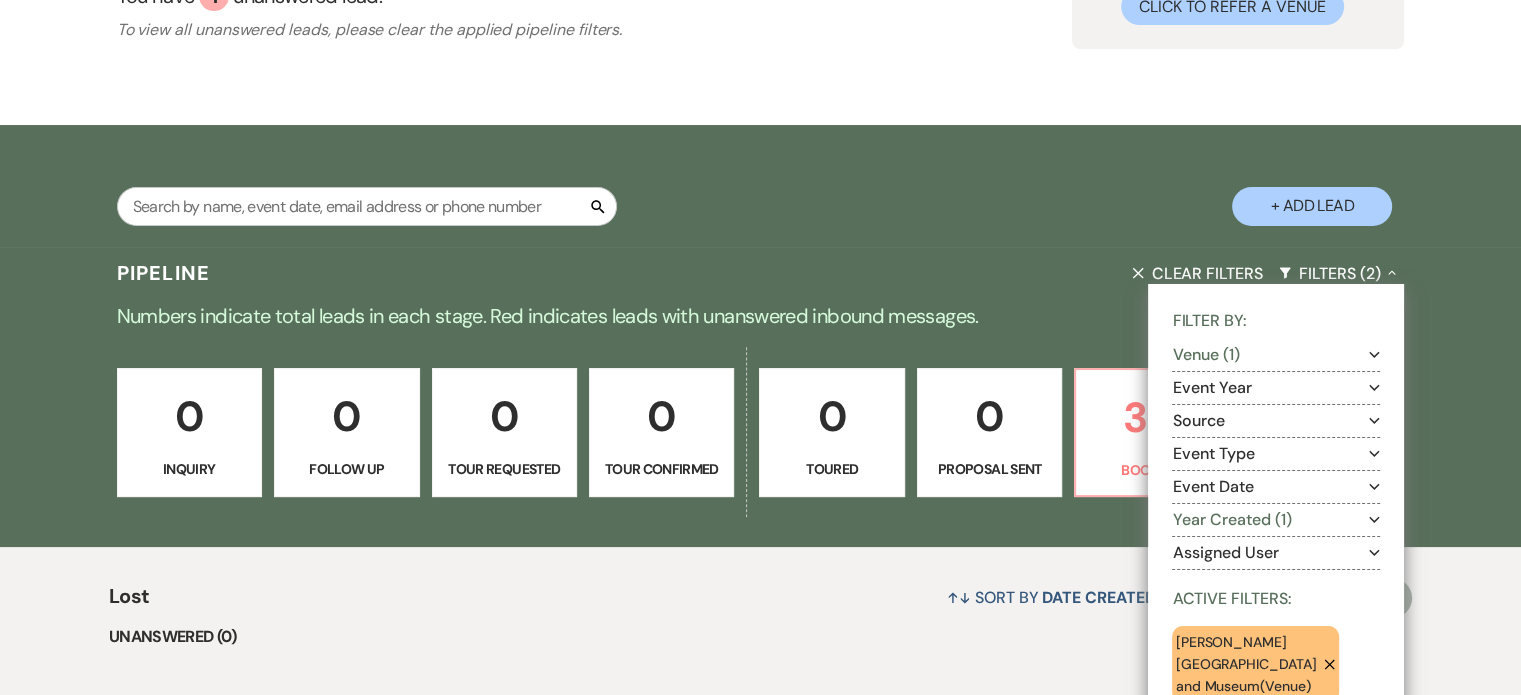 click on "Expand" 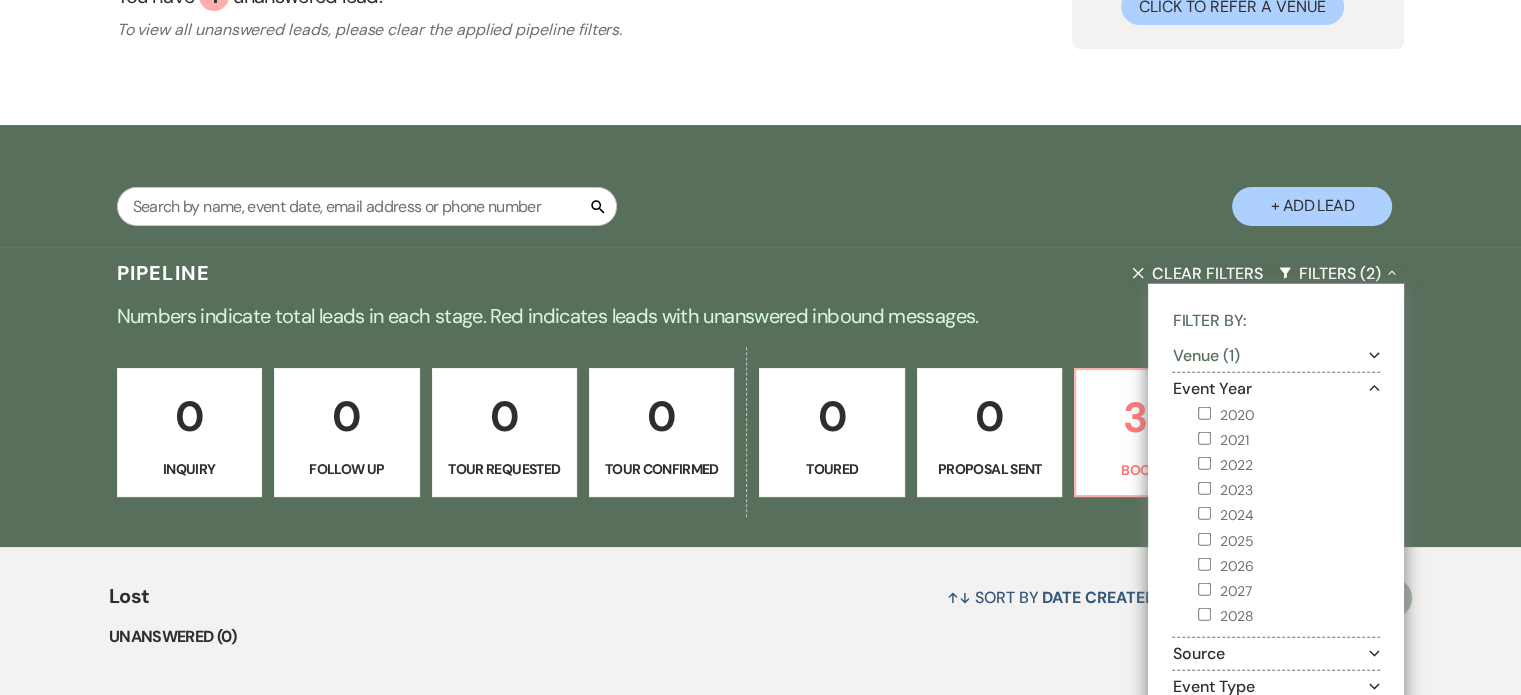 click on "Filter By: Venue (1) Expand Event Year Collapse 2020 2021 2022 2023 2024 2025 2026 2027 2028 Source Expand Event Type Expand Event Date Expand Year Created (1) Expand Assigned User Expand Active Filters: [PERSON_NAME][GEOGRAPHIC_DATA] and Museum  ( Venue ) Remove and 2024  ( Year Created ) Remove" at bounding box center (1276, 670) 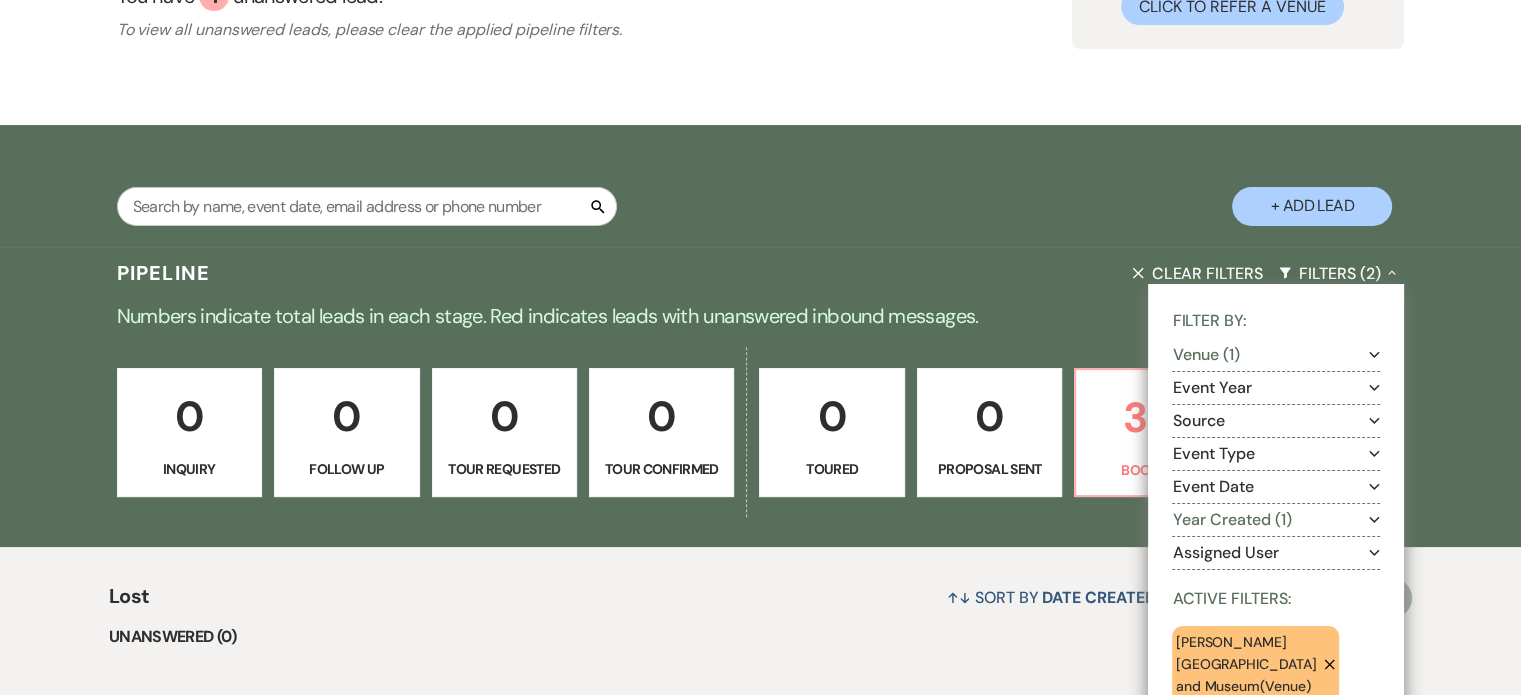 click on "Year Created (1) Expand" at bounding box center (1276, 520) 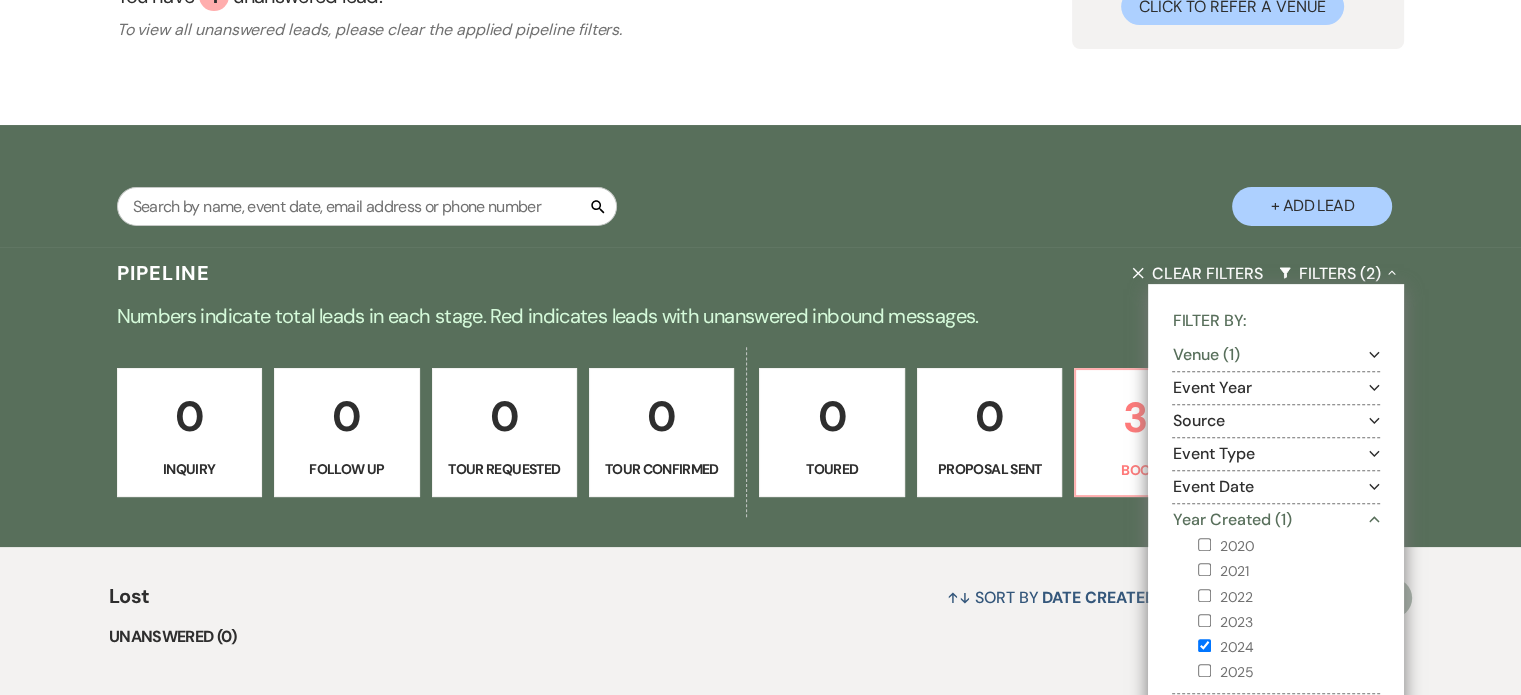 click on "2025" at bounding box center [1204, 670] 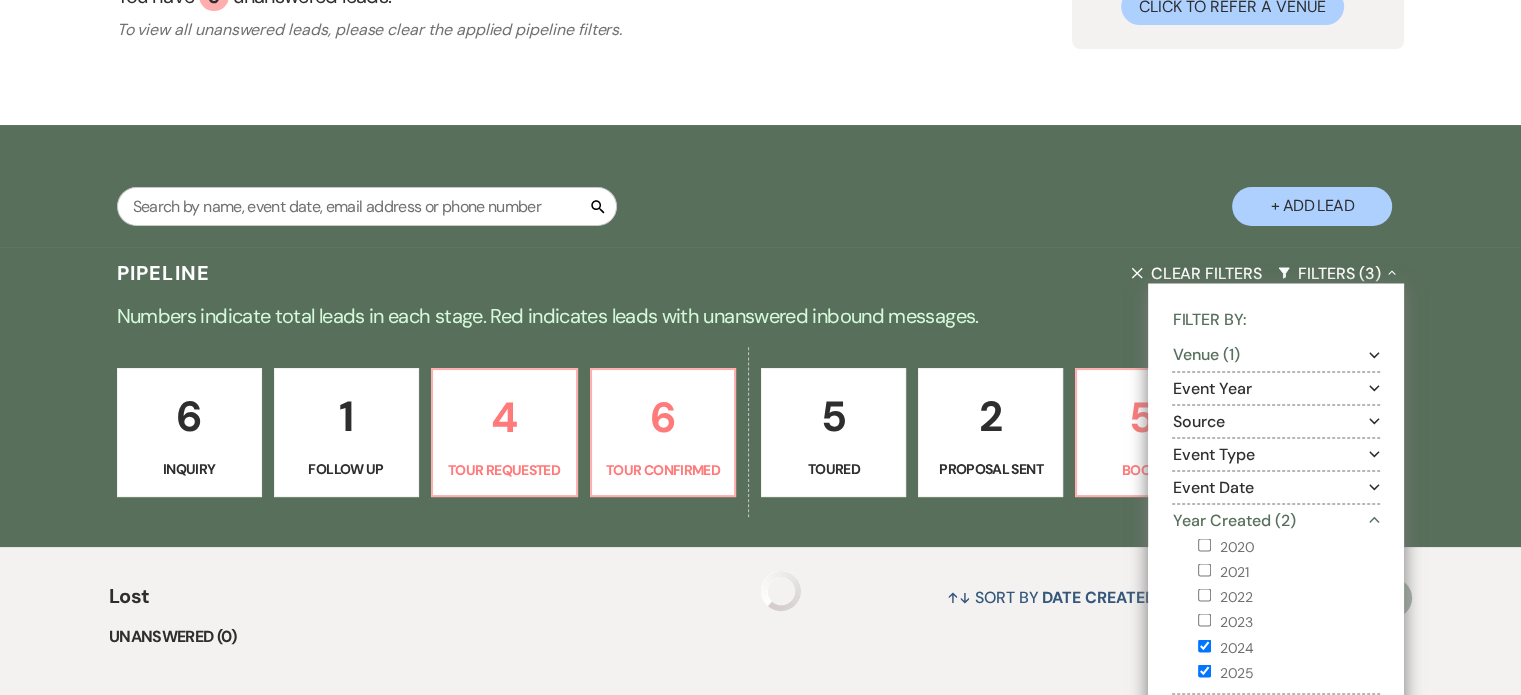 click on "2024" at bounding box center [1204, 645] 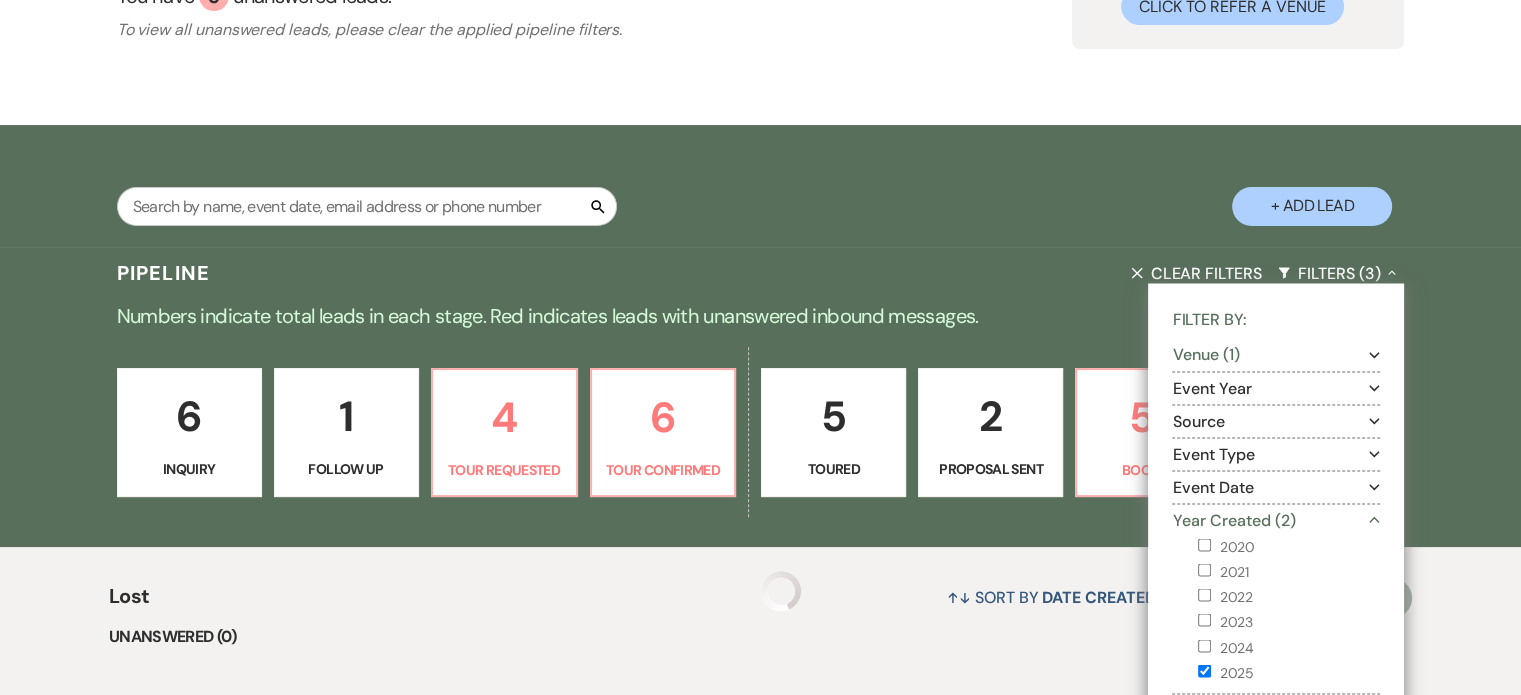 click on "2024" at bounding box center (1204, 645) 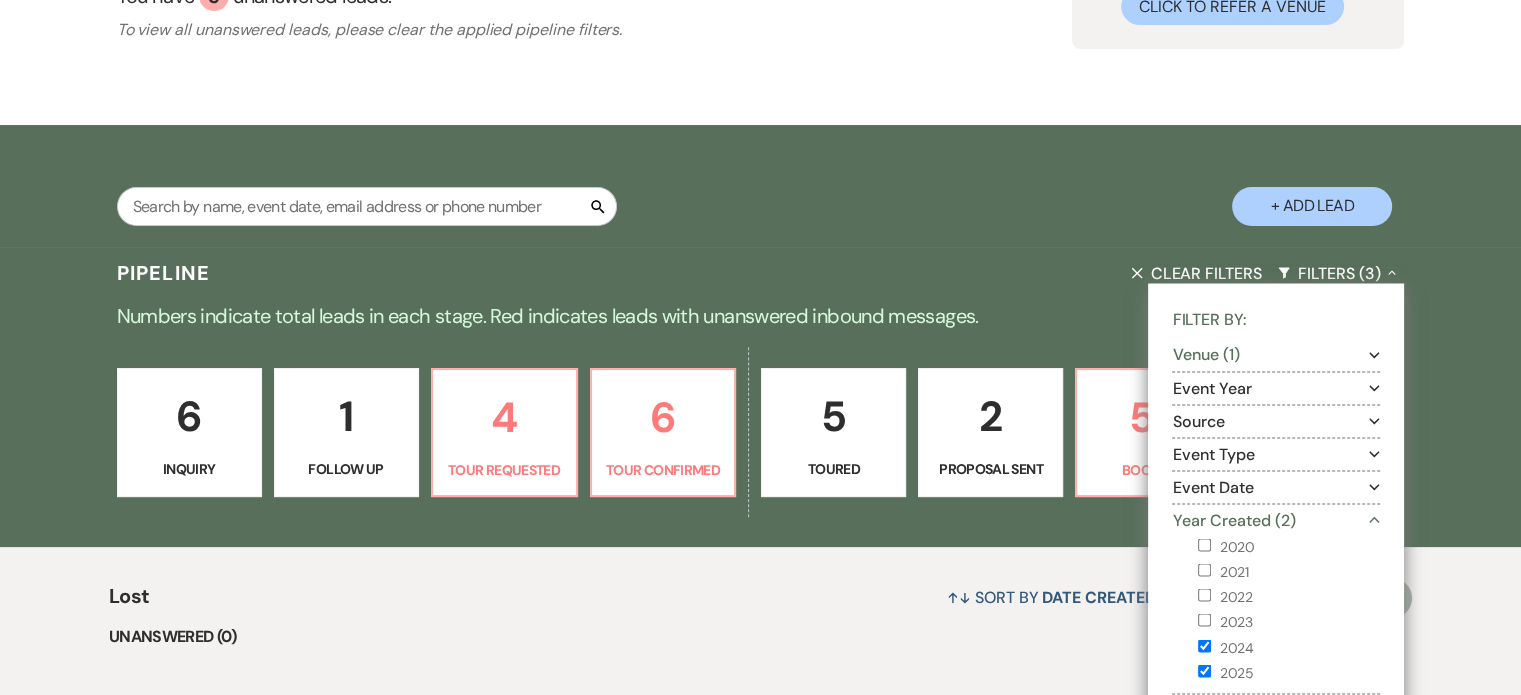 click on "2024" at bounding box center (1204, 645) 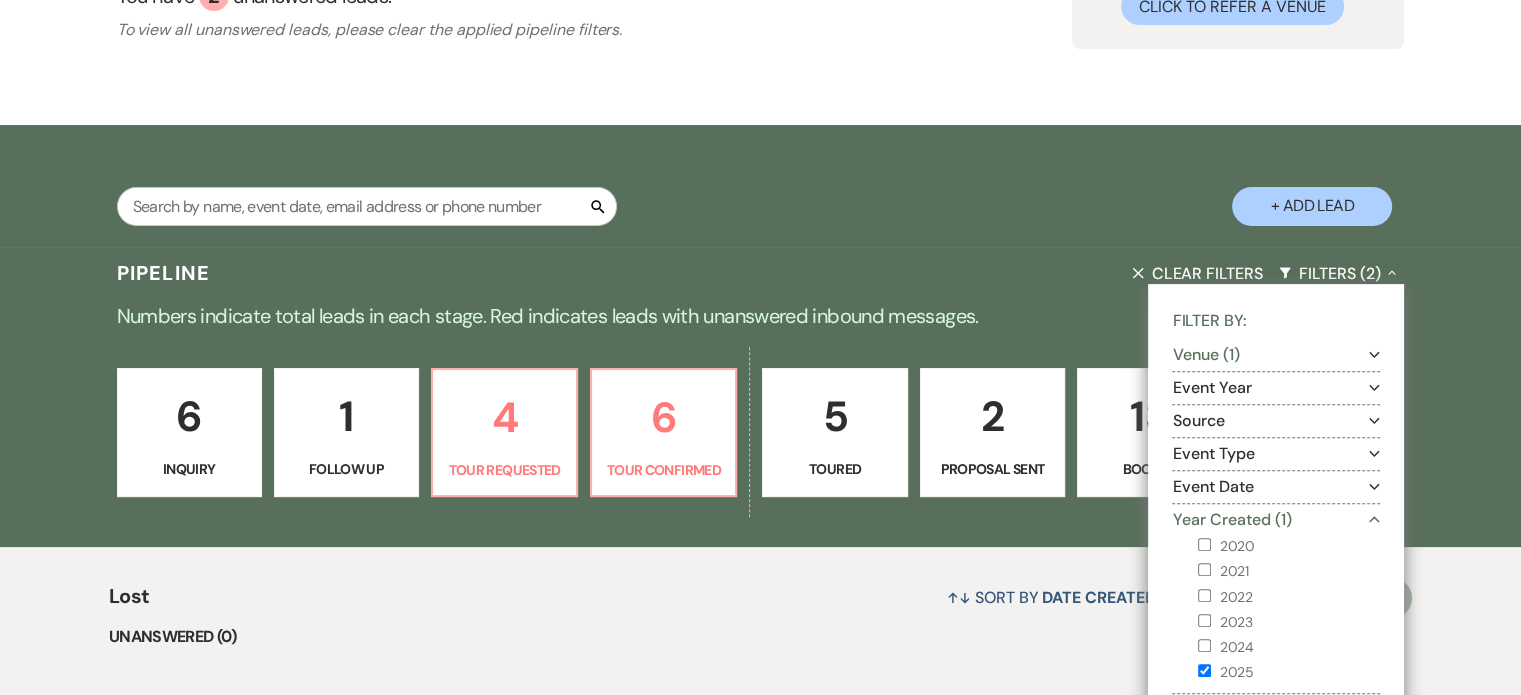 click on "Lost ↑↓ Sort By   Date Created Expand Send Mass Message Unanswered (0) Bookmarked (0) Answered (200) Lost · [PERSON_NAME] & [PERSON_NAME] [GEOGRAPHIC_DATA][PERSON_NAME] and Museum · [DATE] · 90  guests Stage: Inquiry Follow Up Tour Requested Tour Confirmed Toured Proposal Sent Booked Lost Lost Reason Booked Elsewhere Budget Date Unavailable No Response Not a Good Match Capacity Cancelled Duplicate (hidden) Spam (hidden) Other (hidden) Other Created:  [DATE] 4:15 PM Bookmark Lost · Chace Leuba & Fiance's Wedding [PERSON_NAME] [GEOGRAPHIC_DATA] and Museum · [DATE] · 160  guests Stage: Inquiry Follow Up Tour Requested Tour Confirmed Toured Proposal Sent Booked Lost Lost Reason Booked Elsewhere Budget Date Unavailable No Response Not a Good Match Capacity Cancelled Duplicate (hidden) Spam (hidden) Other (hidden) Other Created:  [DATE] 12:35 PM Bookmark Lost · [PERSON_NAME]'s Rehearsal [GEOGRAPHIC_DATA][PERSON_NAME] · 80  guests Stage: Inquiry Follow Up Tour Requested ·" at bounding box center [760, 11812] 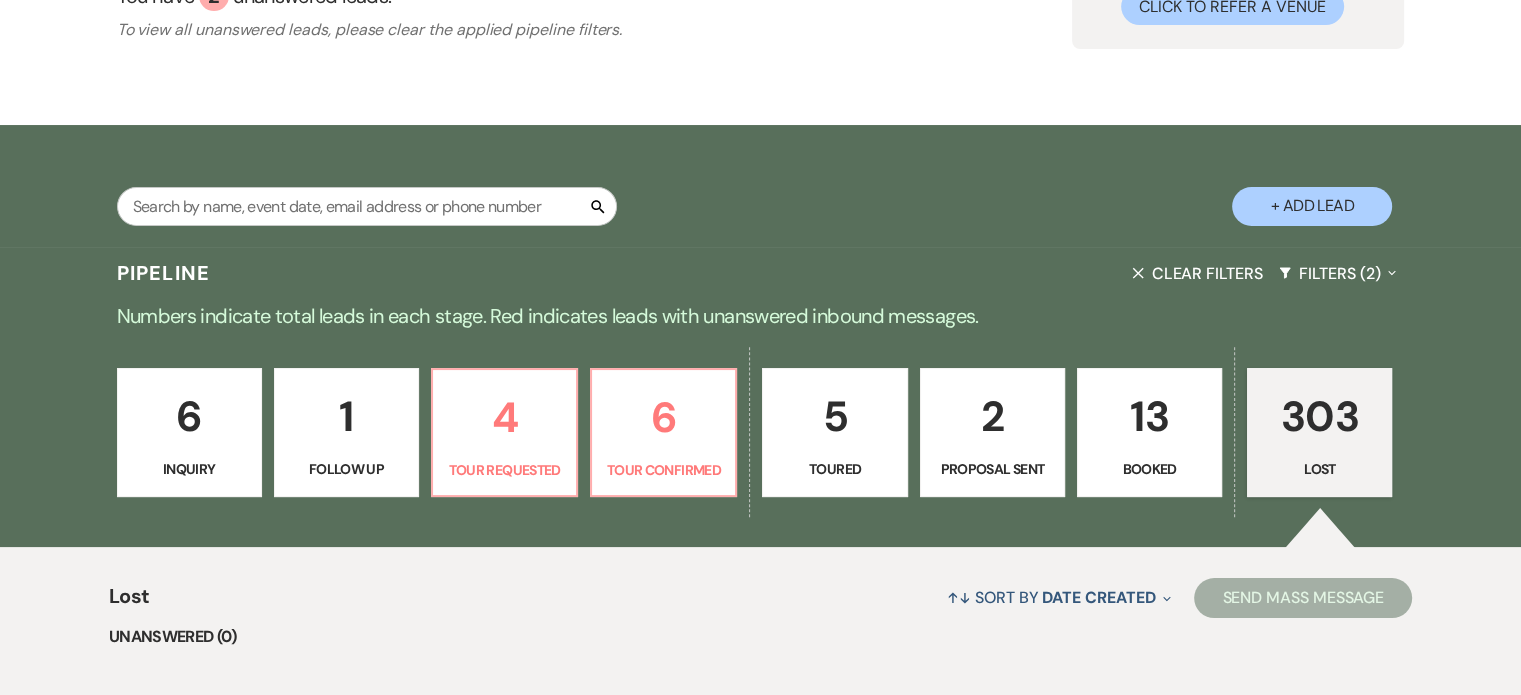 scroll, scrollTop: 700, scrollLeft: 0, axis: vertical 